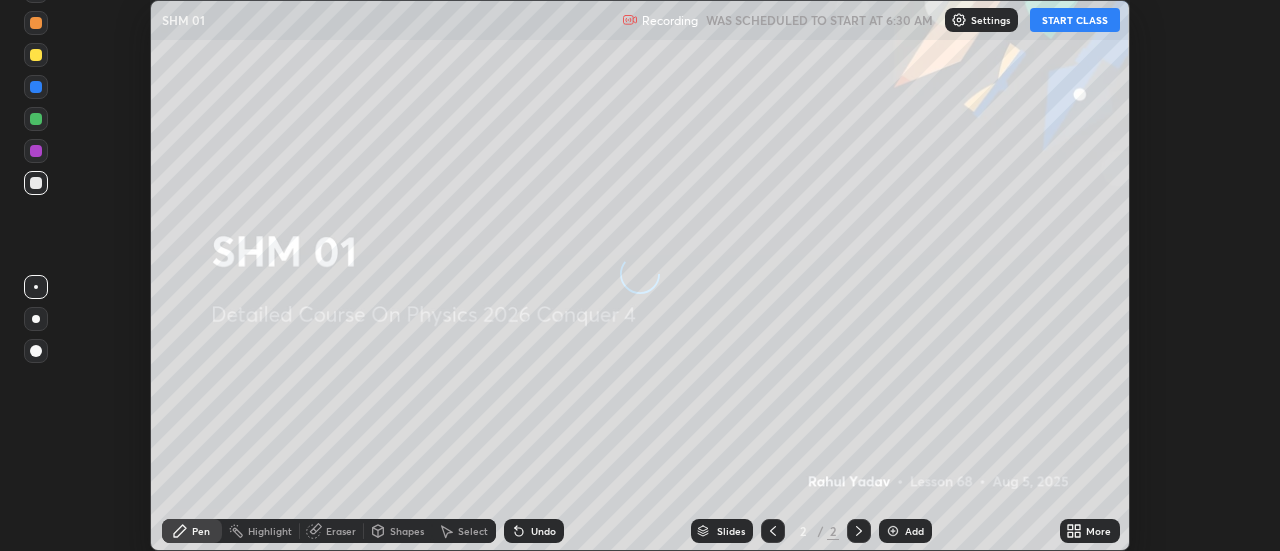 scroll, scrollTop: 0, scrollLeft: 0, axis: both 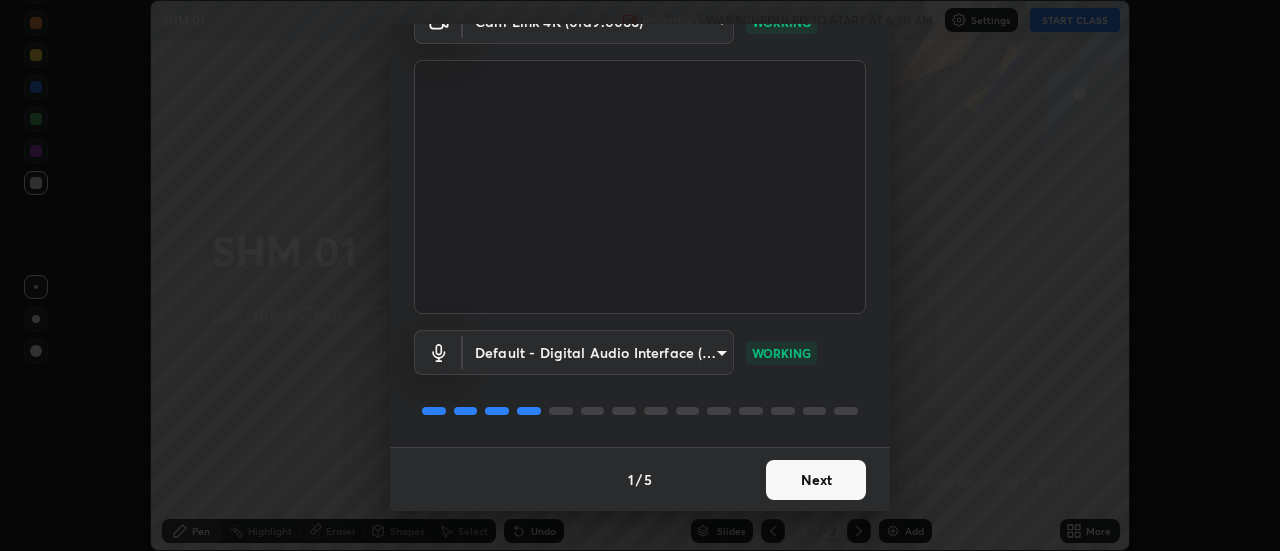 click on "Next" at bounding box center [816, 480] 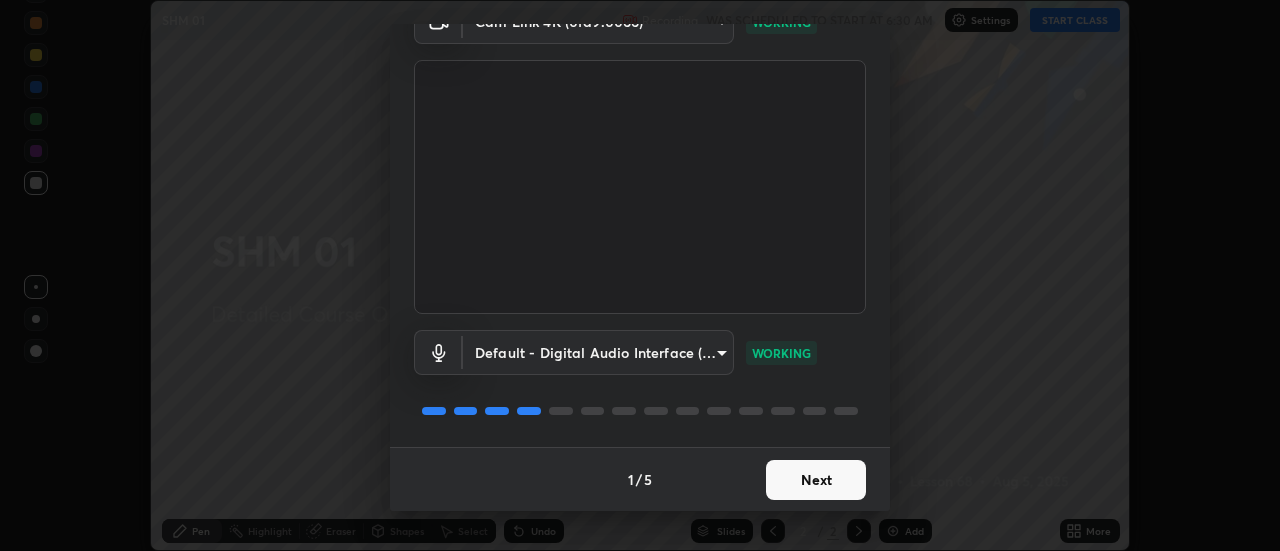 scroll, scrollTop: 0, scrollLeft: 0, axis: both 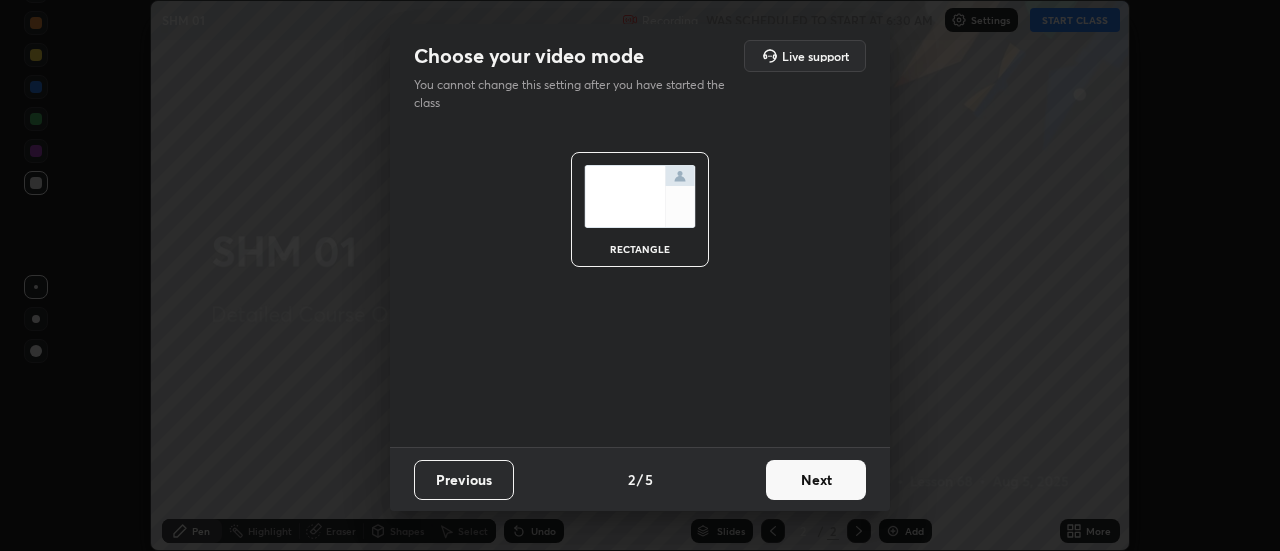 click on "rectangle" at bounding box center [640, 287] 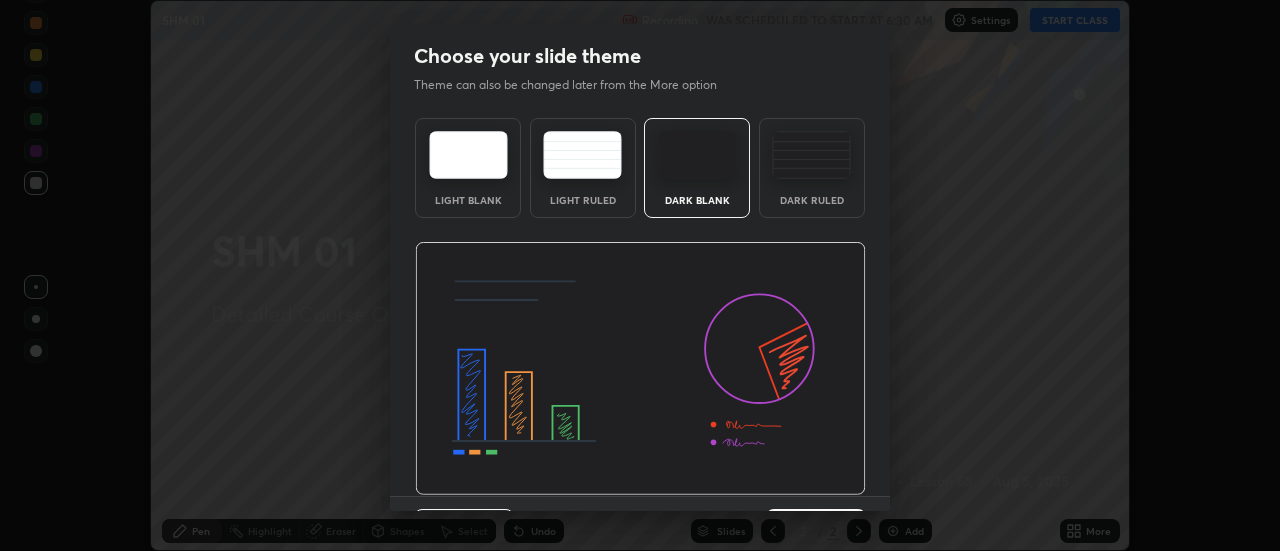 scroll, scrollTop: 49, scrollLeft: 0, axis: vertical 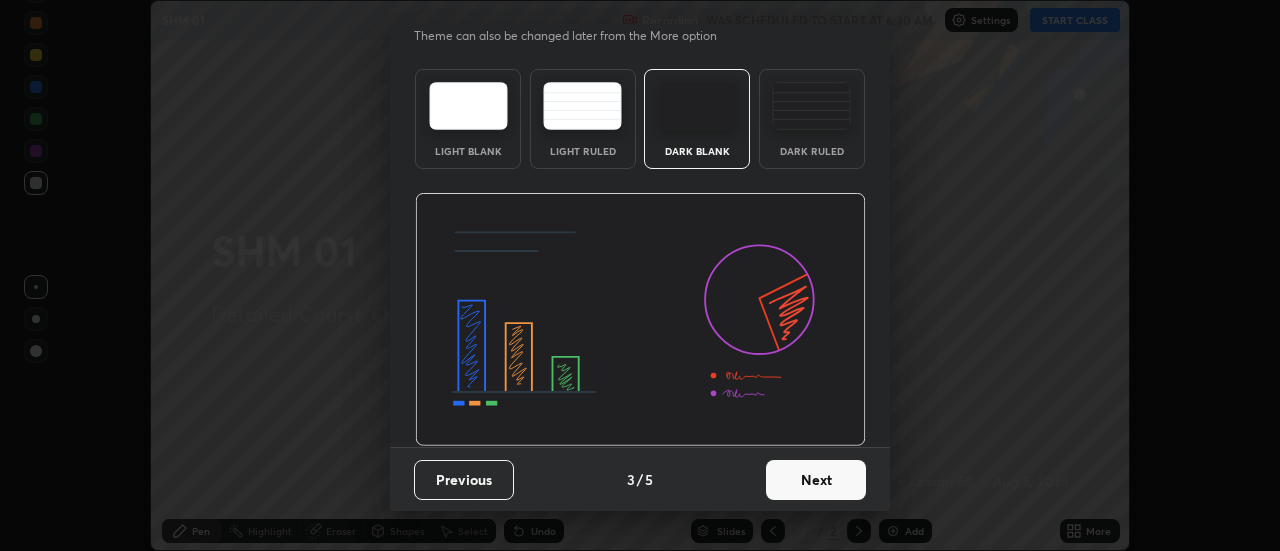 click on "Next" at bounding box center (816, 480) 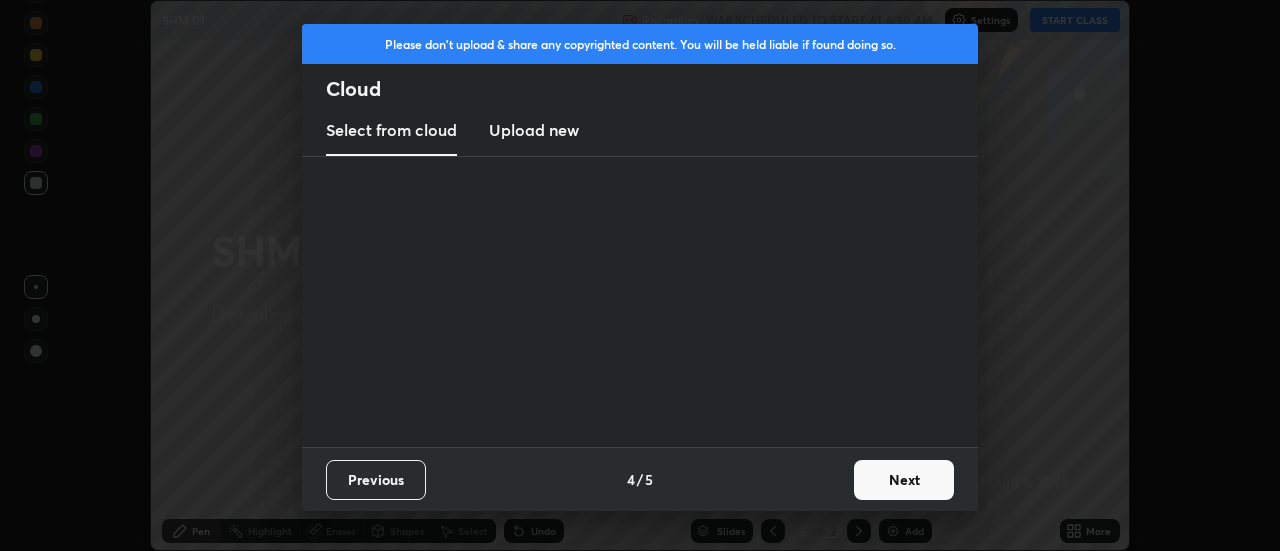 scroll, scrollTop: 0, scrollLeft: 0, axis: both 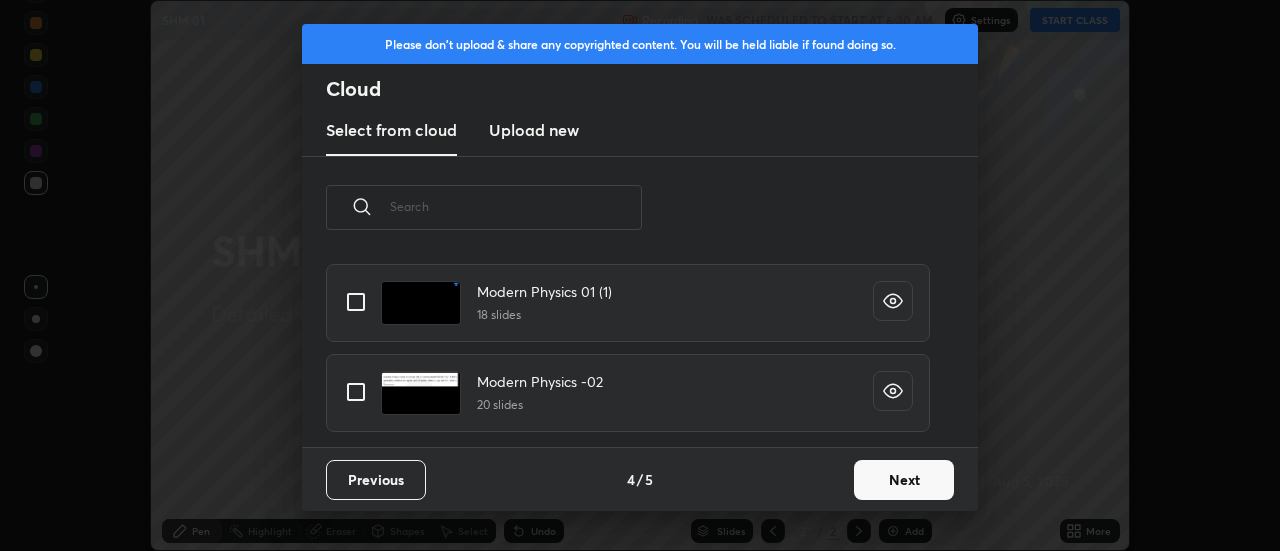 click at bounding box center [356, 392] 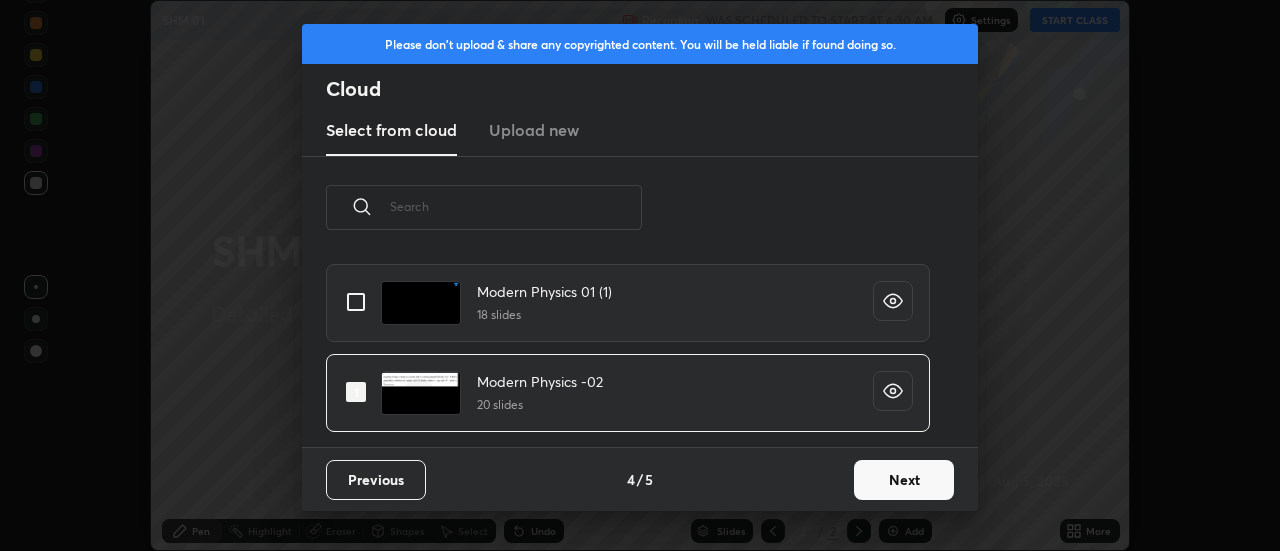 click on "Next" at bounding box center [904, 480] 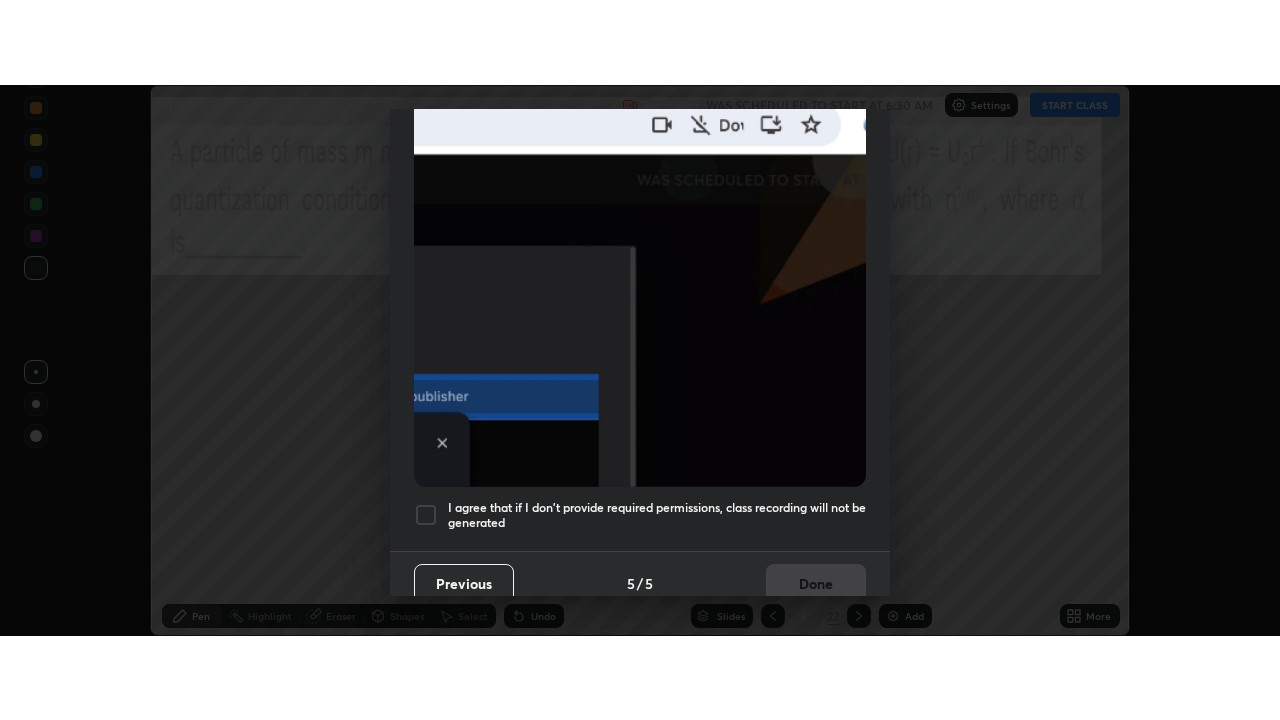 scroll, scrollTop: 513, scrollLeft: 0, axis: vertical 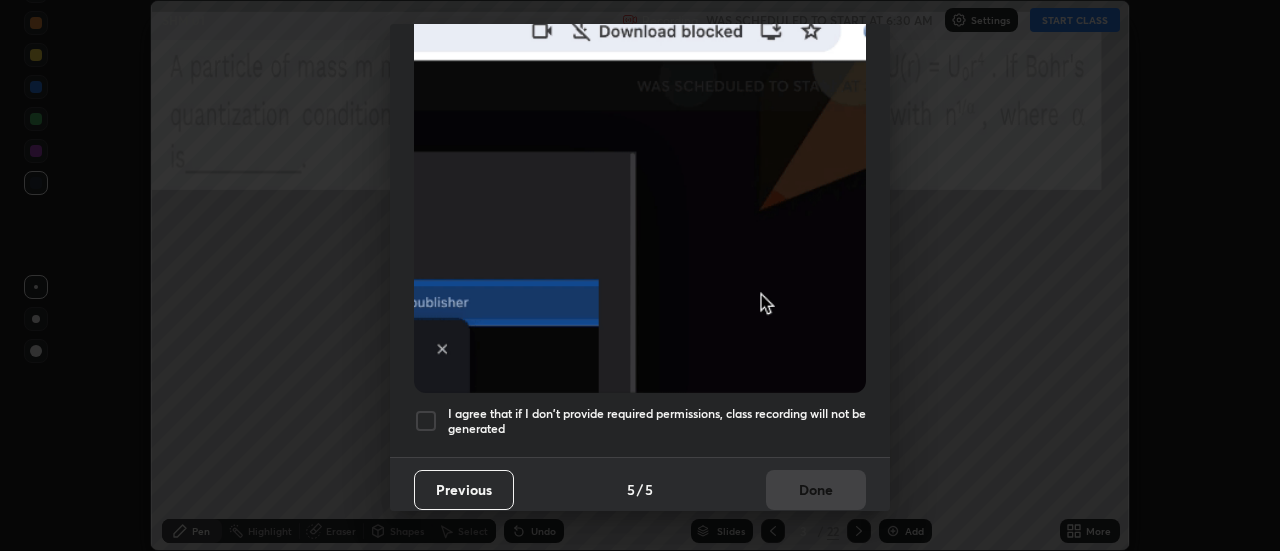 click at bounding box center [426, 421] 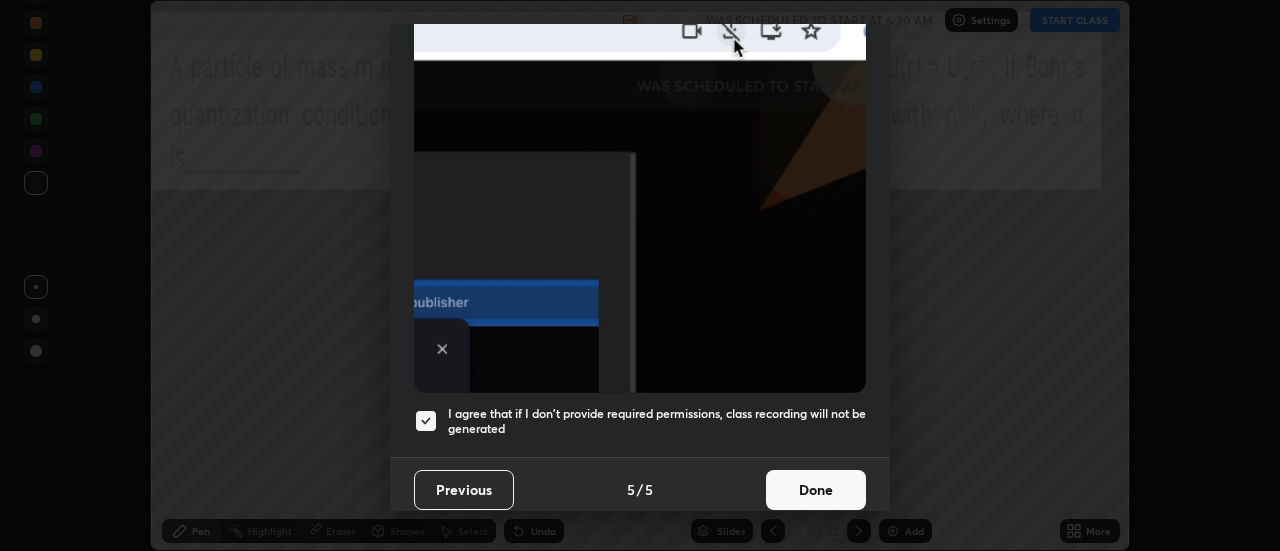 click on "Done" at bounding box center [816, 490] 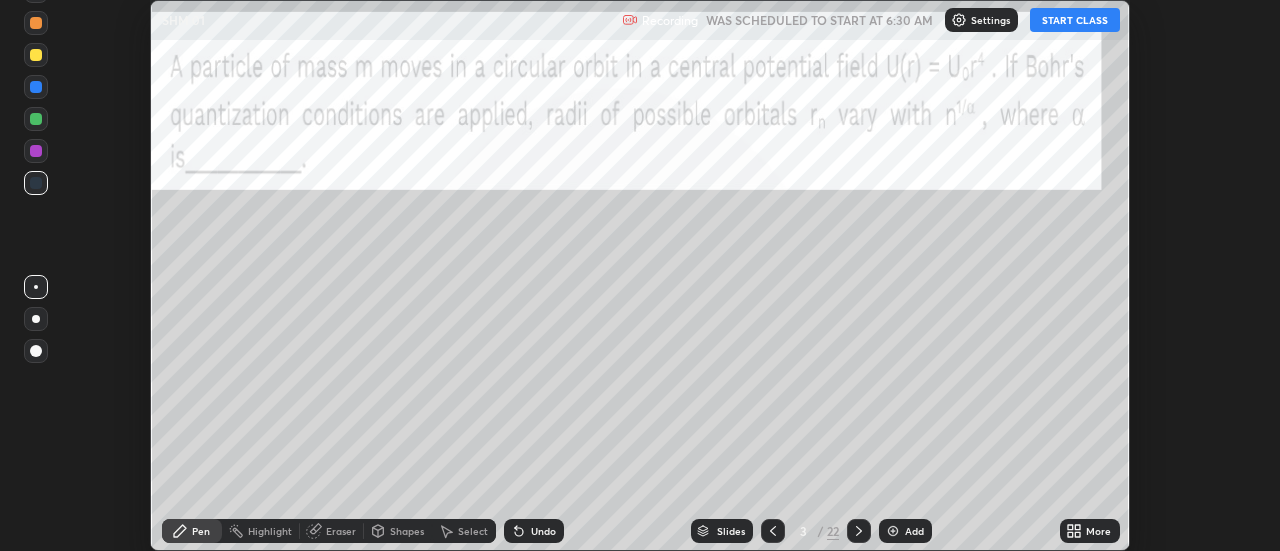 click 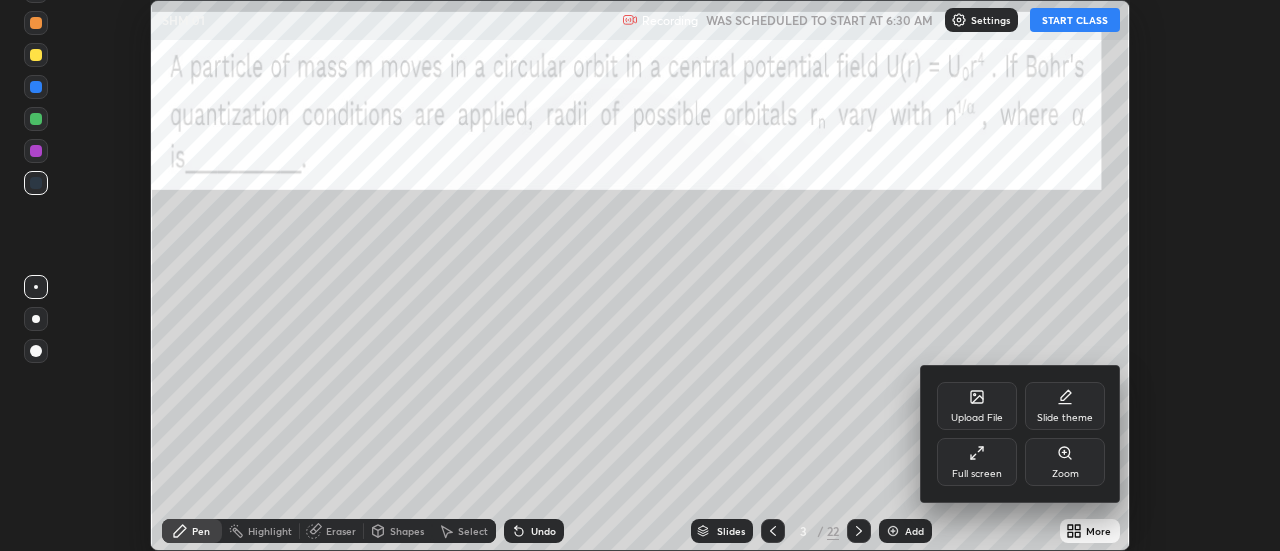 click on "Full screen" at bounding box center [977, 462] 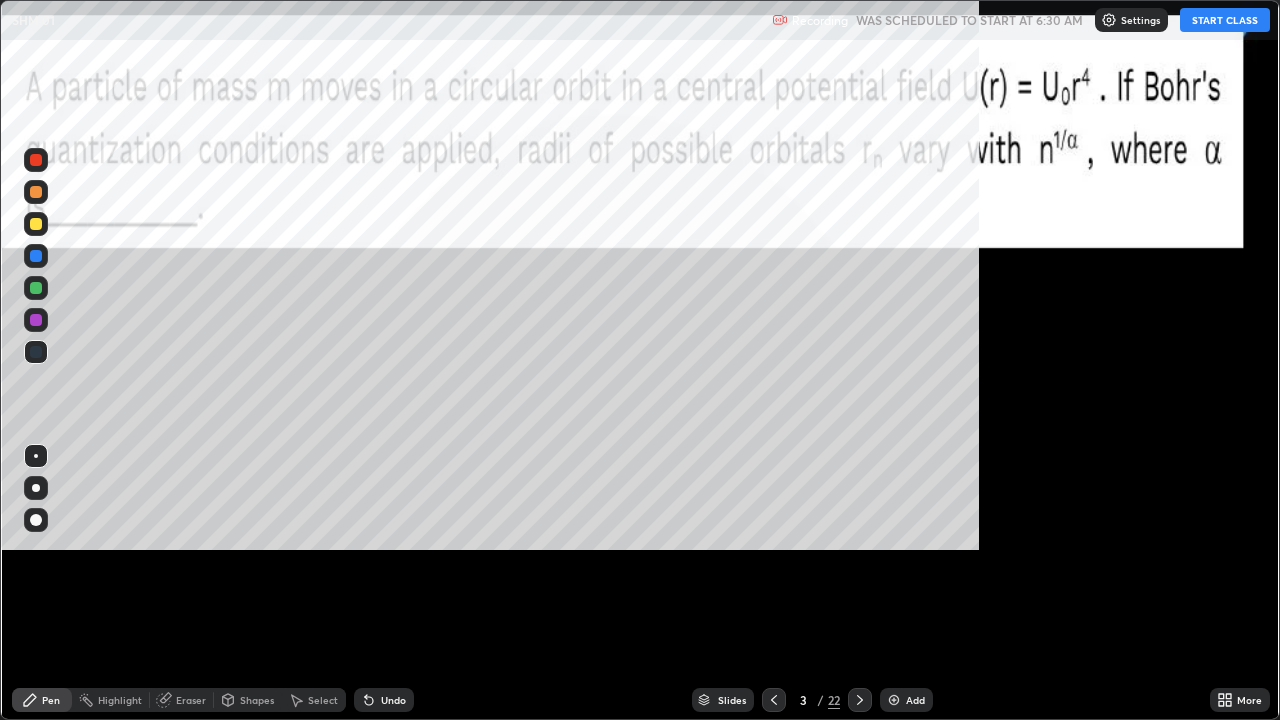 scroll, scrollTop: 99280, scrollLeft: 98720, axis: both 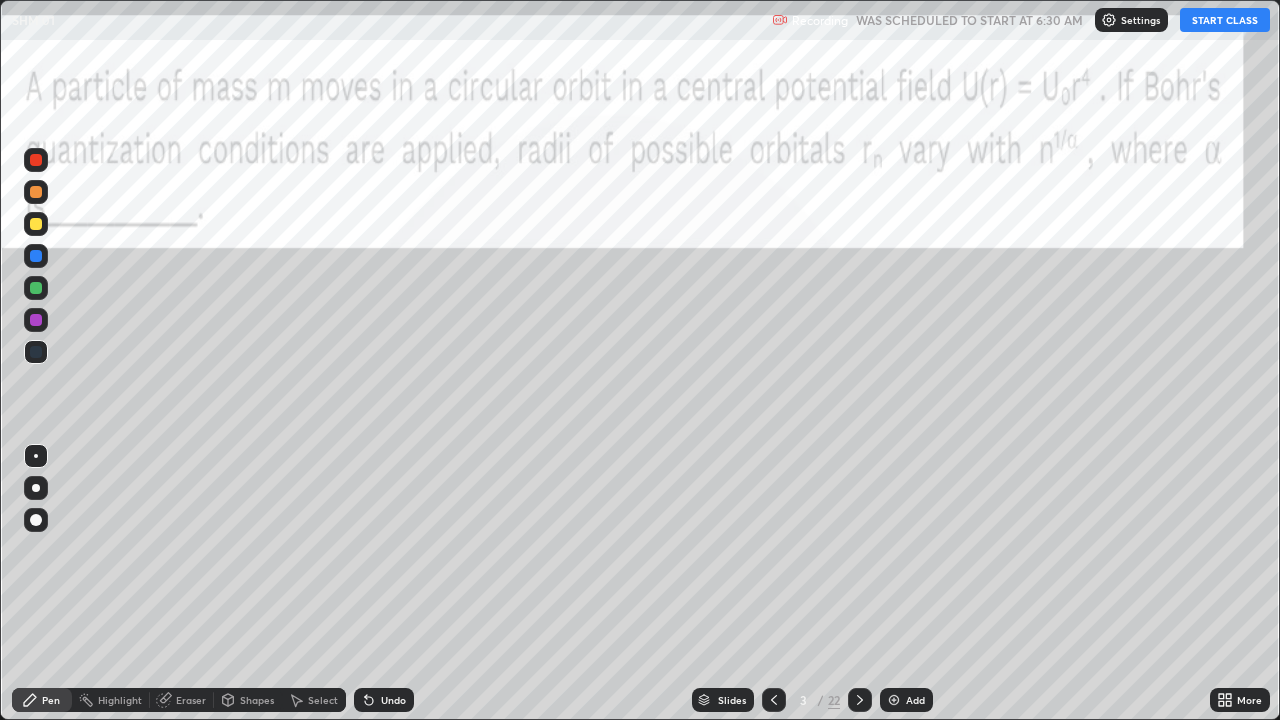 click 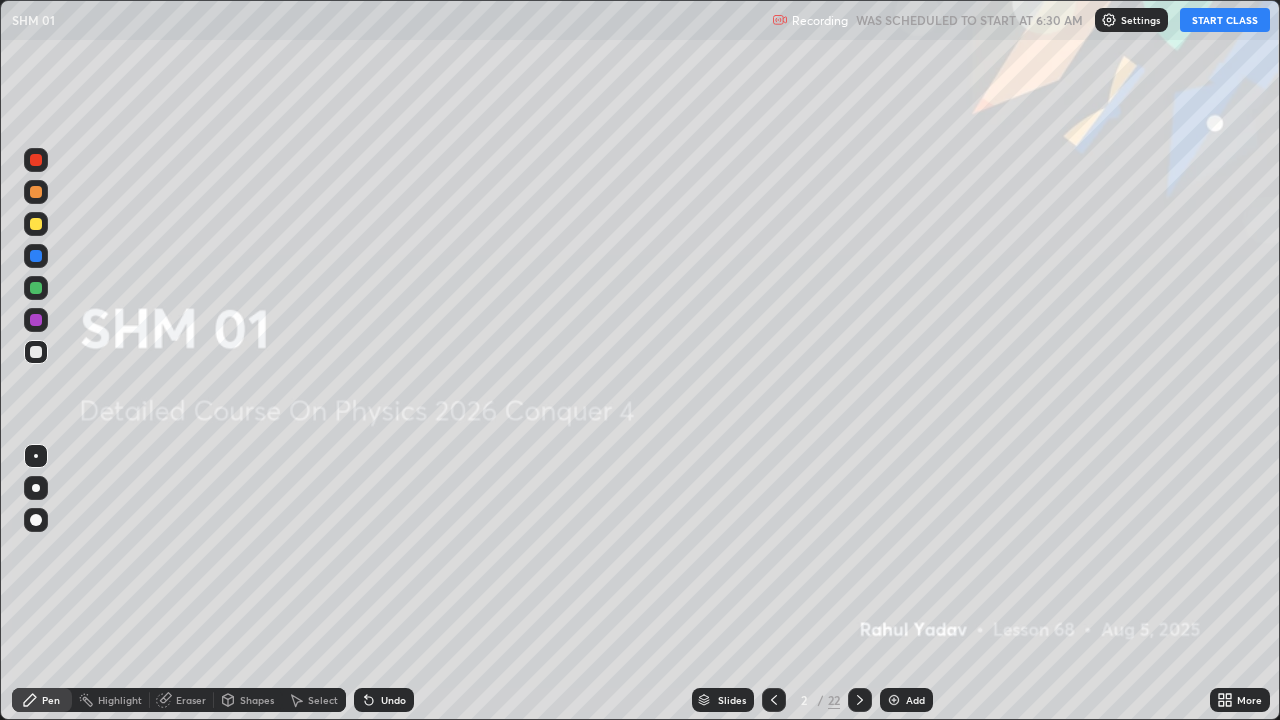 click on "Add" at bounding box center [915, 700] 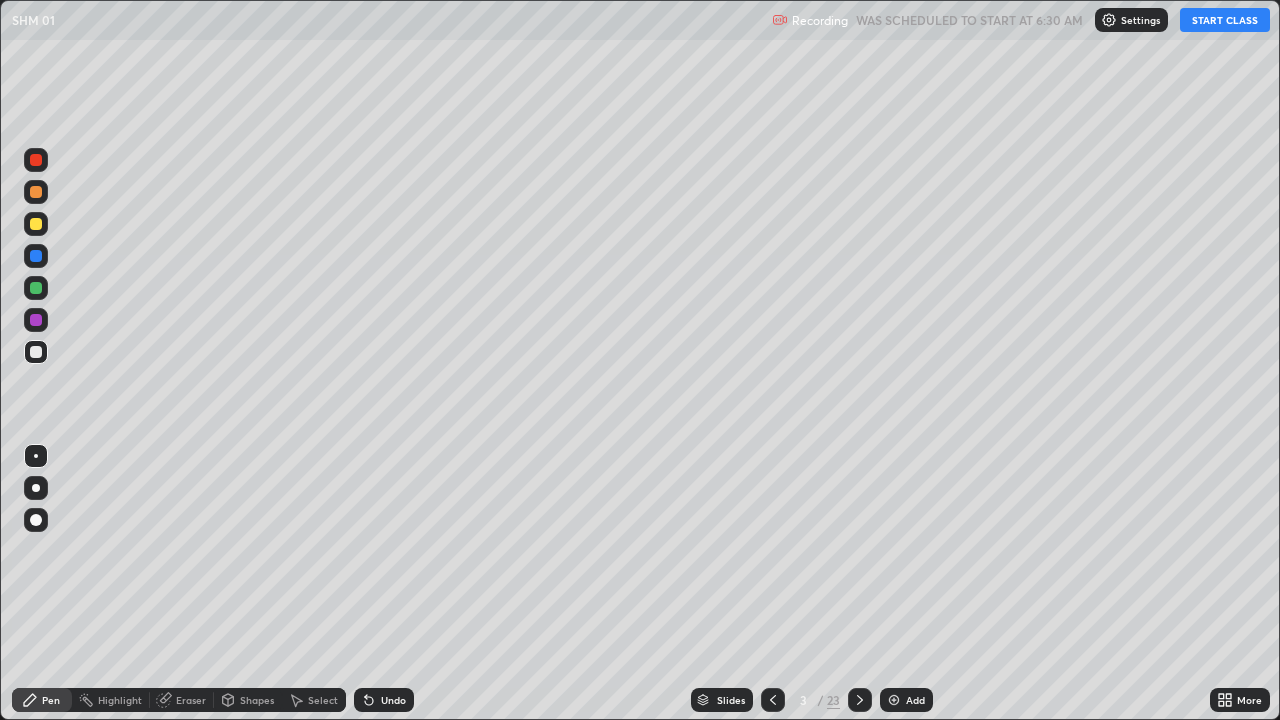 click on "Add" at bounding box center [915, 700] 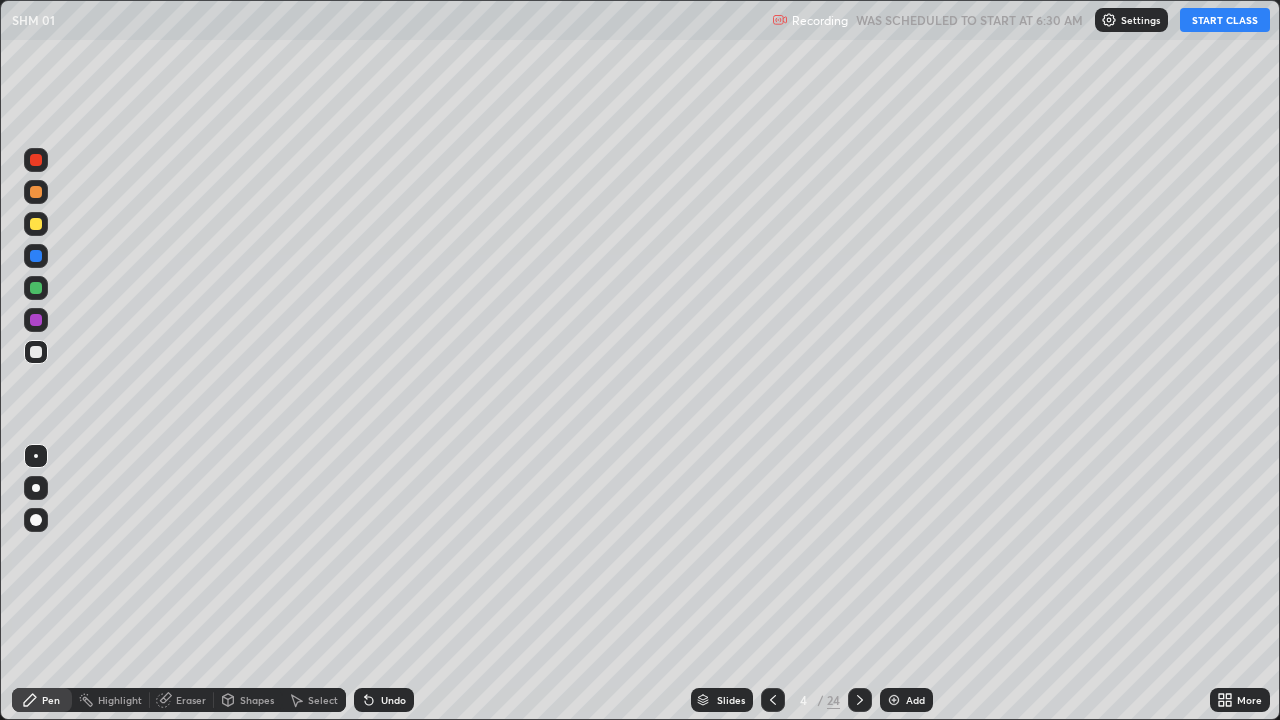 click at bounding box center (36, 488) 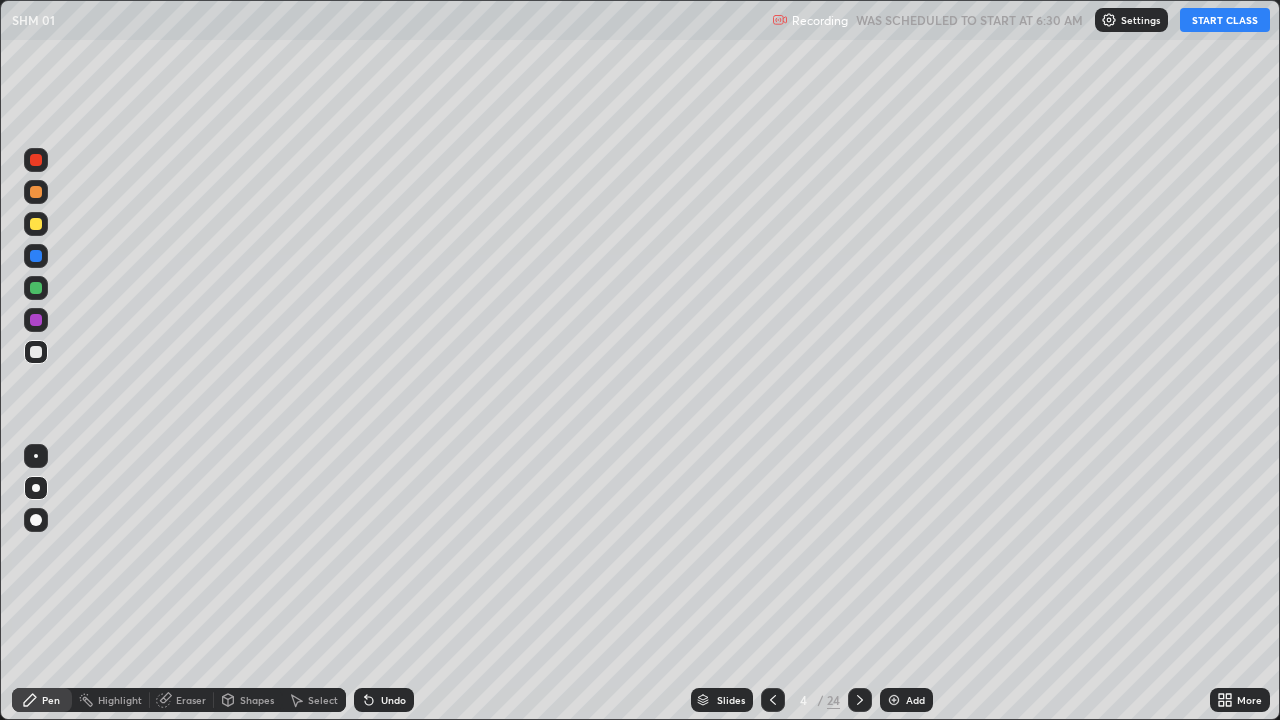 click on "START CLASS" at bounding box center [1225, 20] 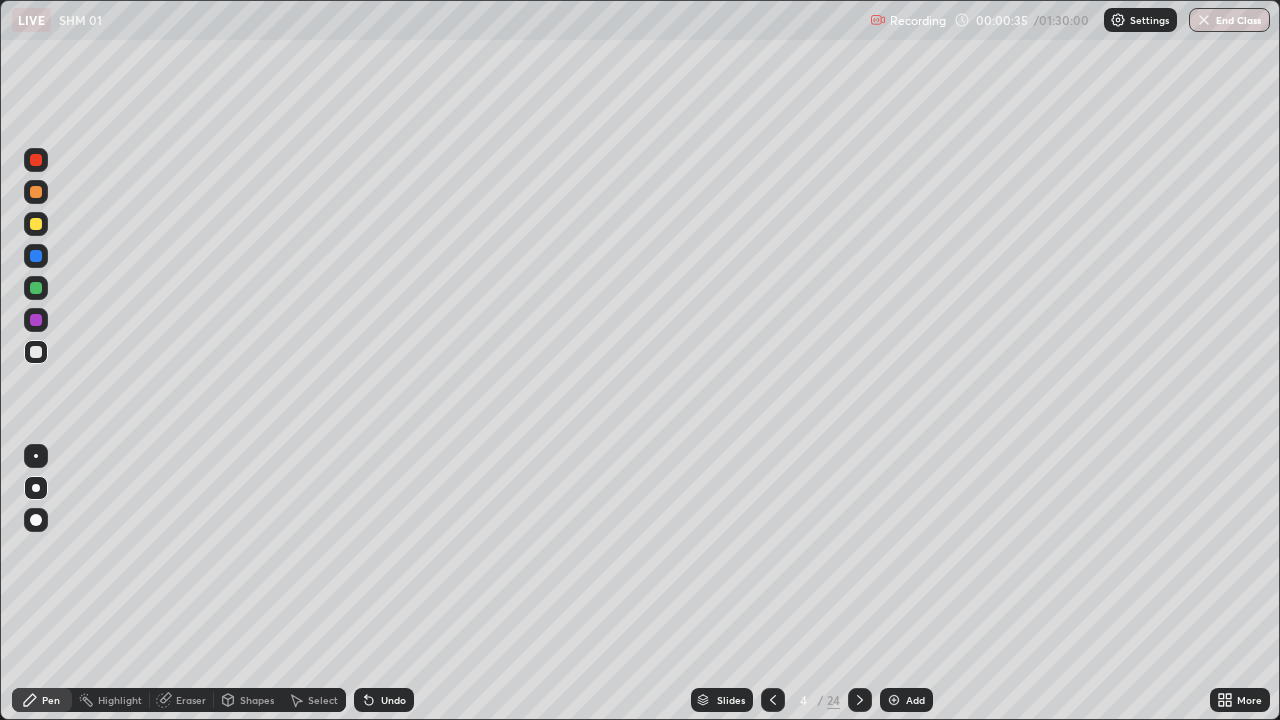 click at bounding box center [36, 352] 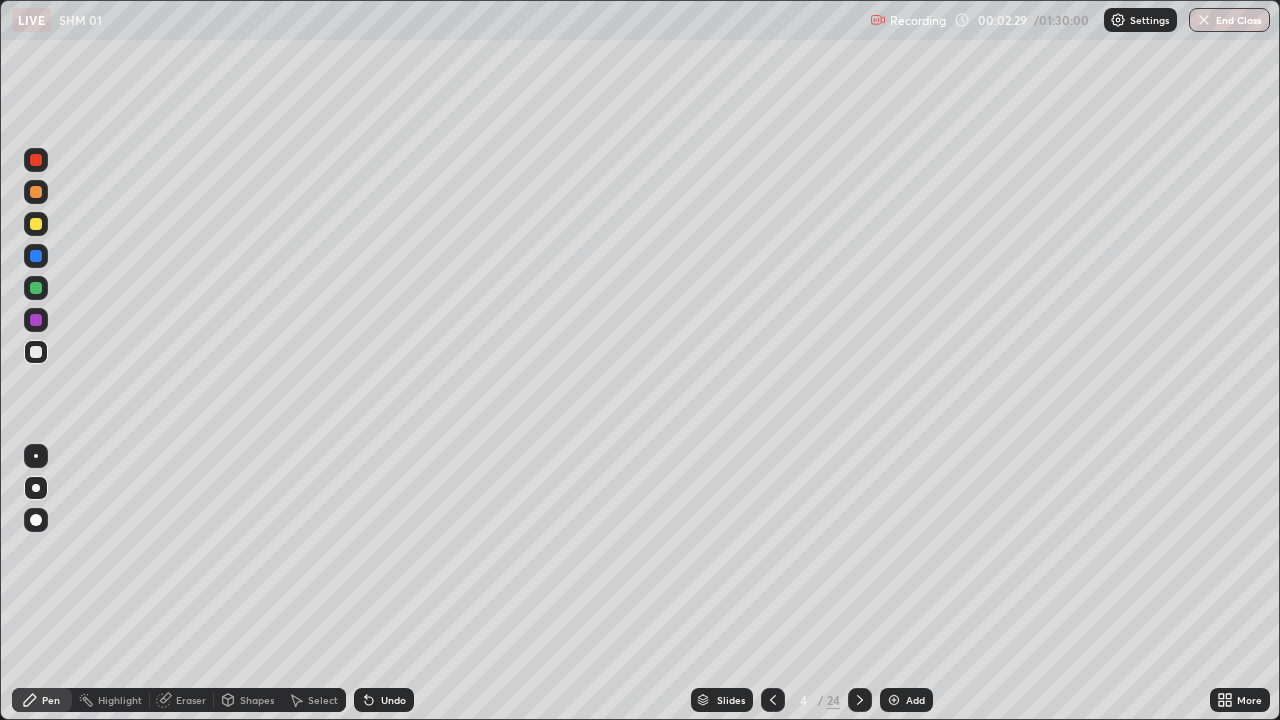 click at bounding box center [36, 224] 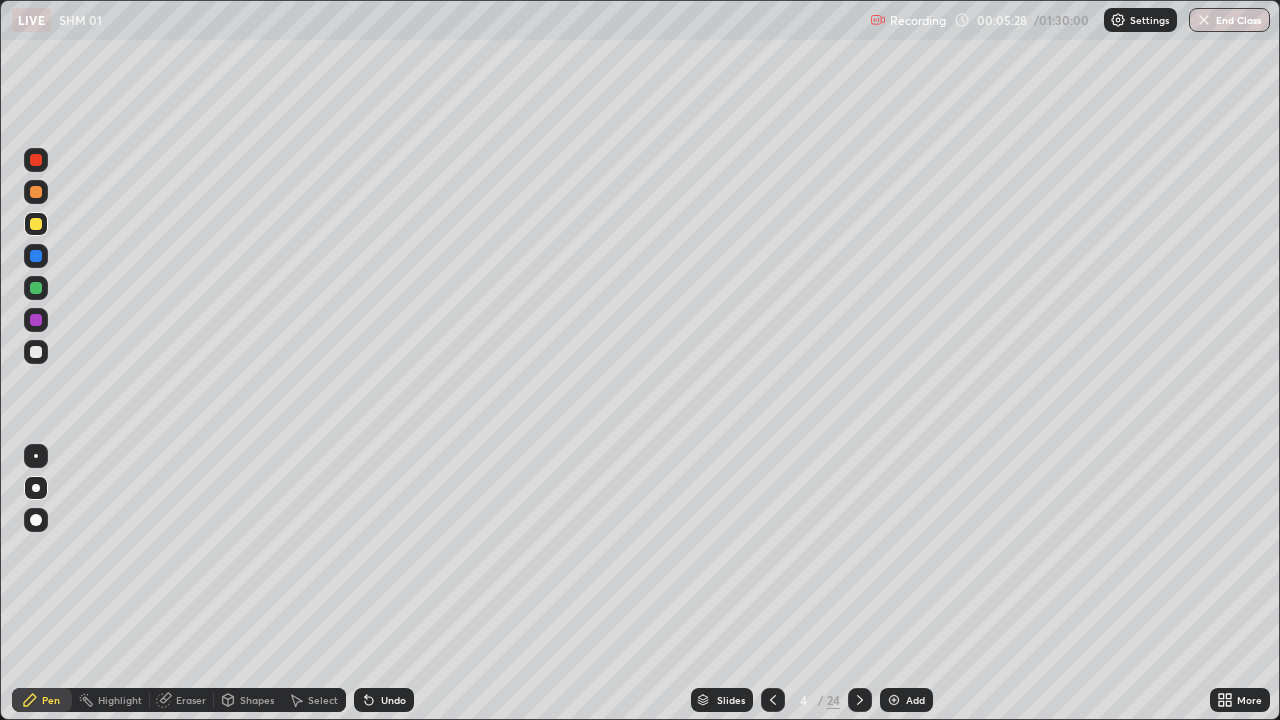 click at bounding box center [36, 256] 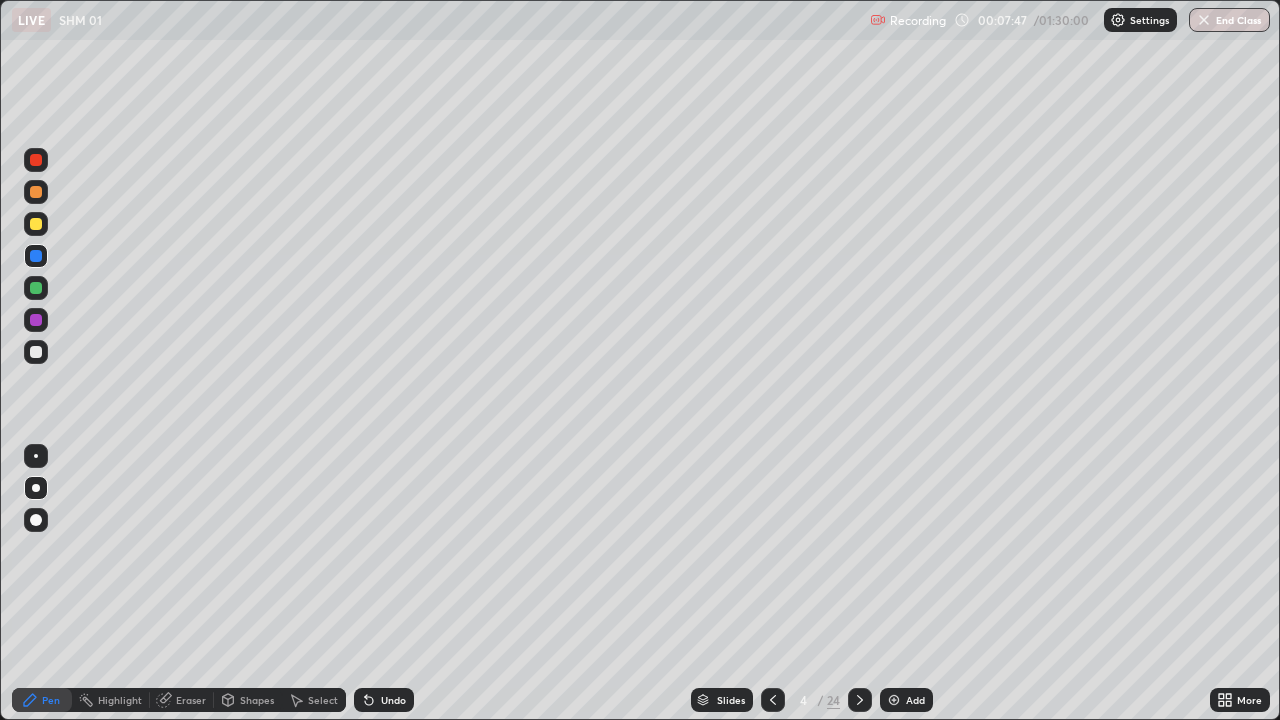 click on "Shapes" at bounding box center (248, 700) 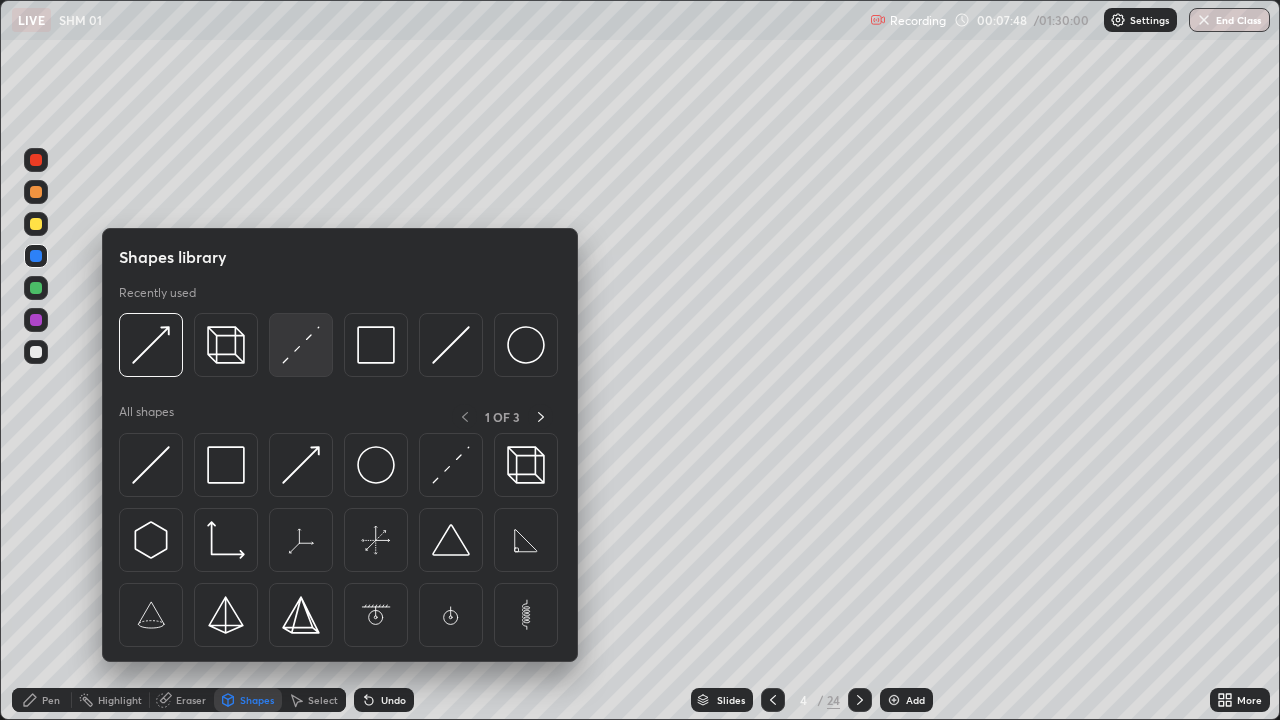 click at bounding box center [301, 345] 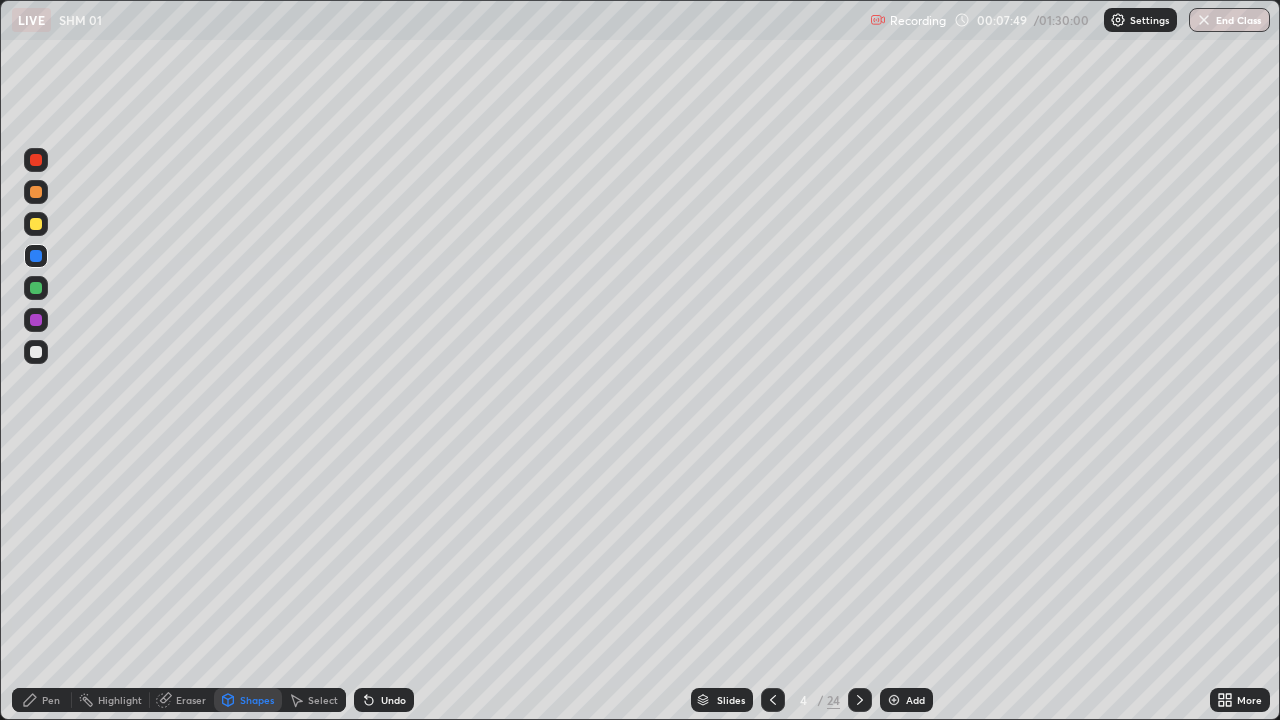 click at bounding box center (36, 256) 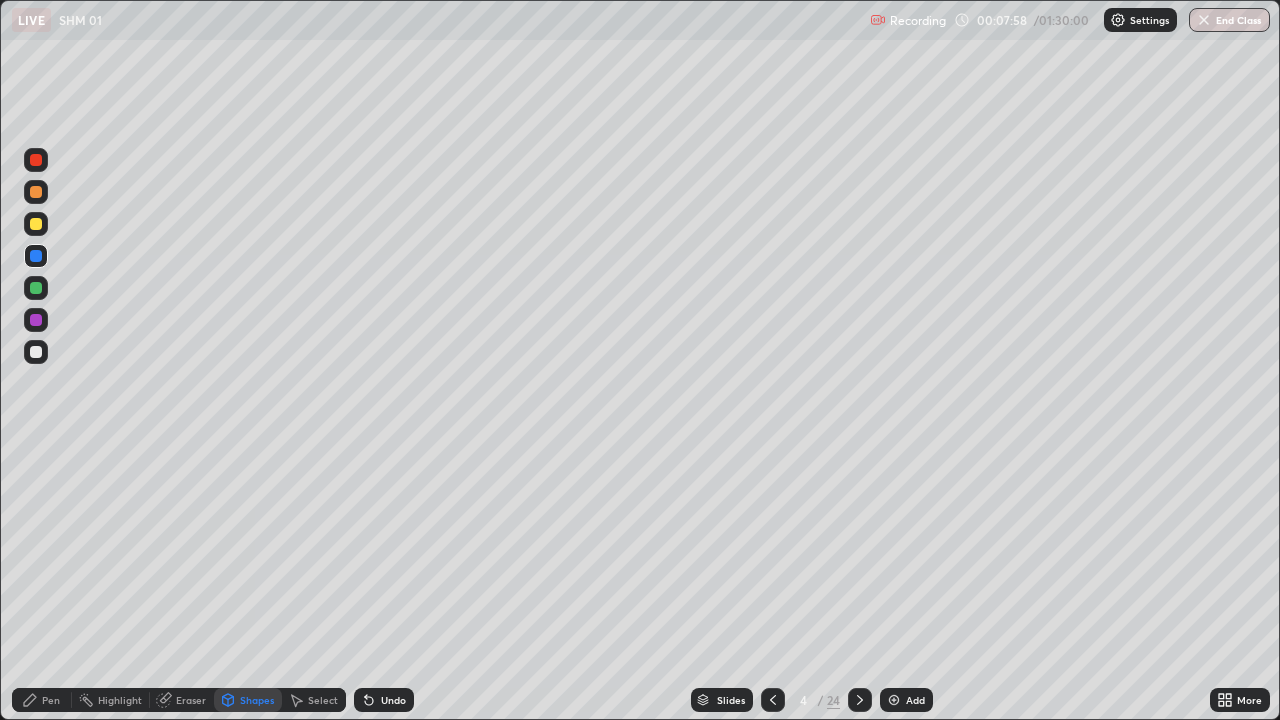 click on "Pen" at bounding box center (42, 700) 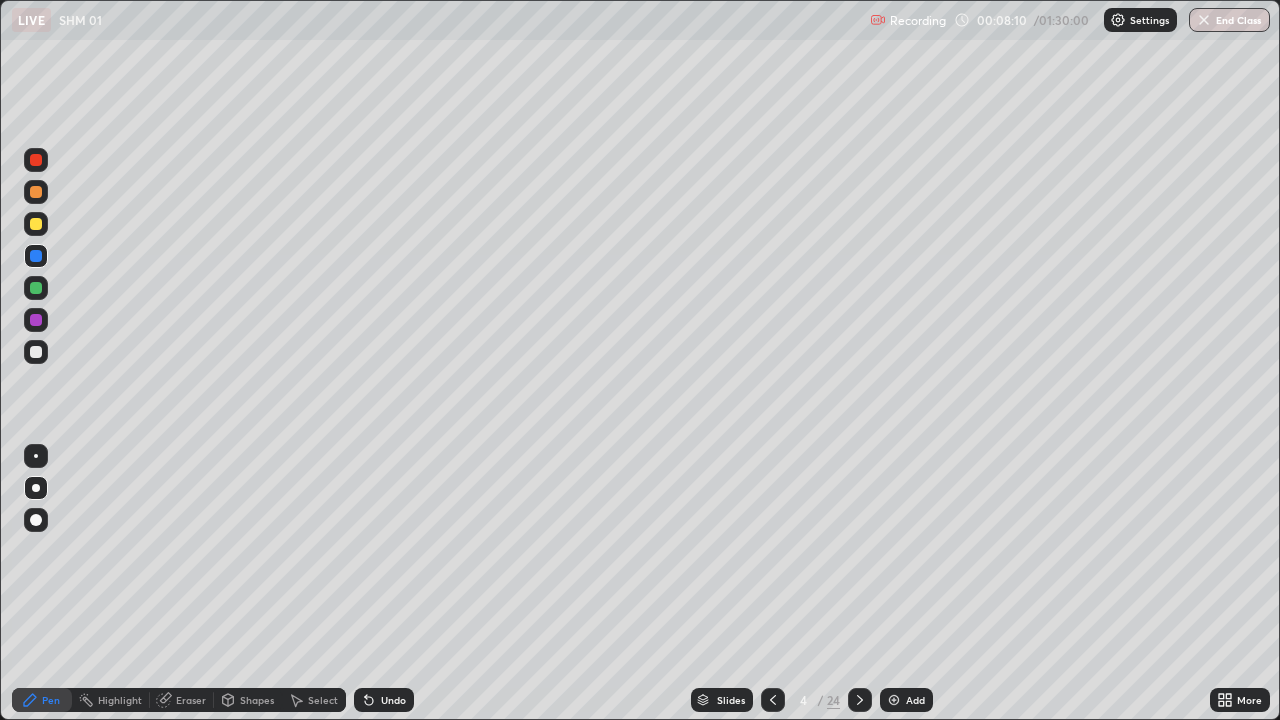 click at bounding box center [36, 352] 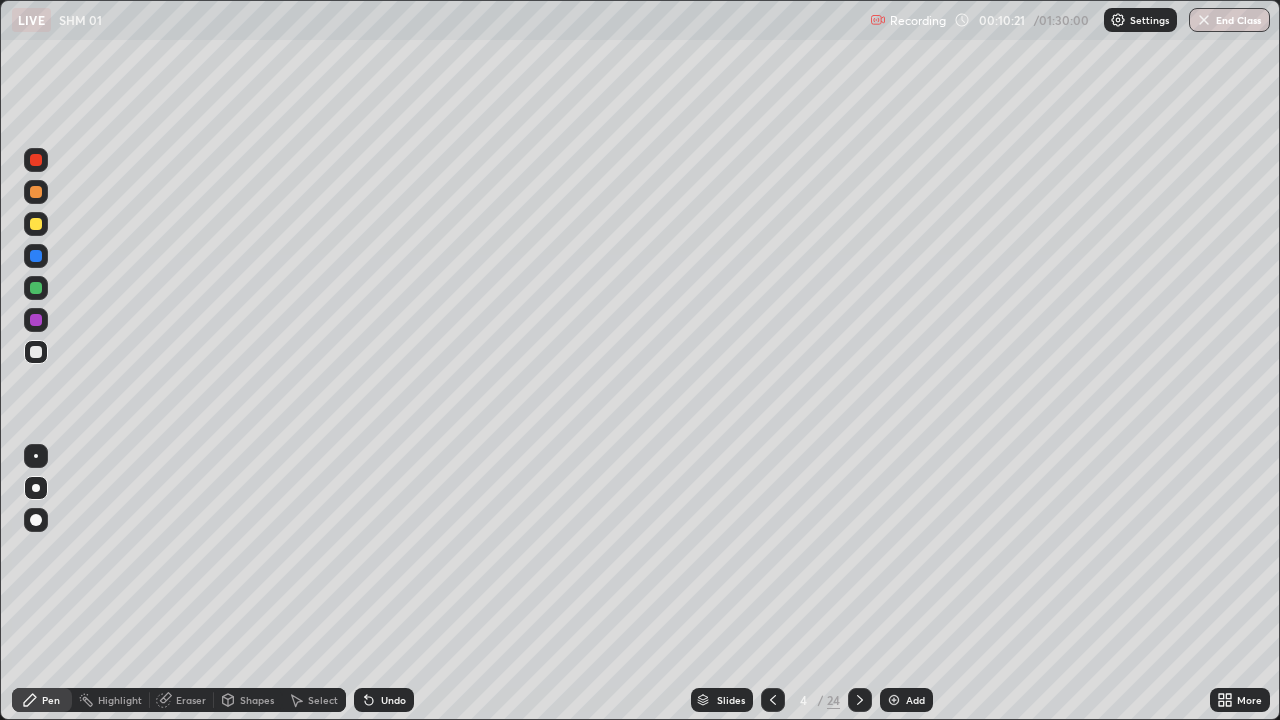 click on "Eraser" at bounding box center [191, 700] 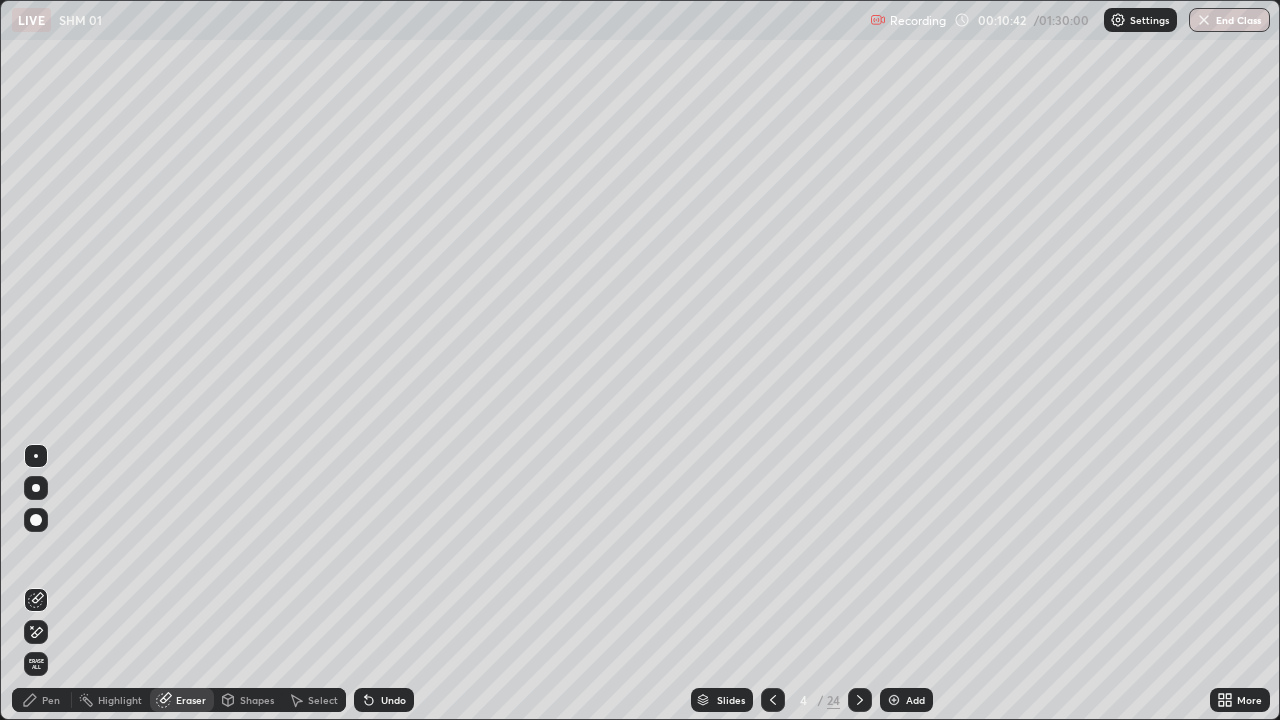 click on "Pen" at bounding box center (42, 700) 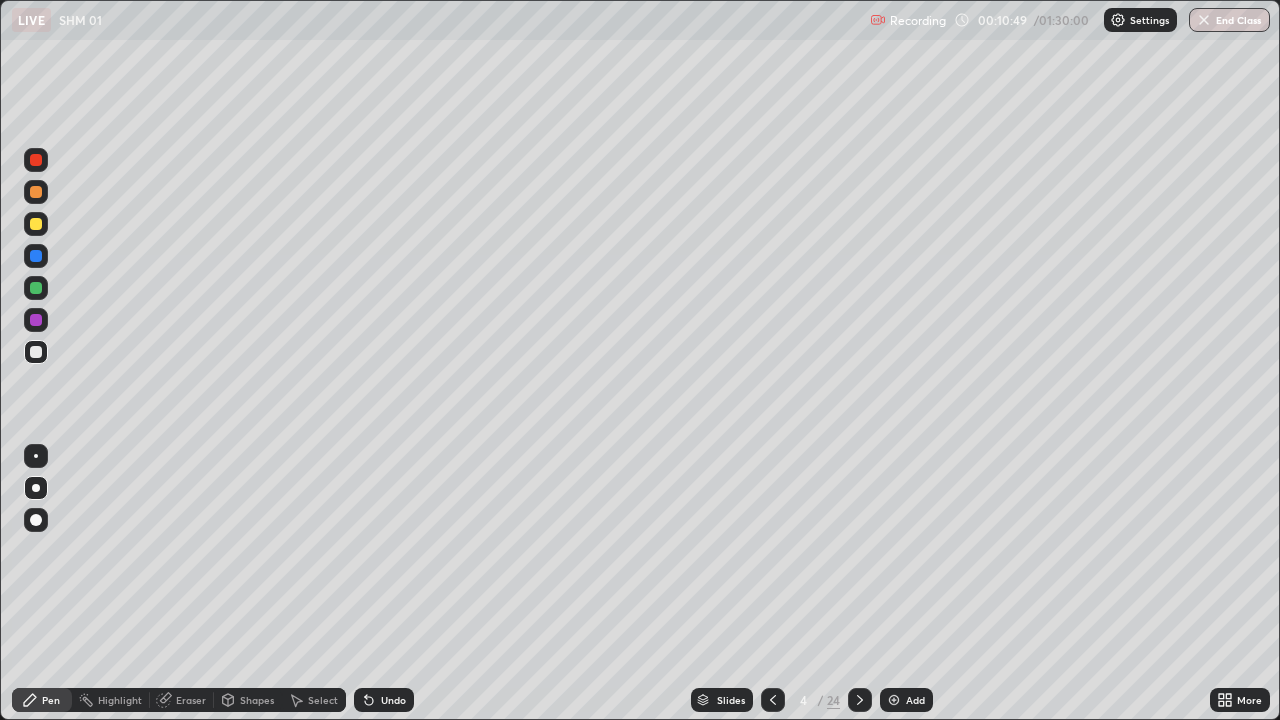 click 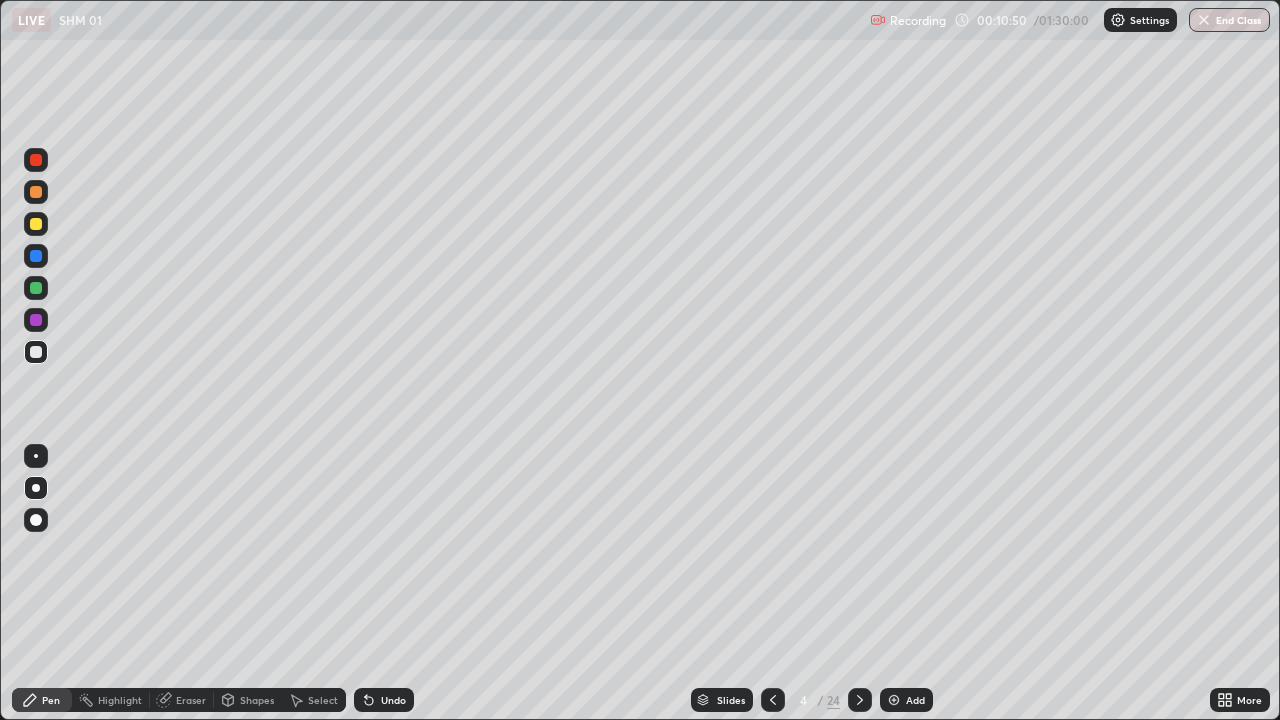 click 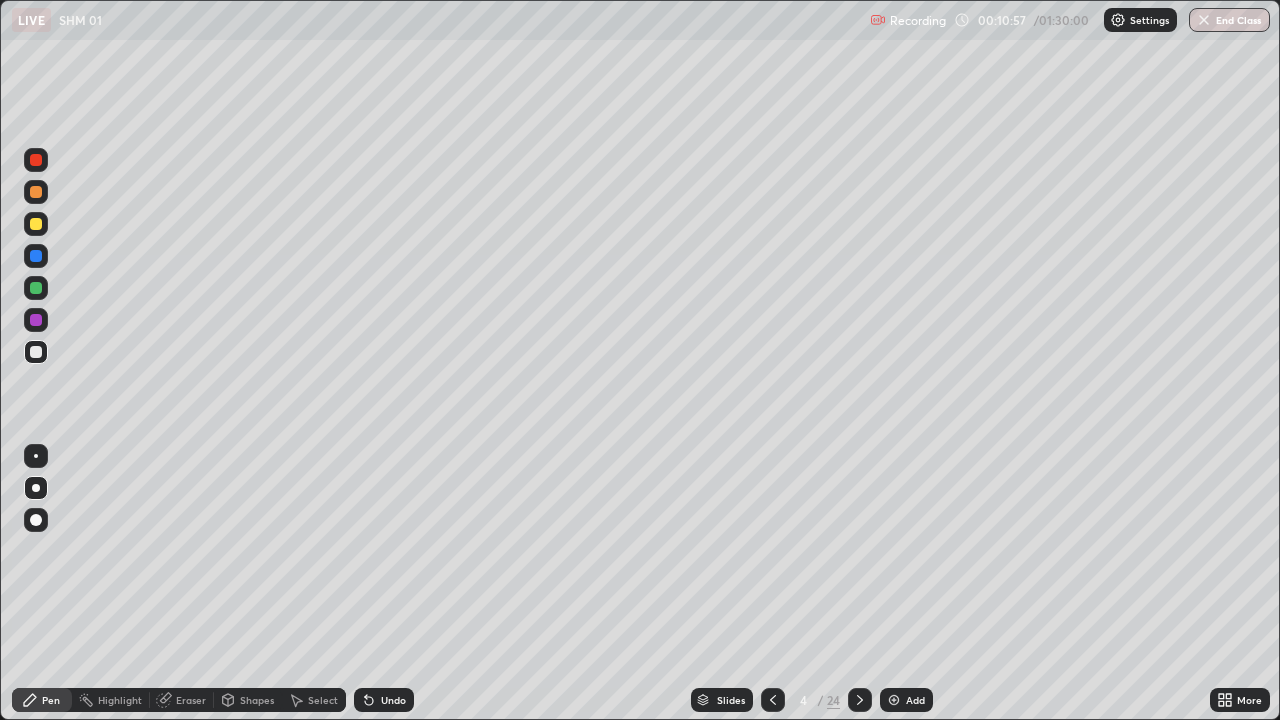click on "Eraser" at bounding box center [191, 700] 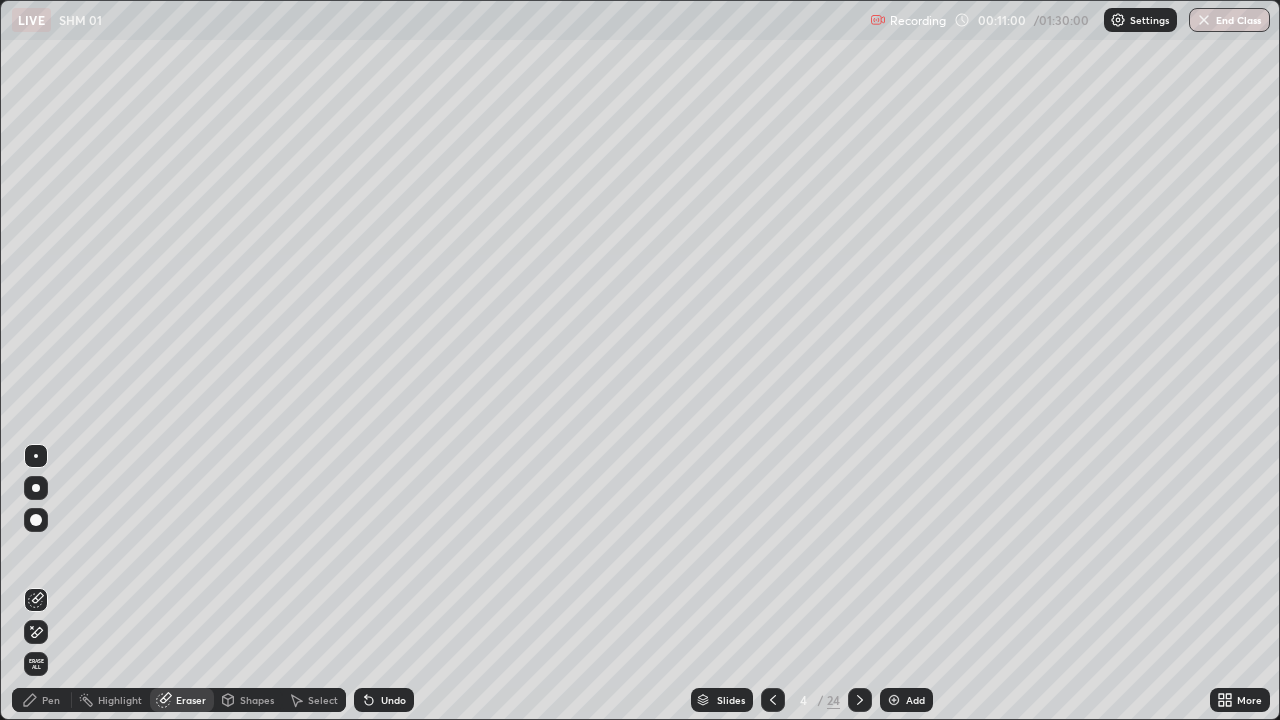 click on "Pen" at bounding box center [42, 700] 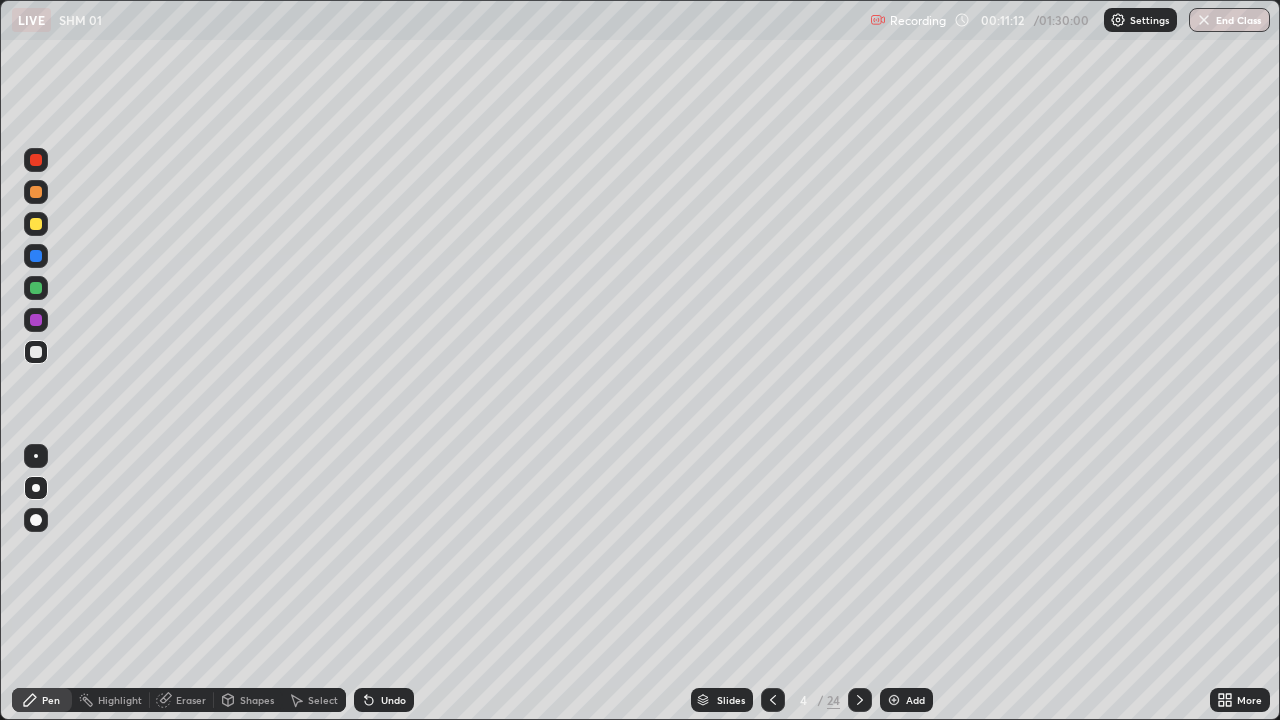click on "Eraser" at bounding box center (191, 700) 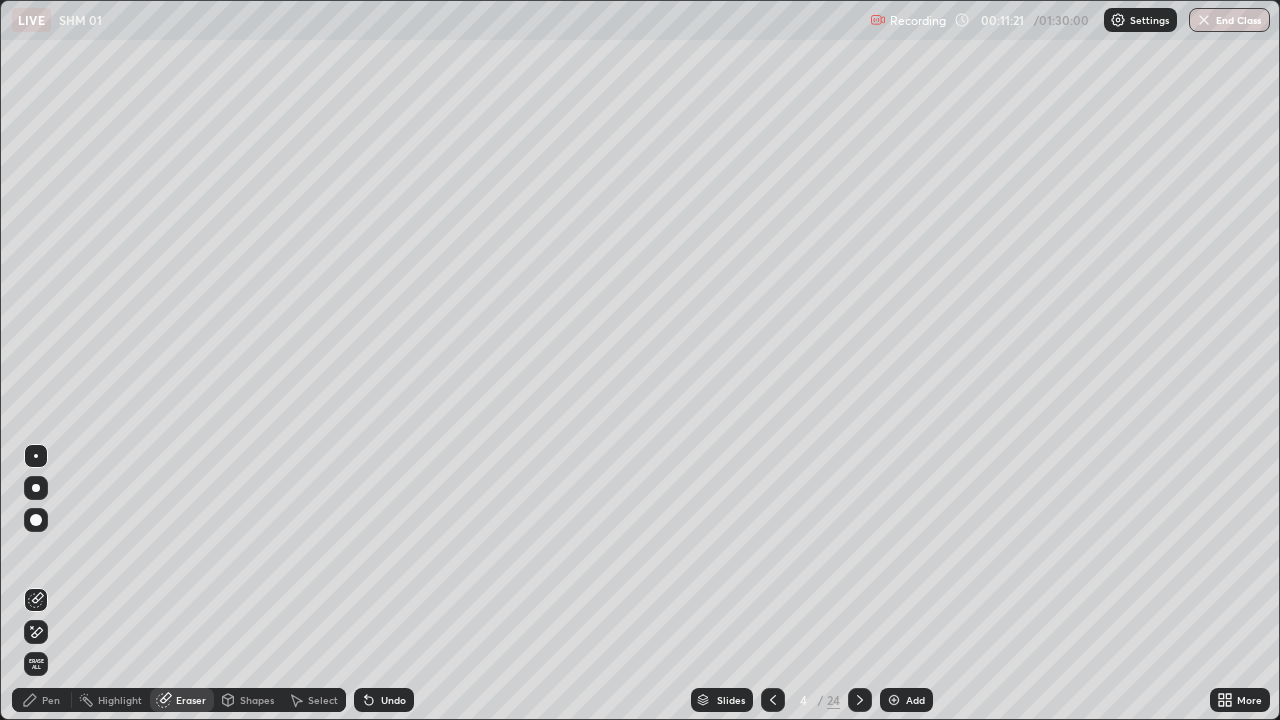 click on "Pen" at bounding box center [51, 700] 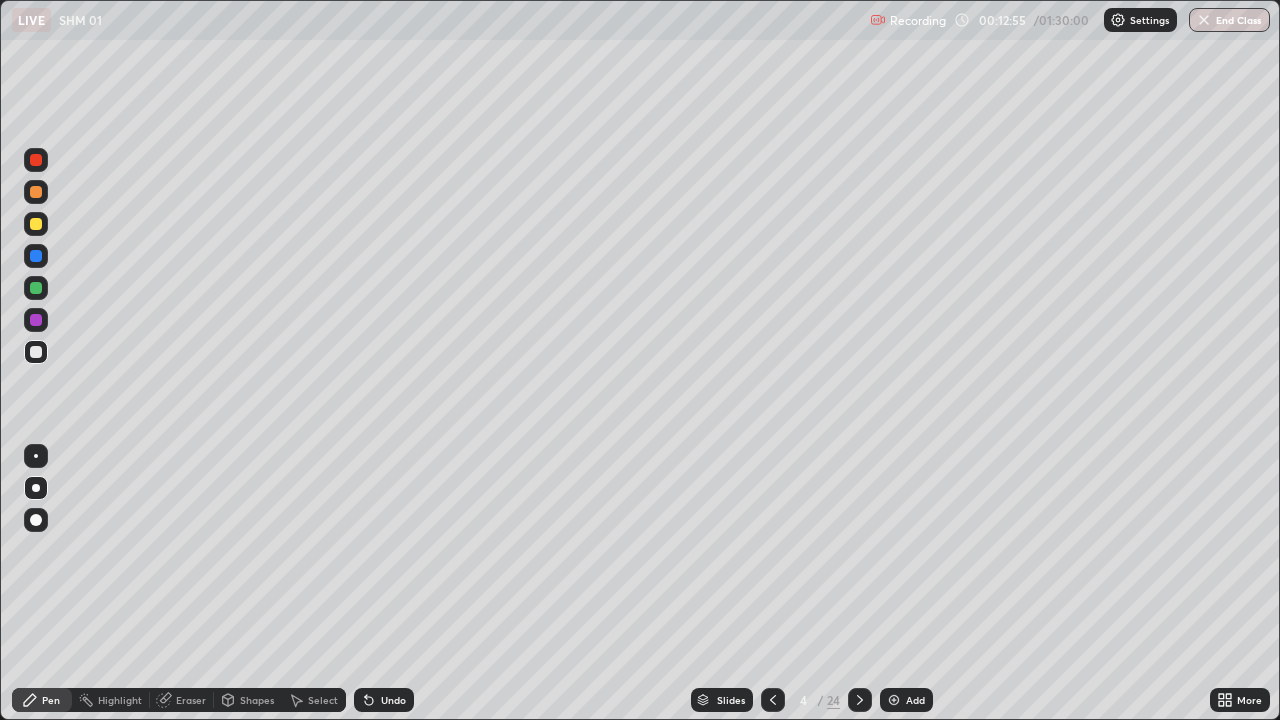 click at bounding box center [860, 700] 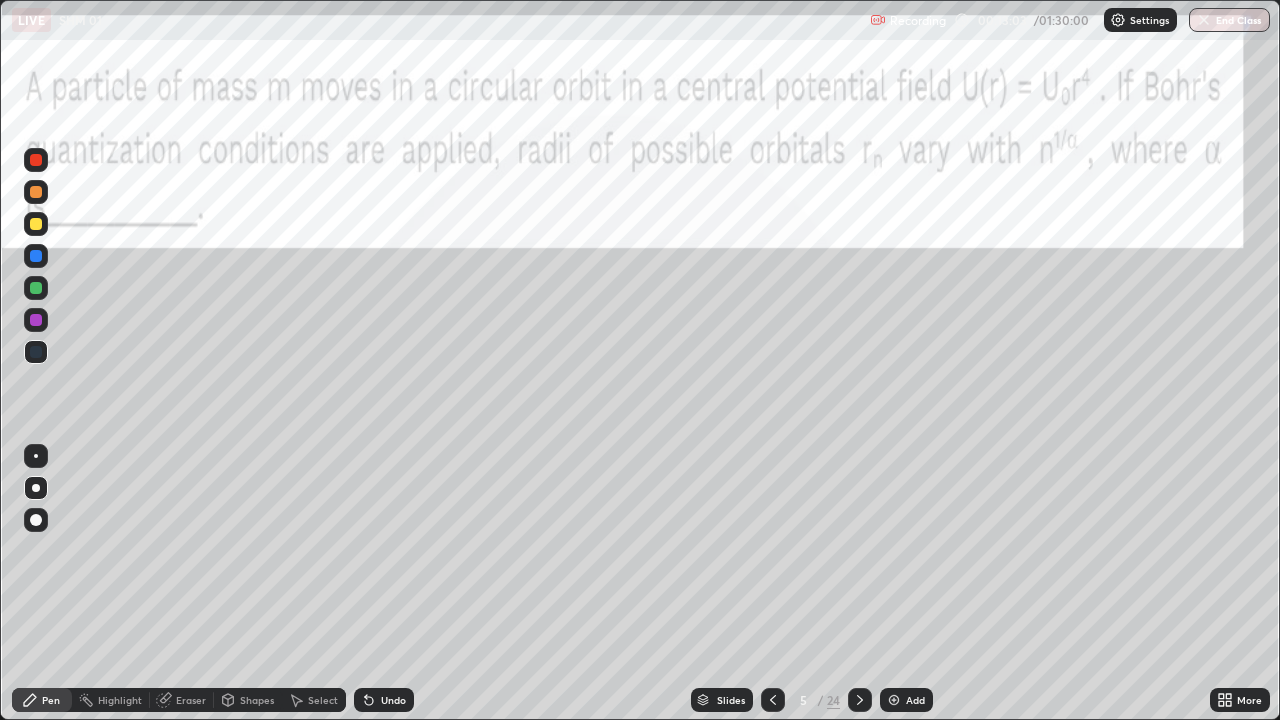 click at bounding box center (36, 520) 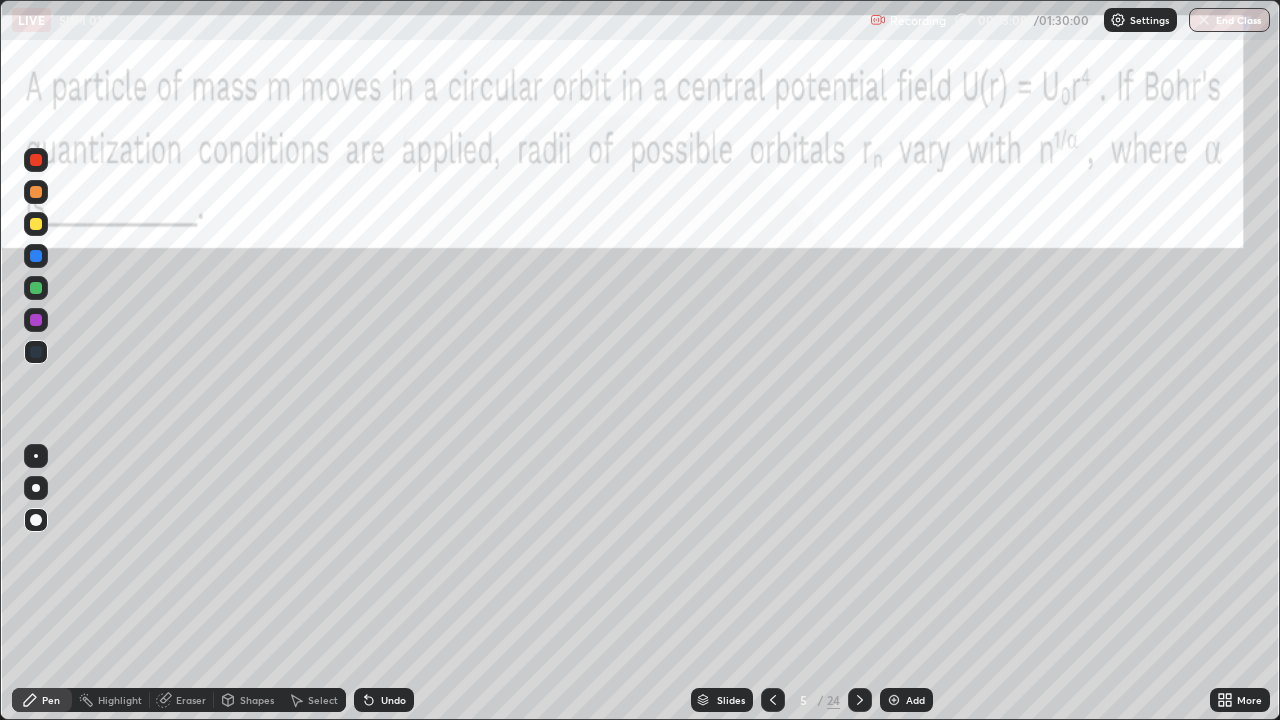click at bounding box center (36, 224) 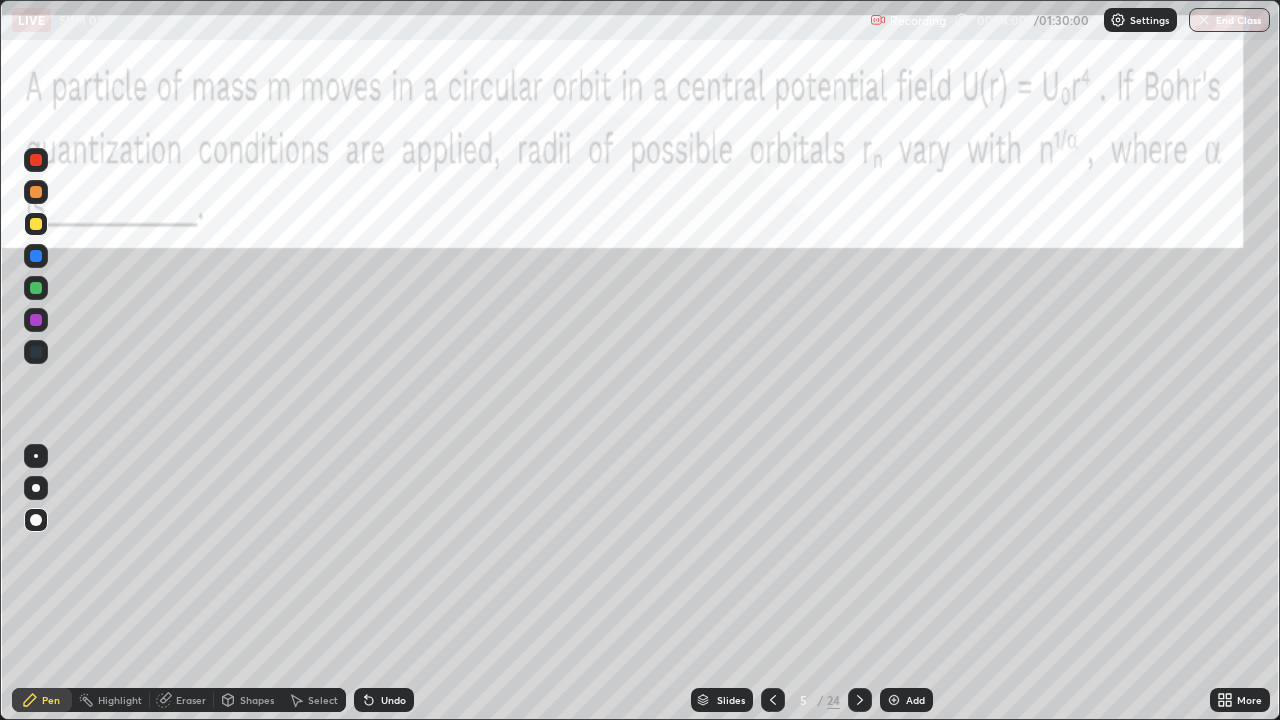 click at bounding box center (36, 160) 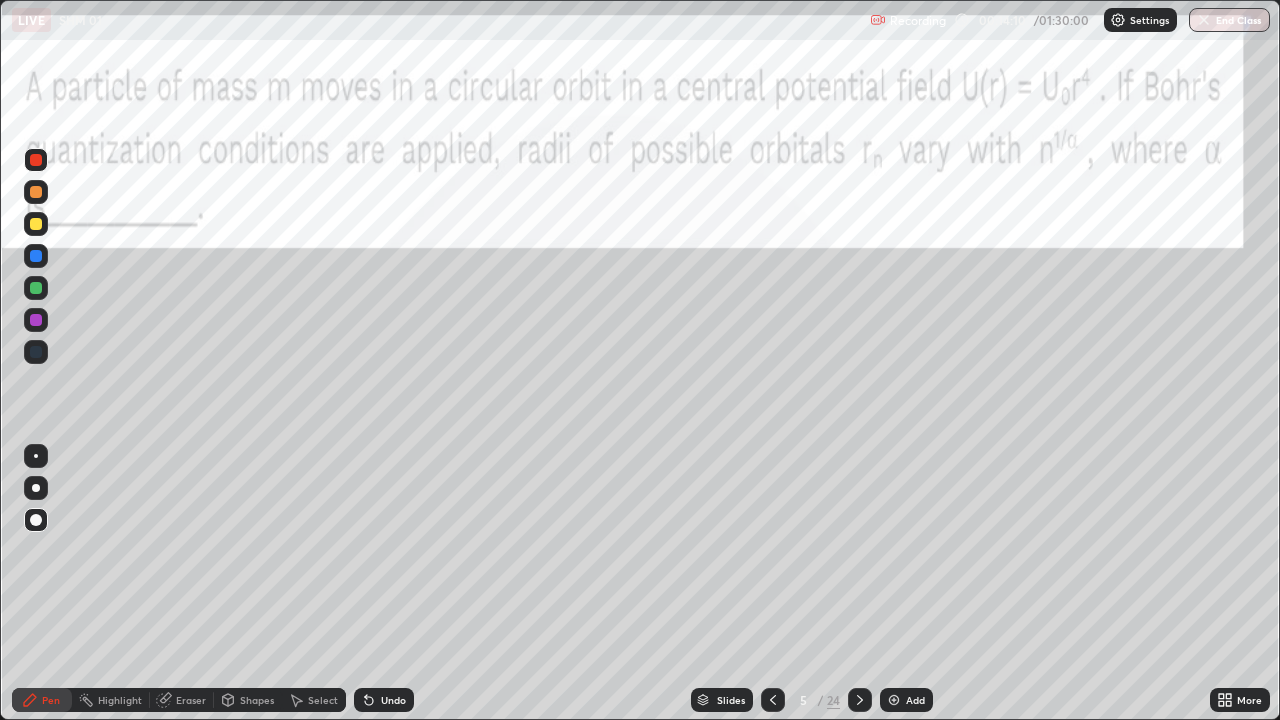 click at bounding box center [36, 224] 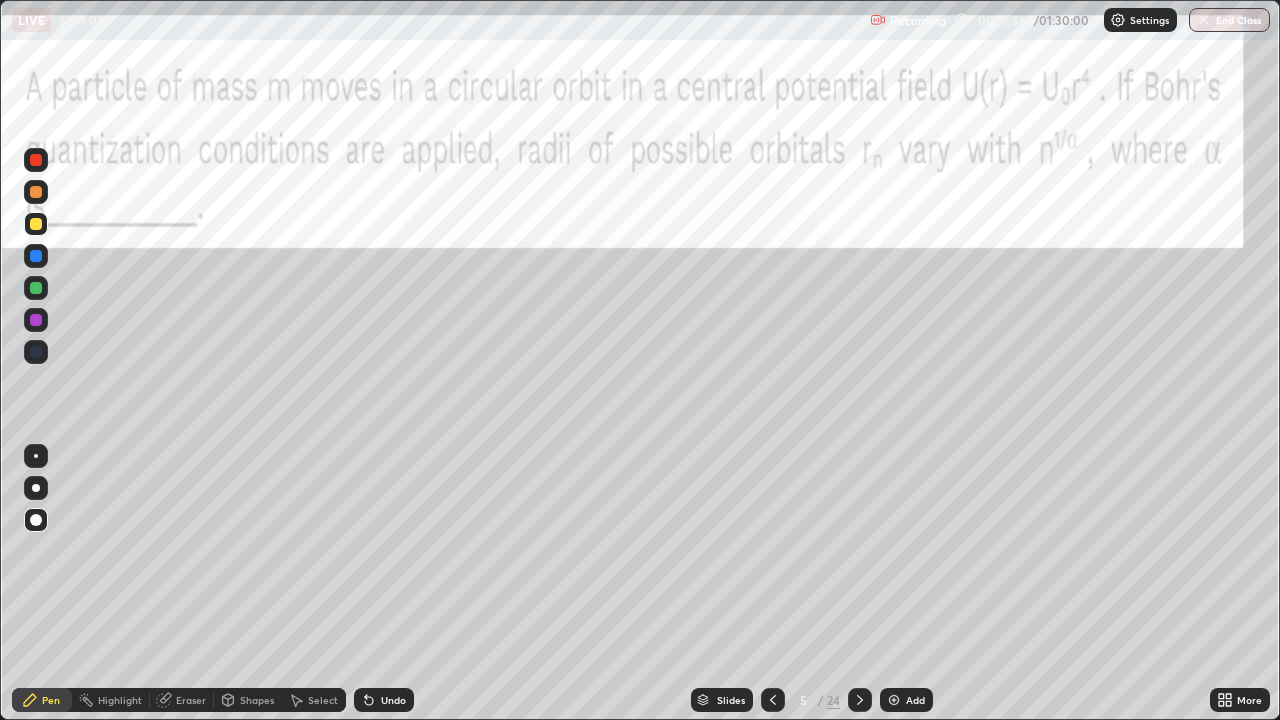 click at bounding box center (36, 160) 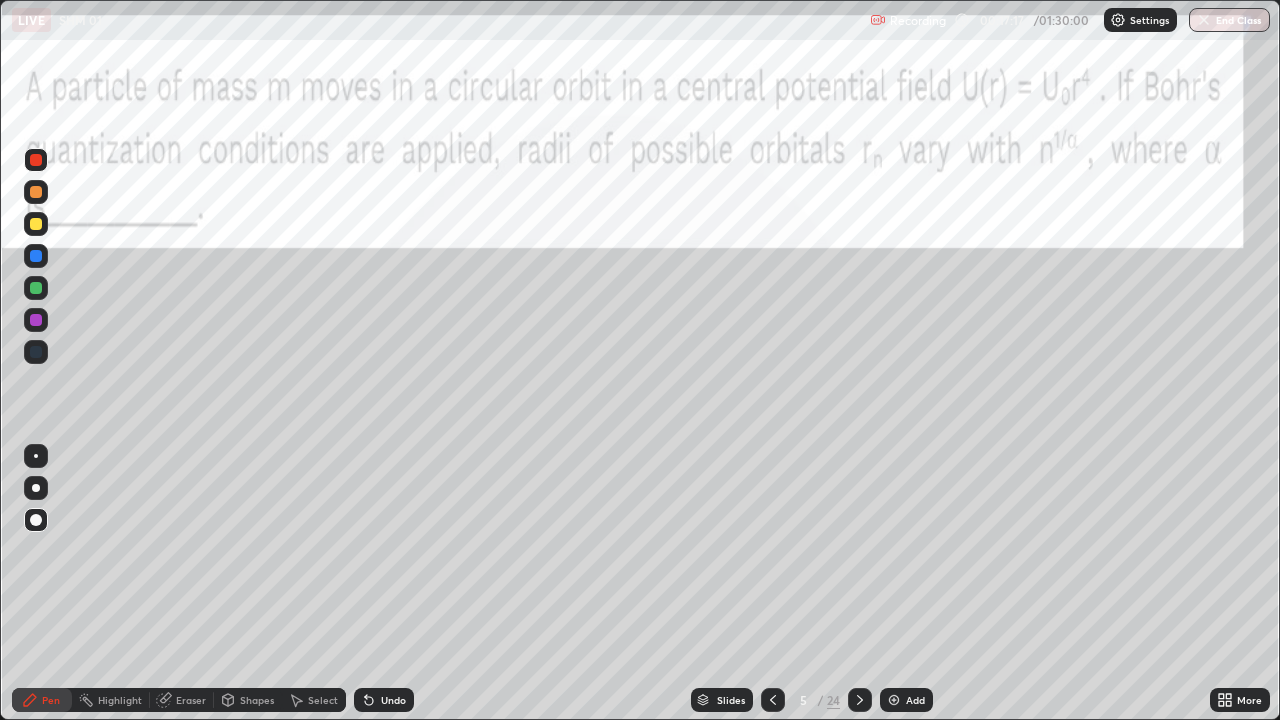 click at bounding box center (36, 224) 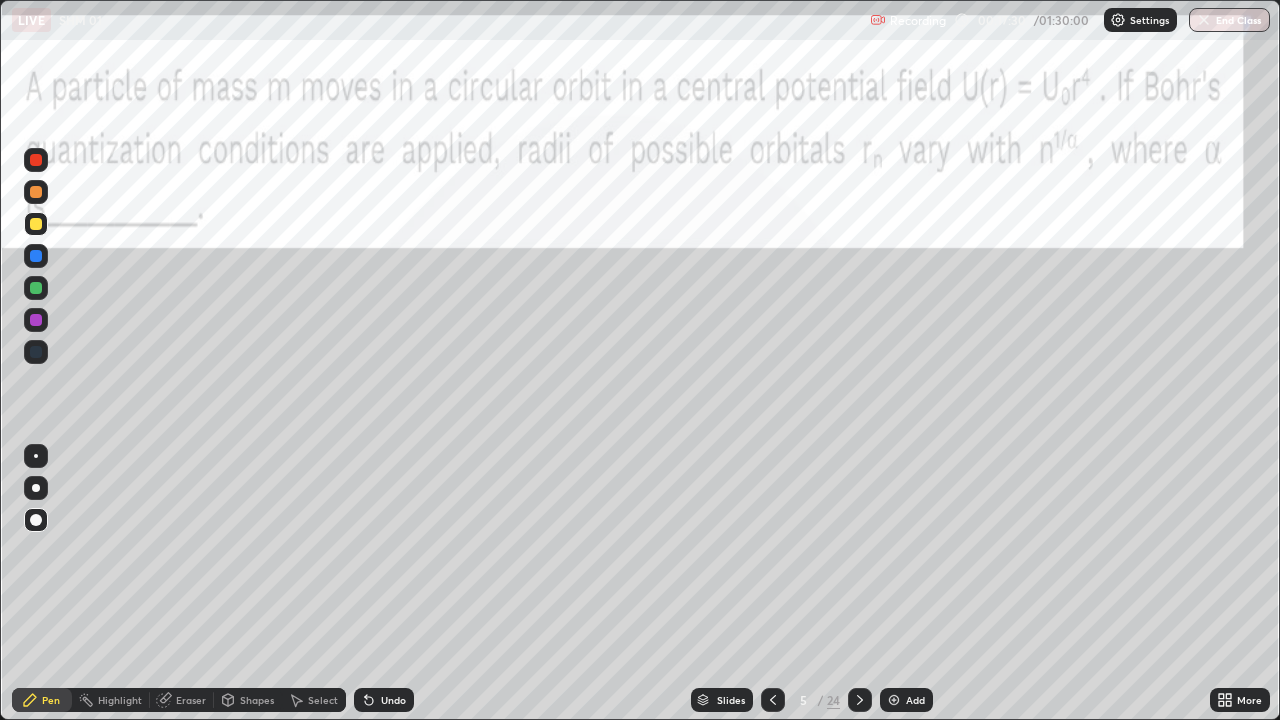 click on "Eraser" at bounding box center [191, 700] 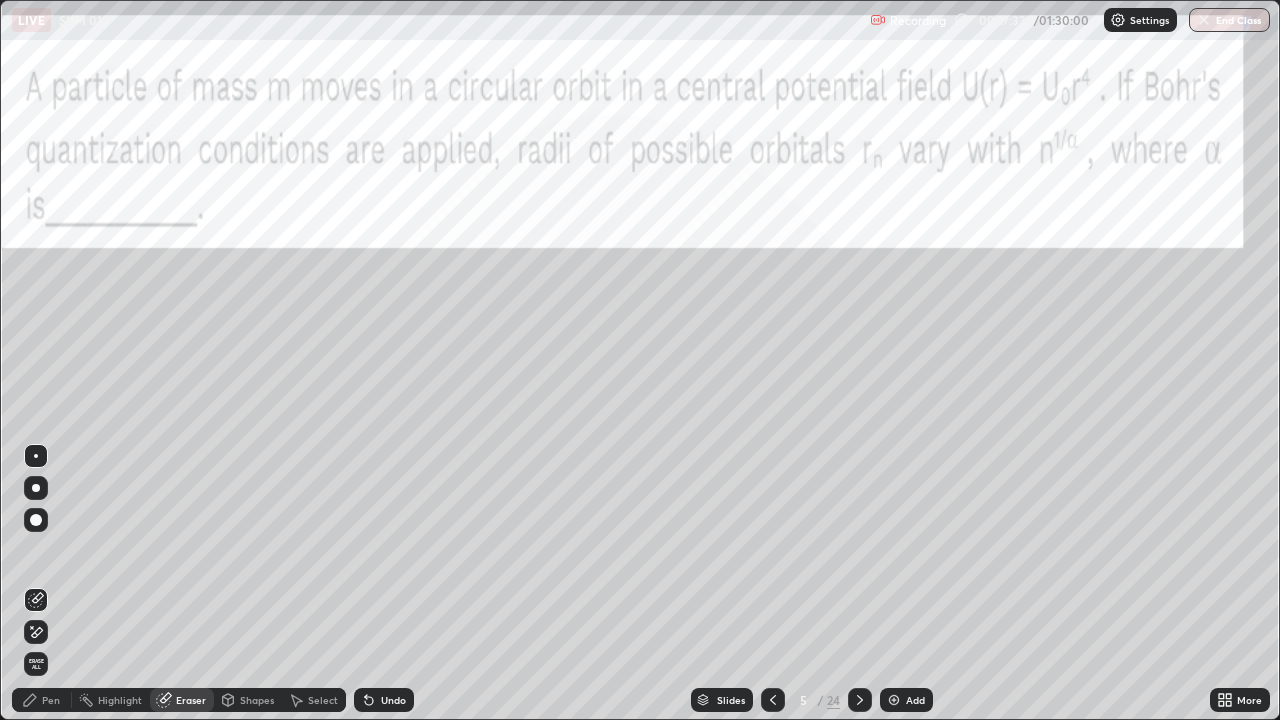 click on "Pen" at bounding box center (42, 700) 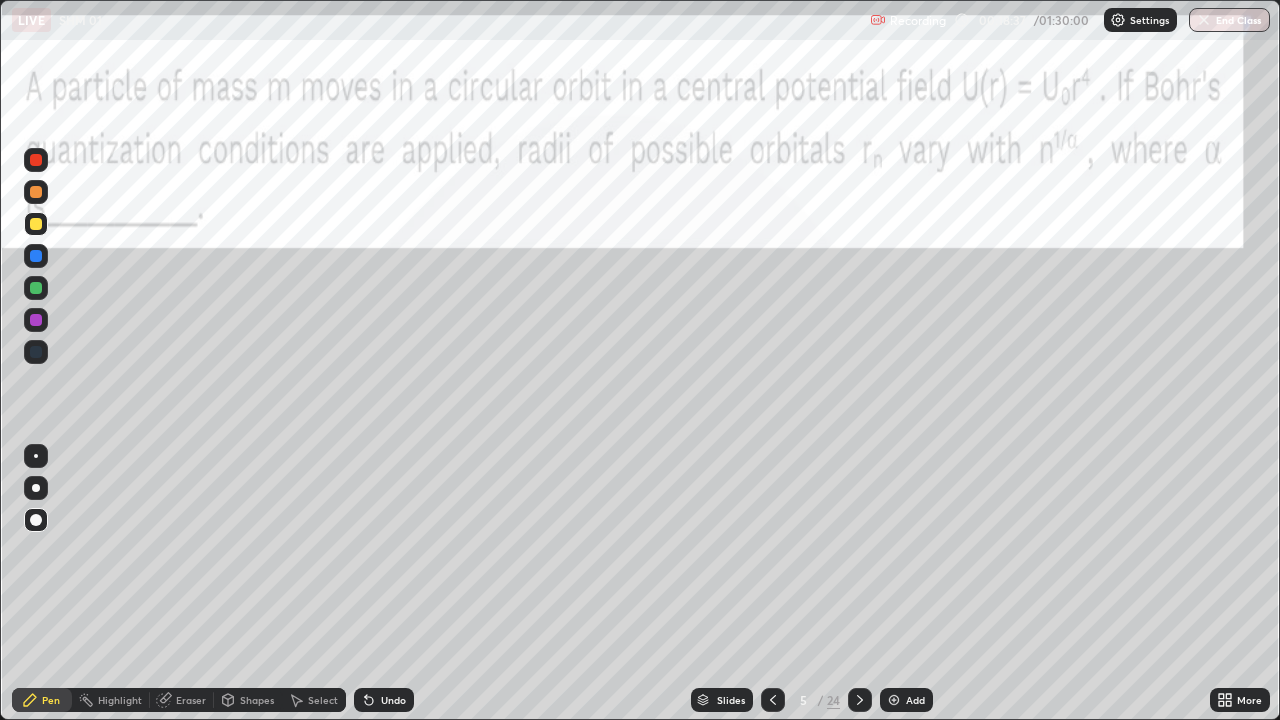 click at bounding box center [36, 160] 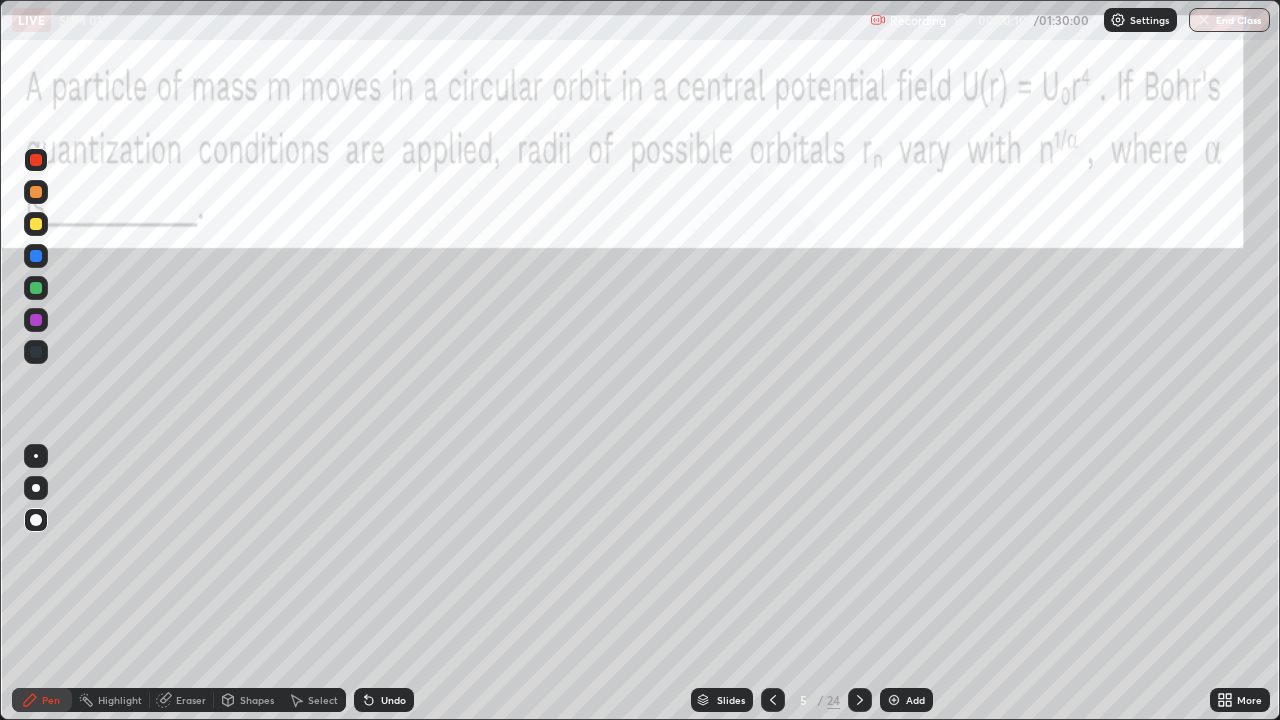 click at bounding box center (36, 192) 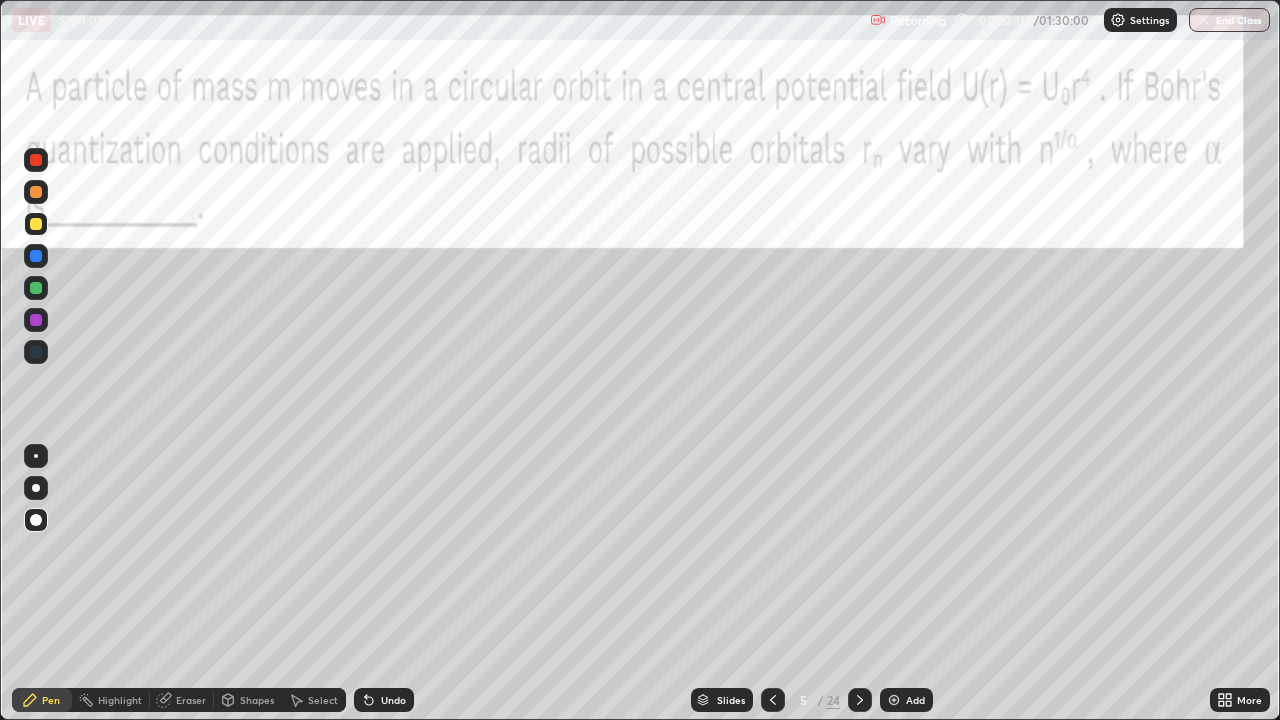 click at bounding box center (36, 160) 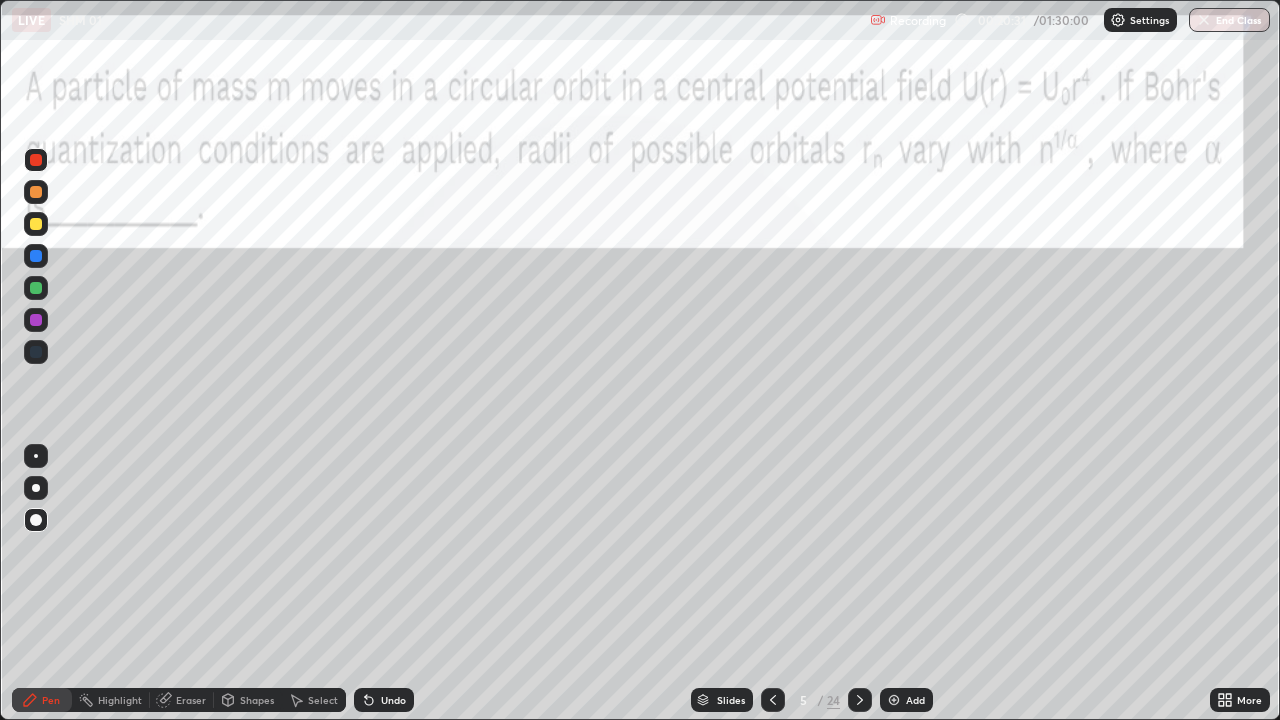 click 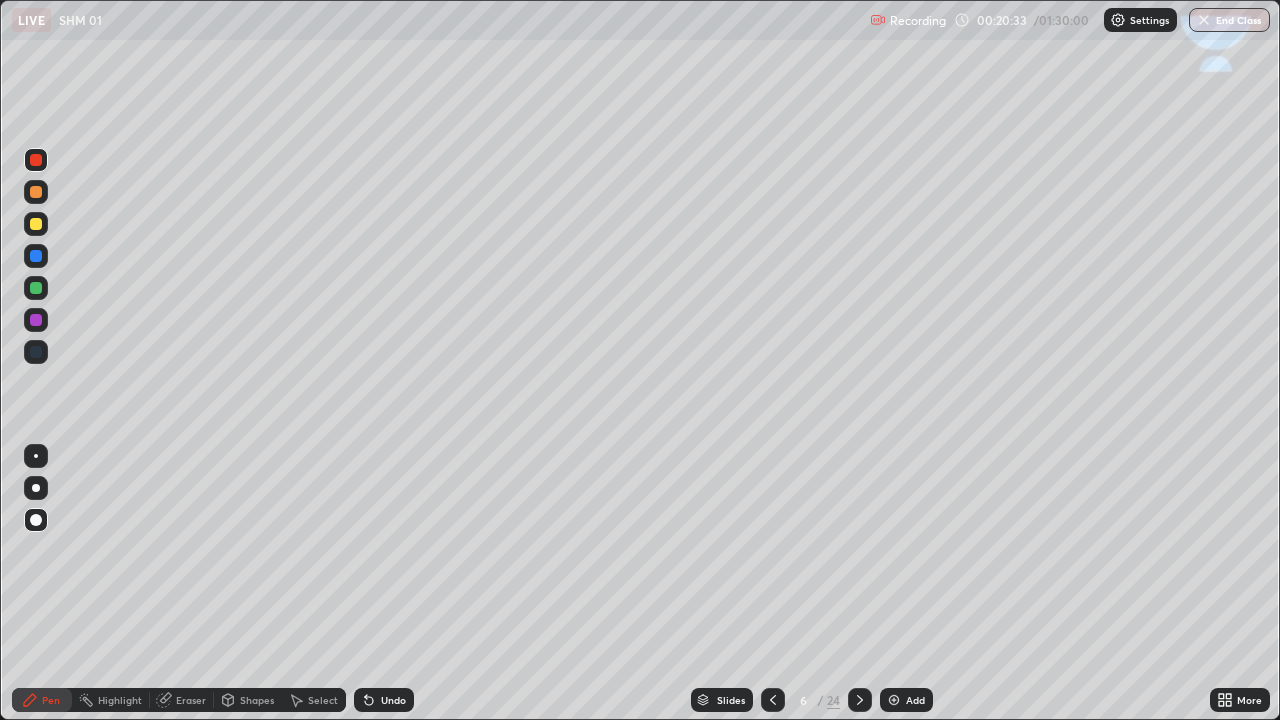 click 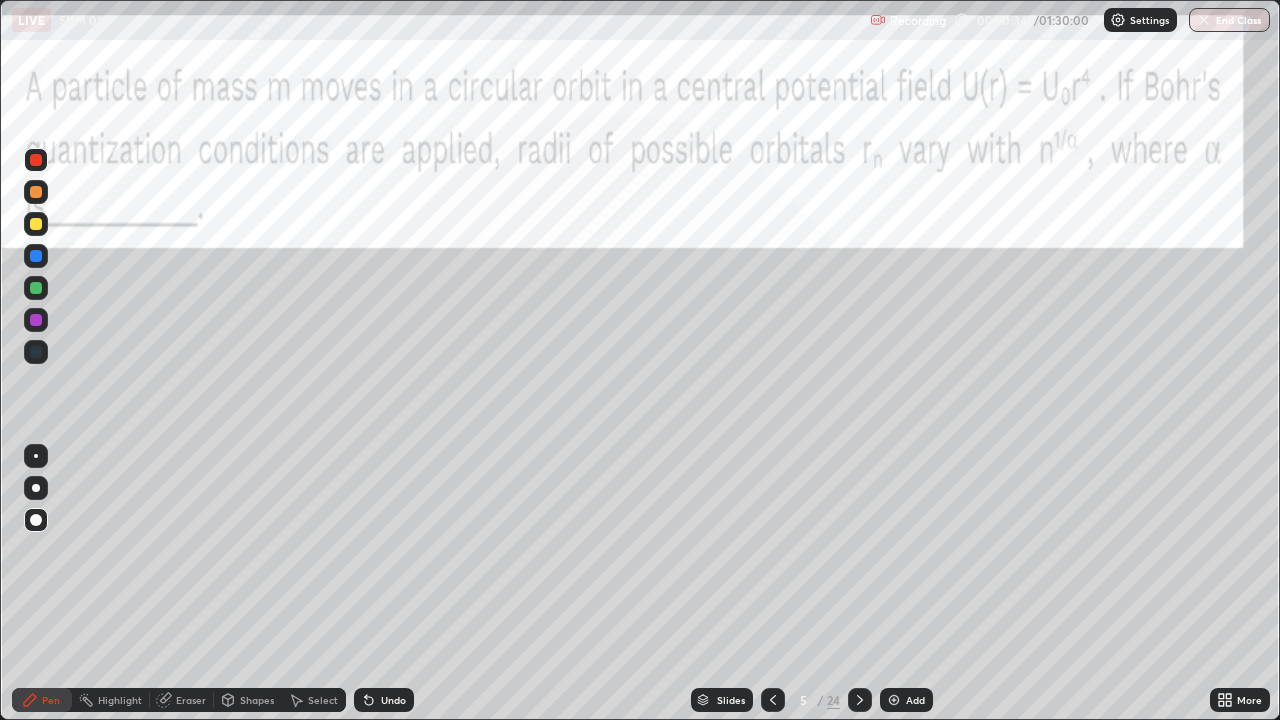 click at bounding box center (773, 700) 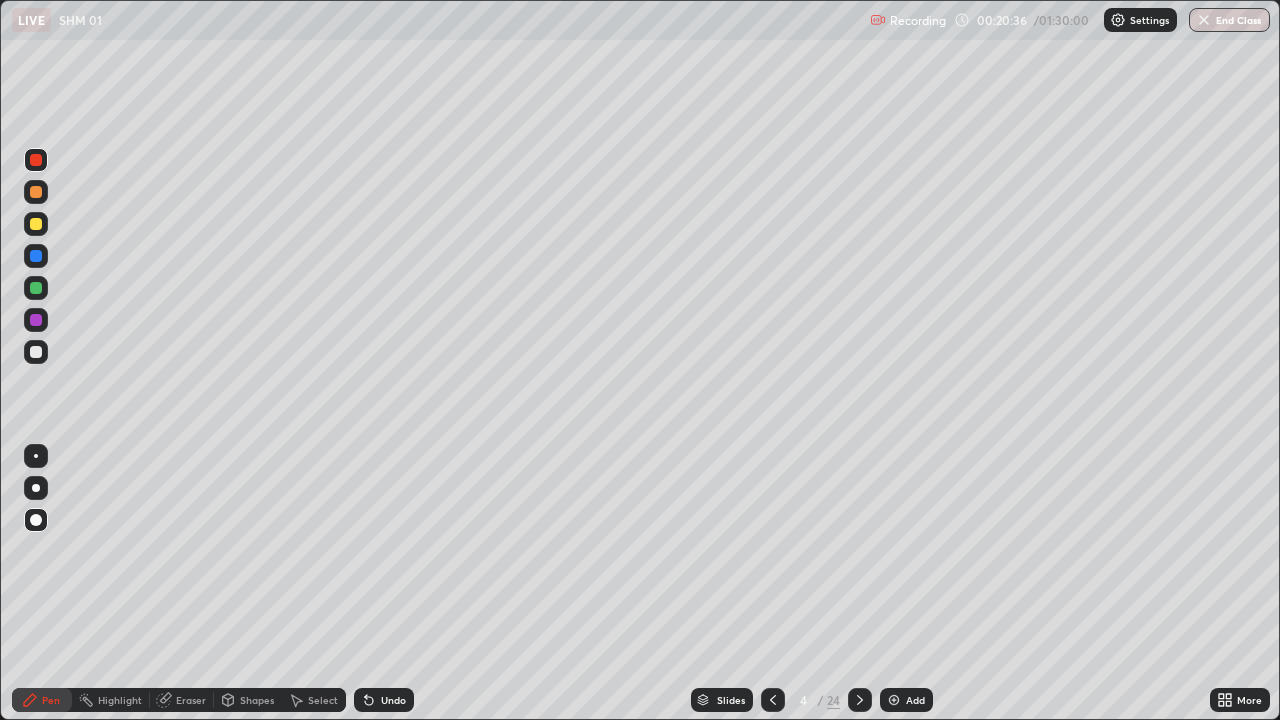 click 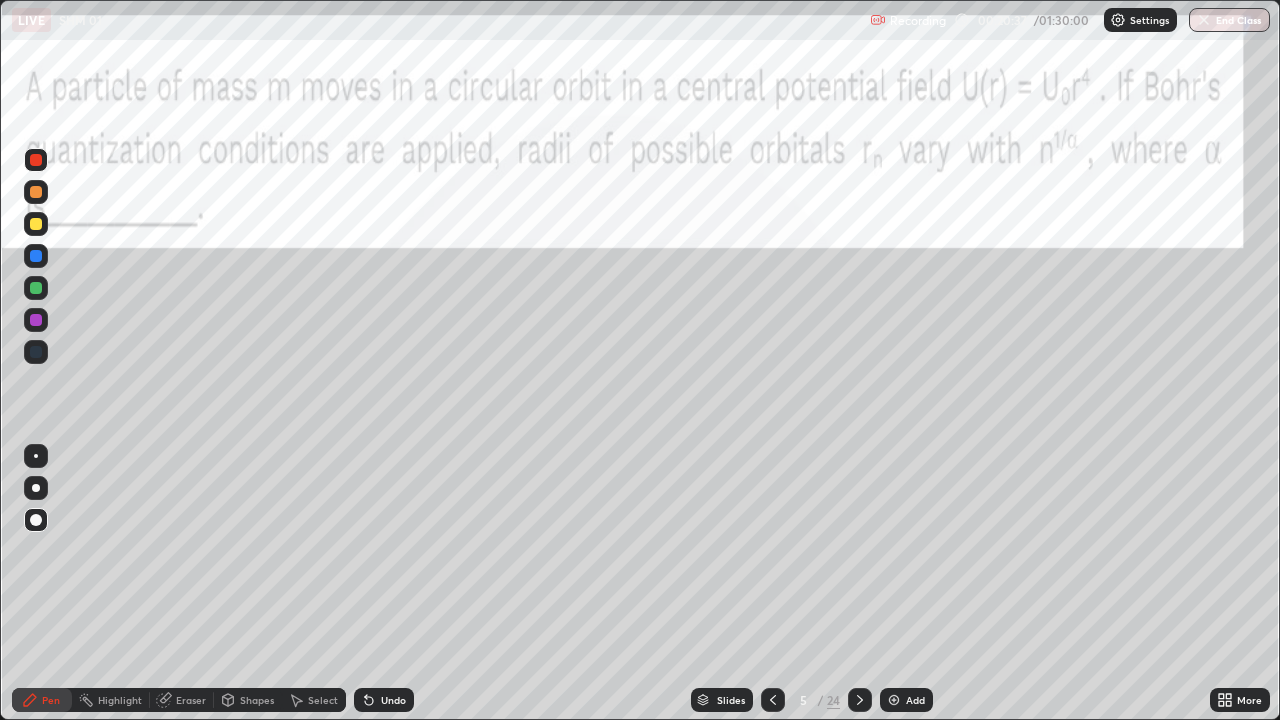 click 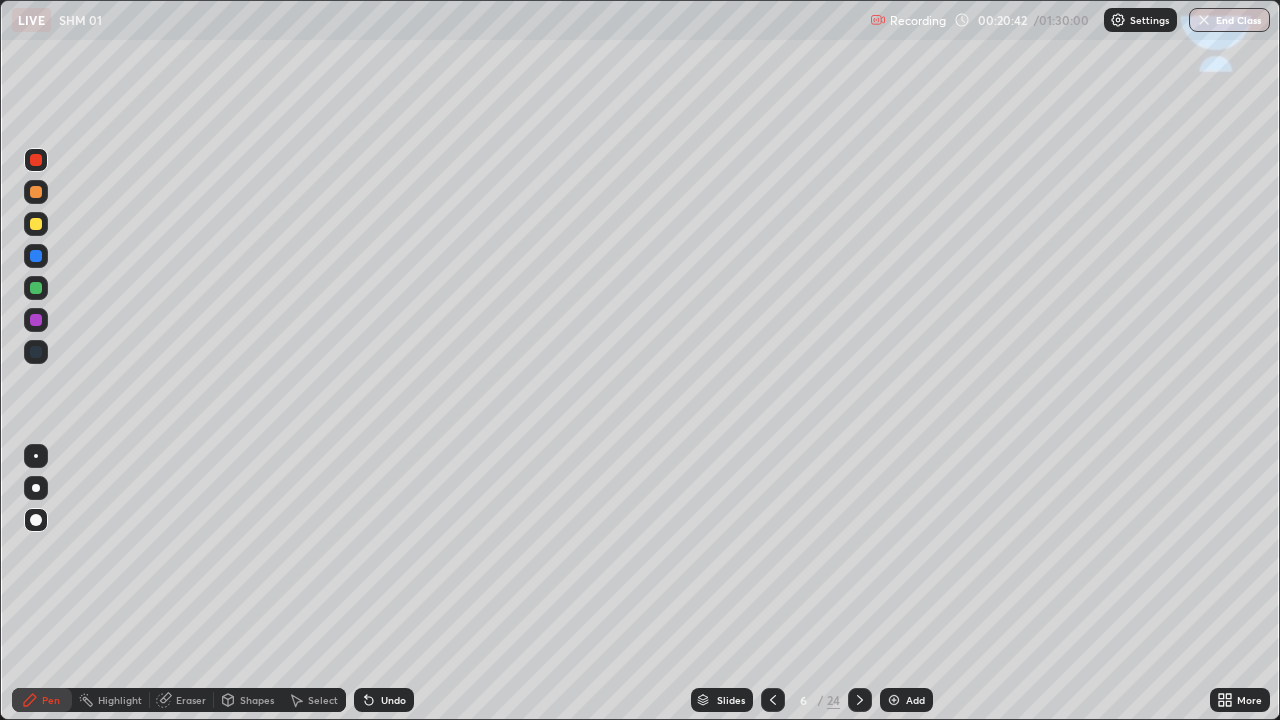 click at bounding box center [36, 520] 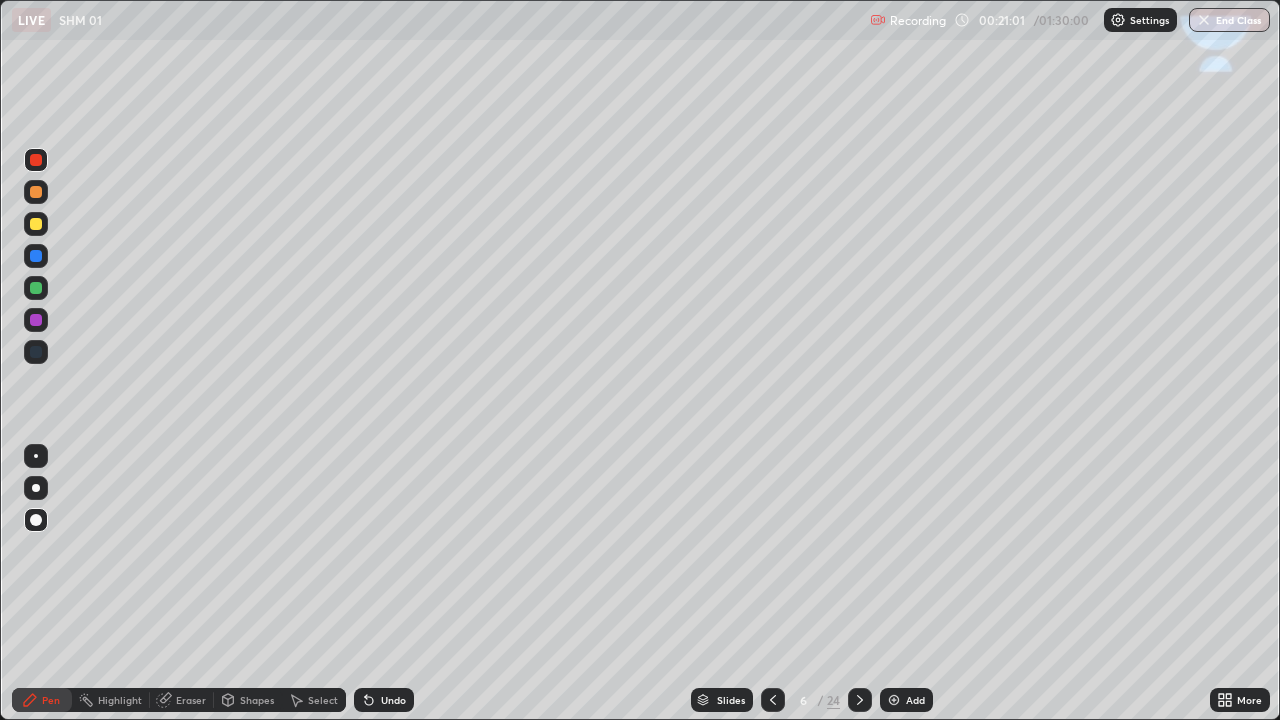 click on "Shapes" at bounding box center [257, 700] 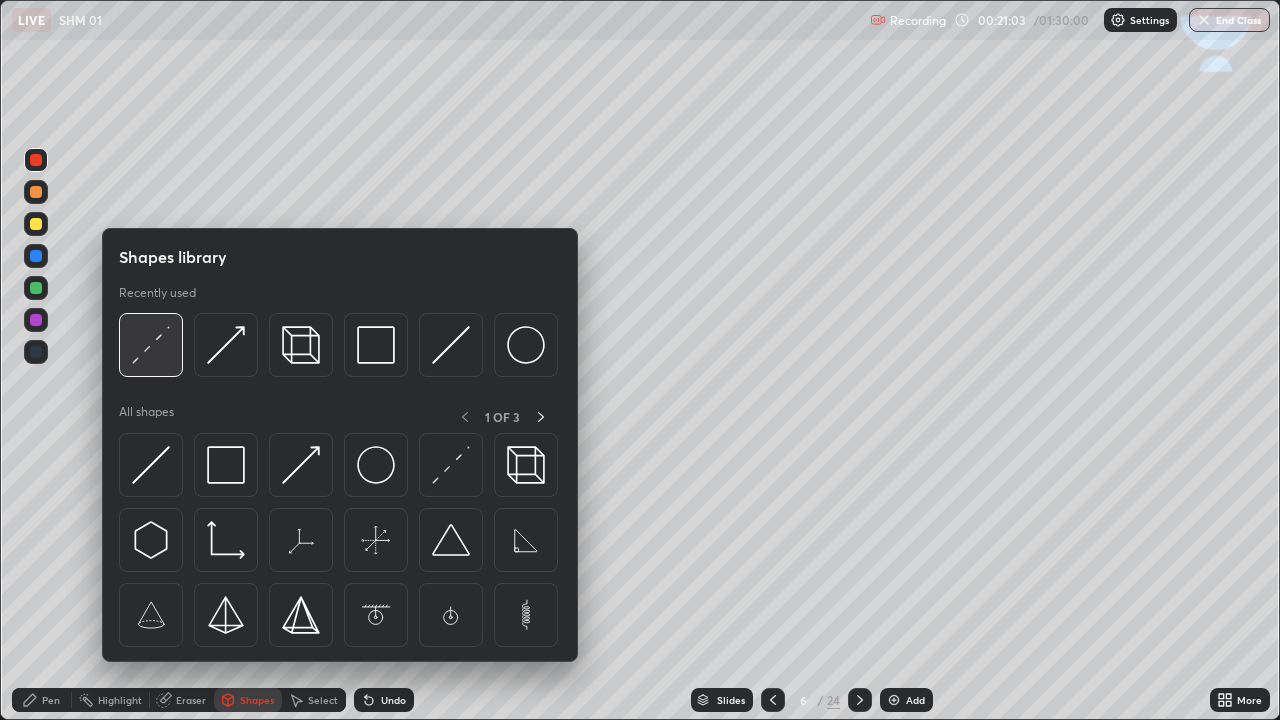 click at bounding box center [151, 345] 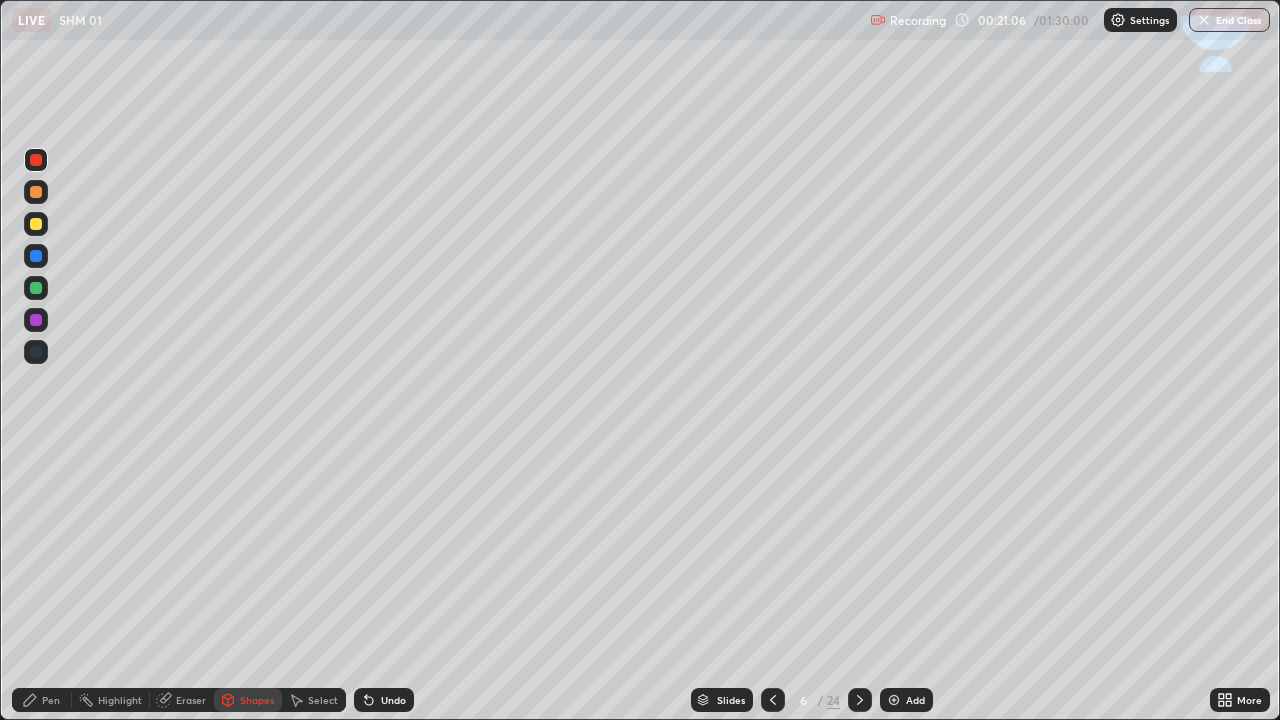 click 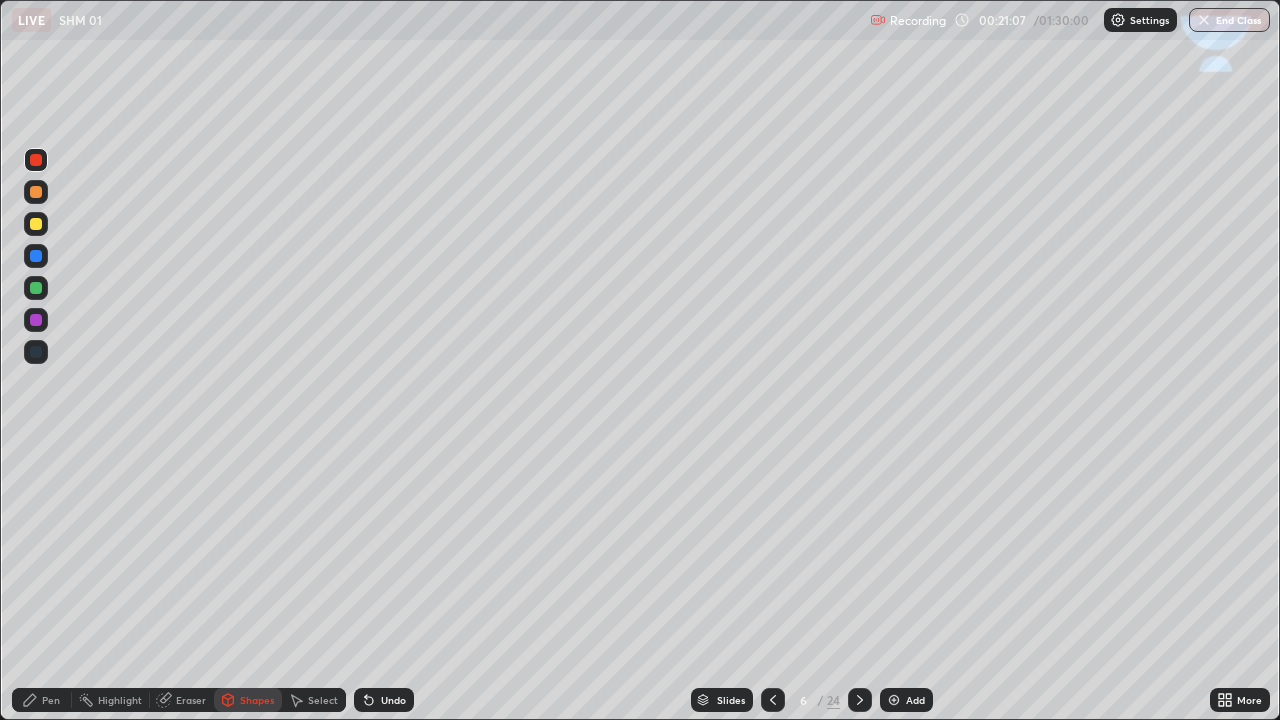 click at bounding box center (36, 224) 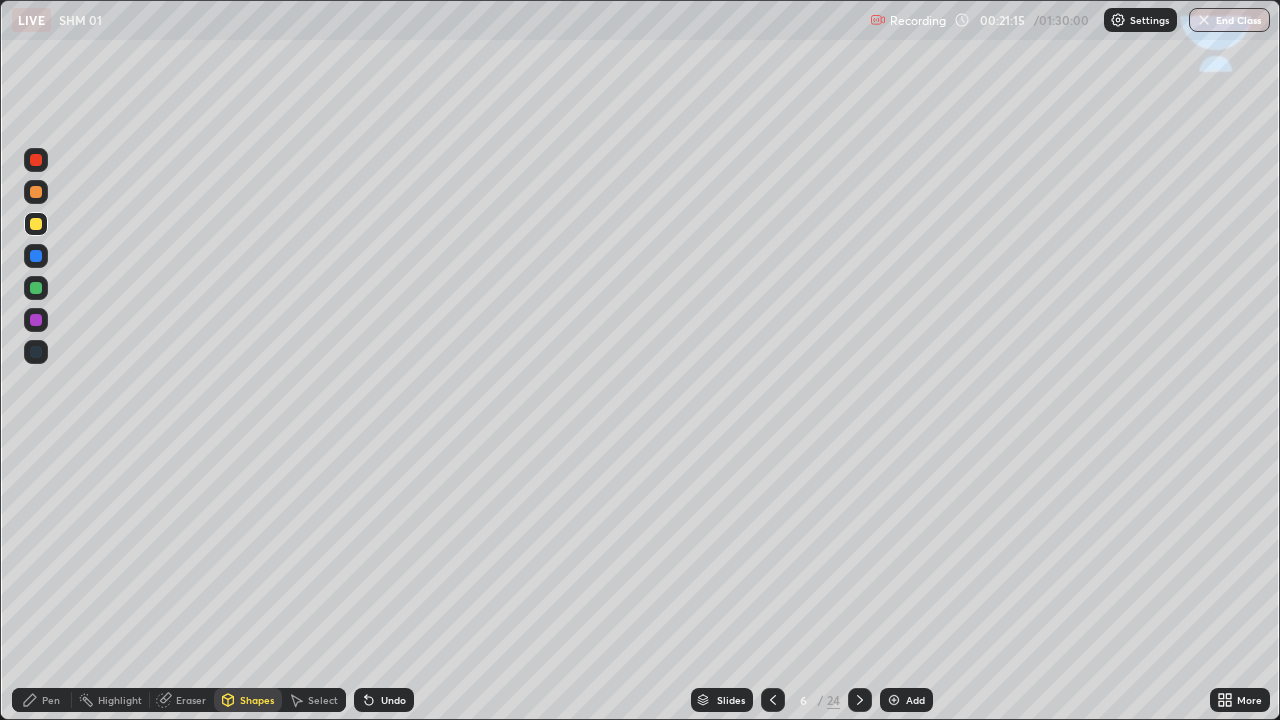 click 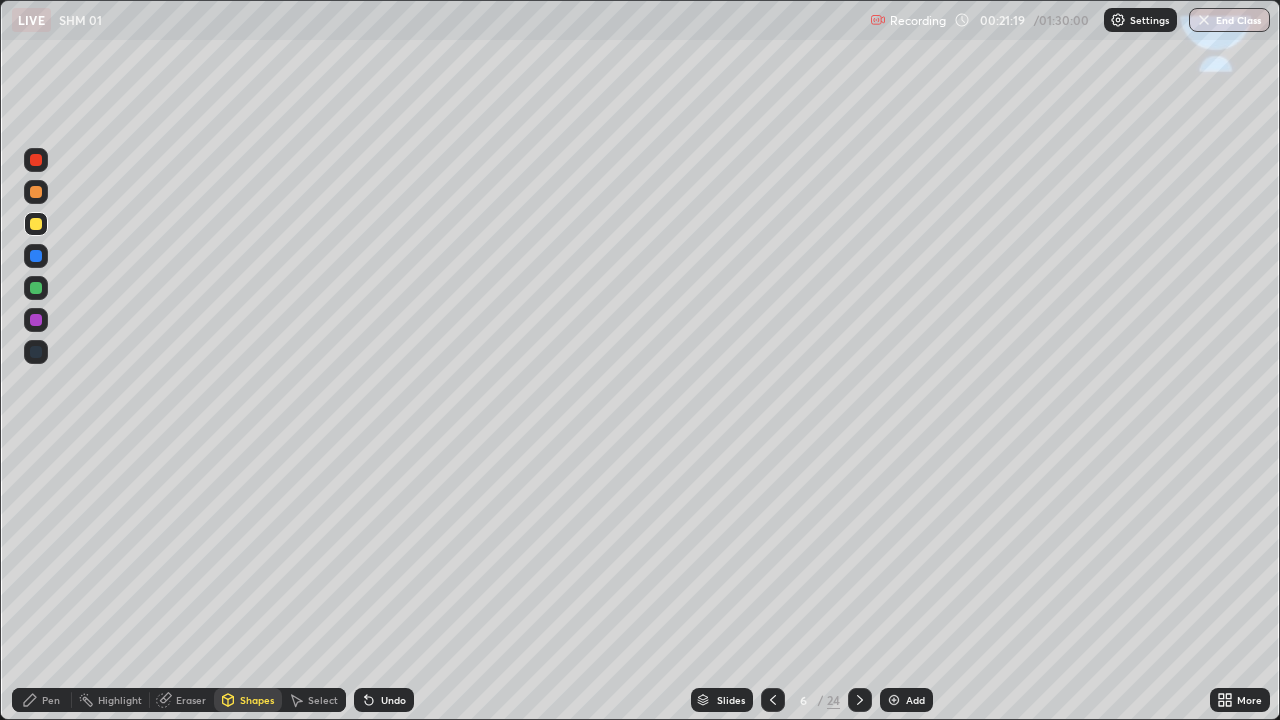 click on "Pen" at bounding box center (51, 700) 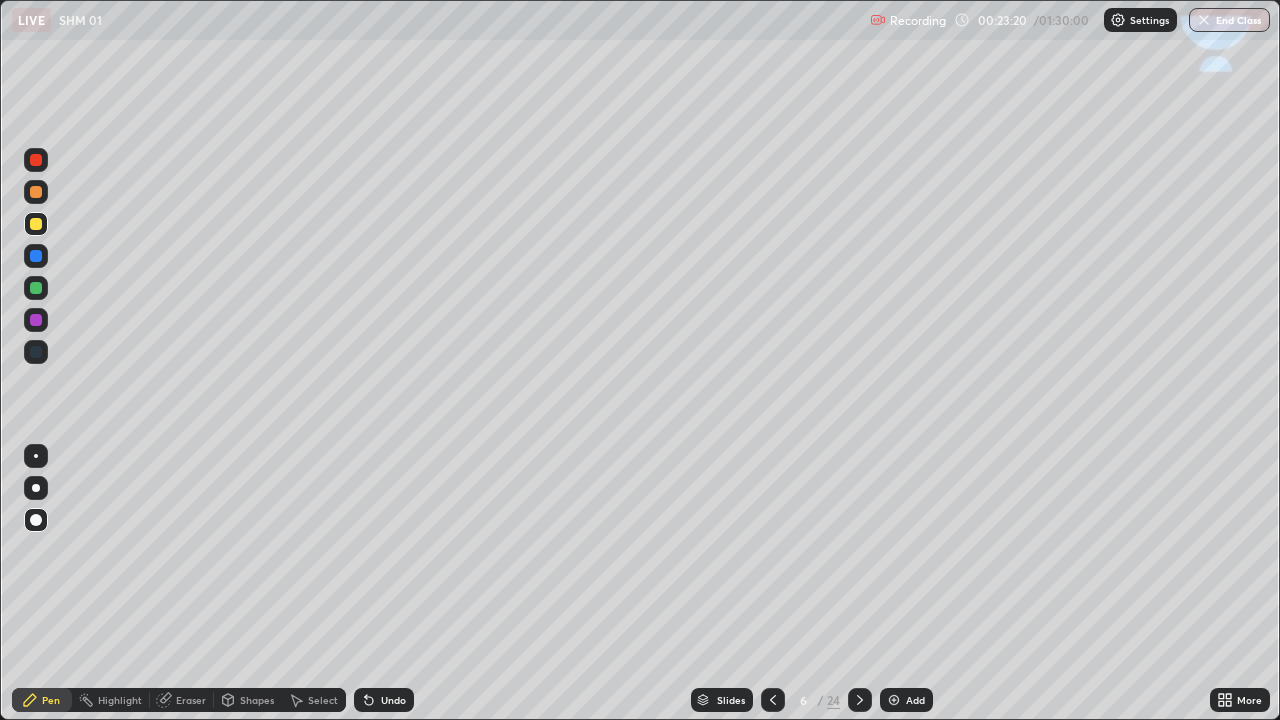 click at bounding box center (36, 192) 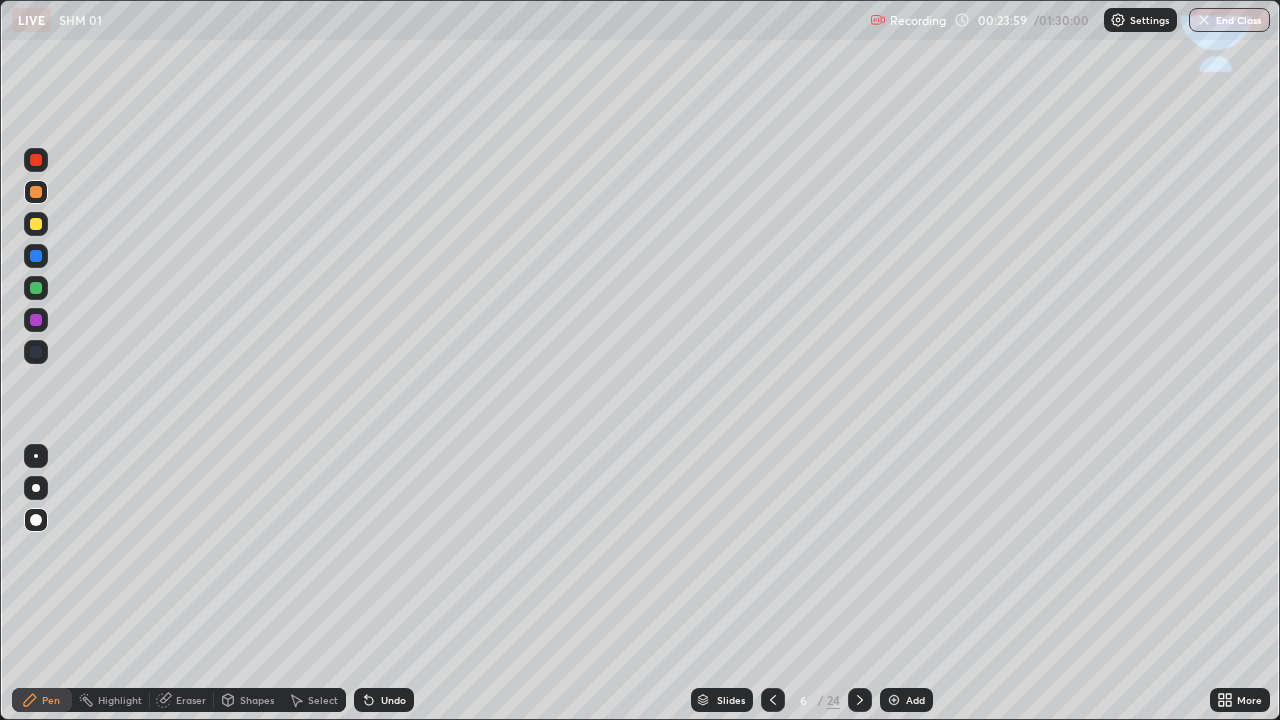 click at bounding box center (36, 224) 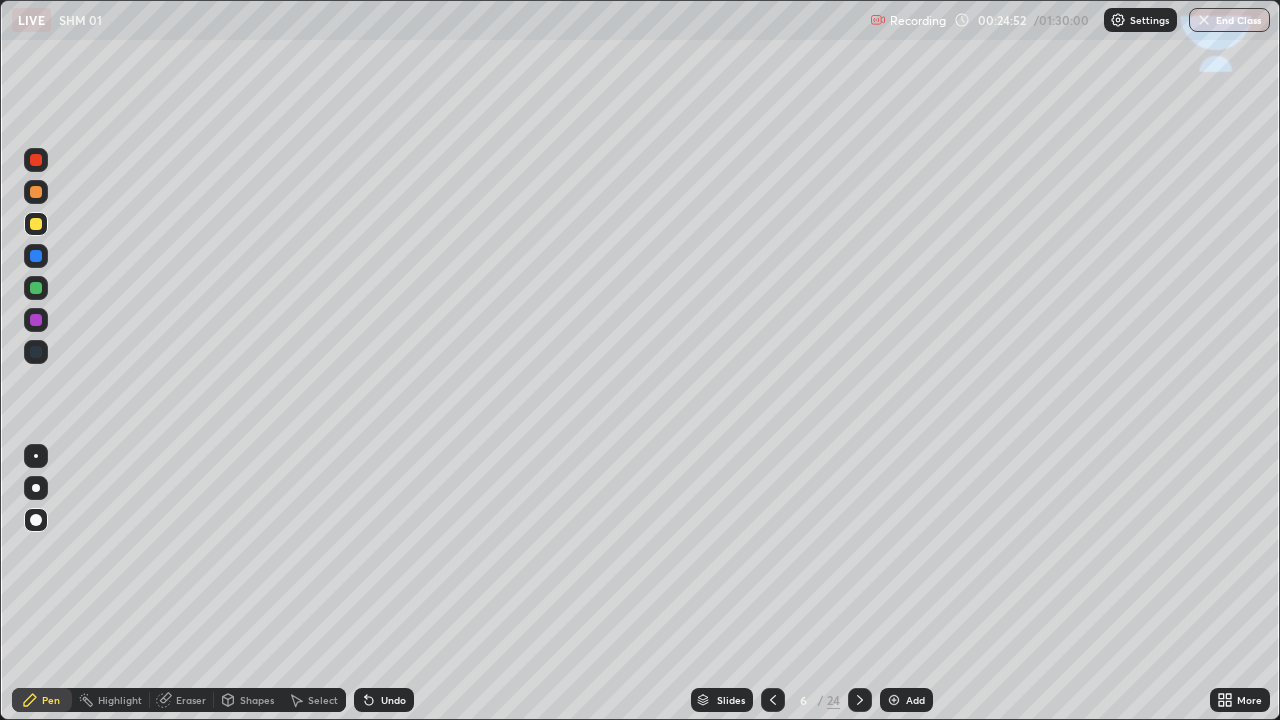 click at bounding box center [36, 160] 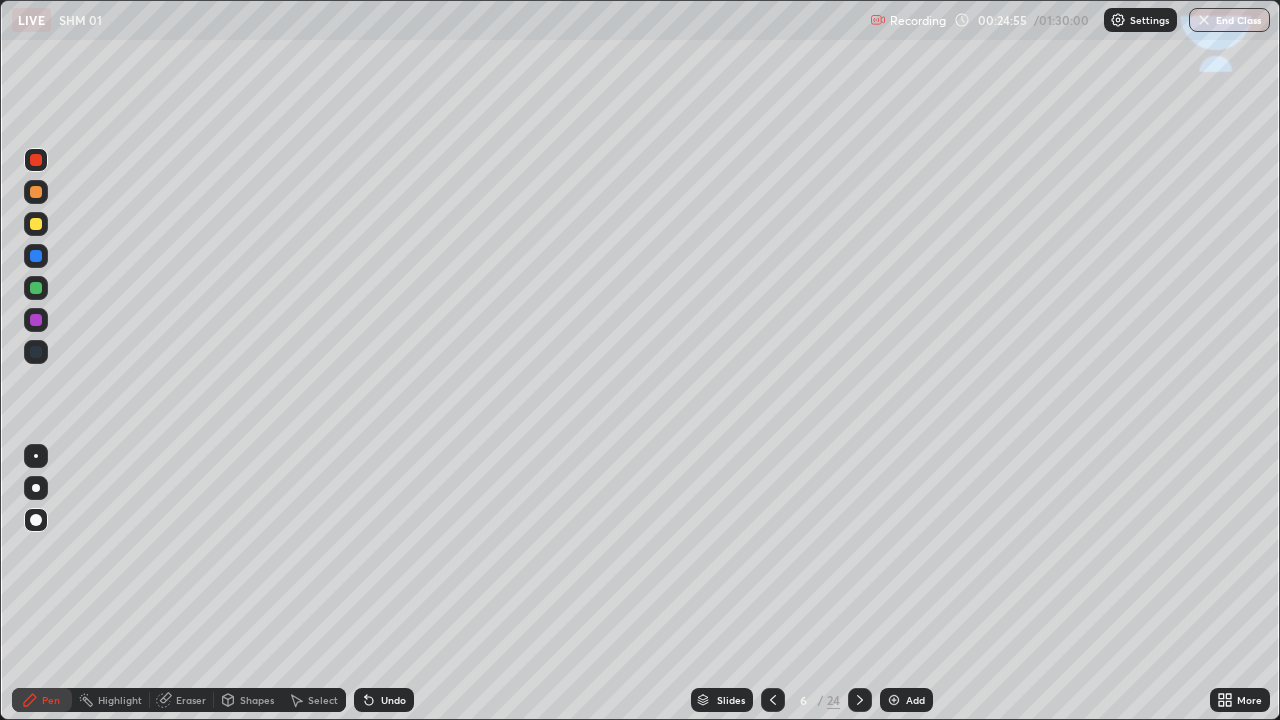 click on "Shapes" at bounding box center (257, 700) 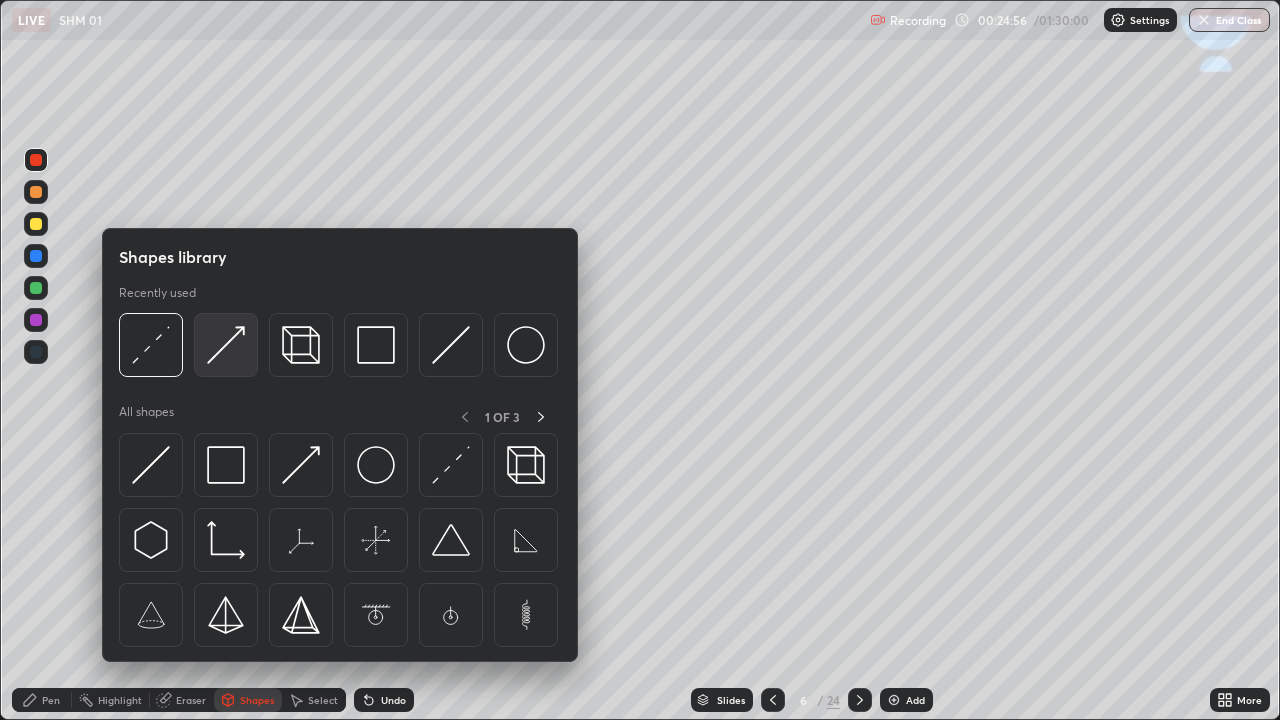 click at bounding box center (226, 345) 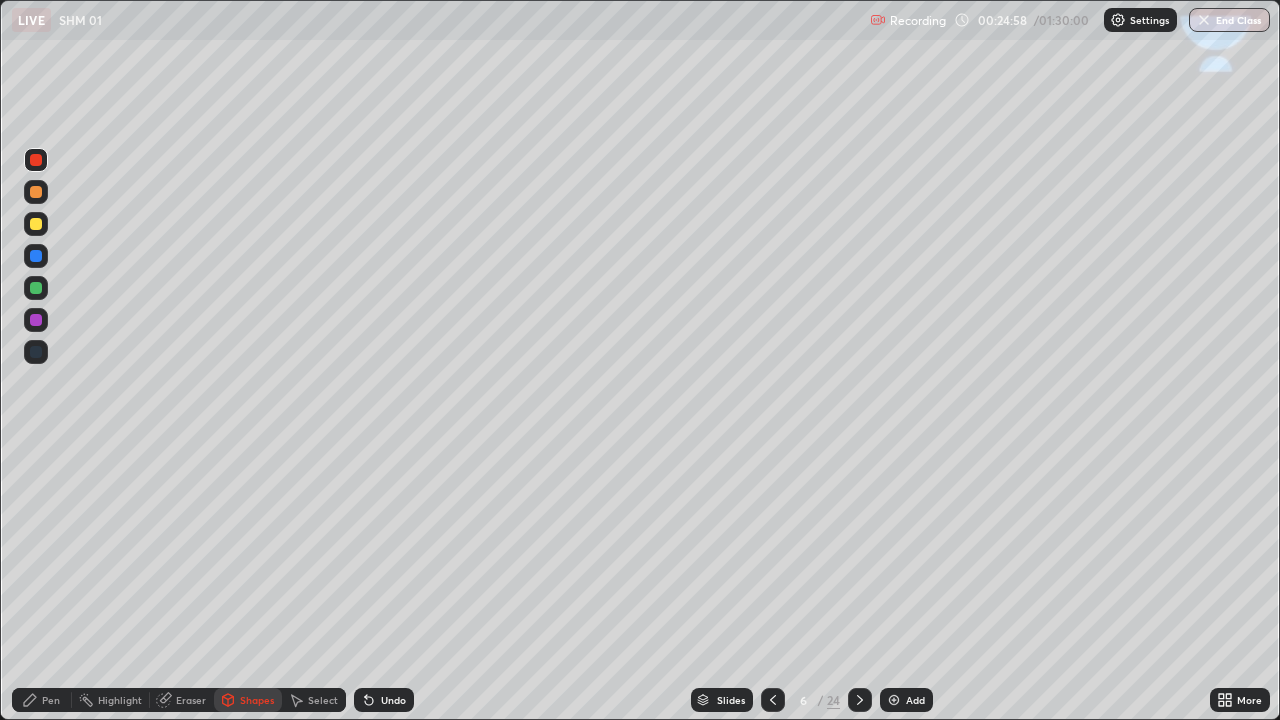 click at bounding box center (36, 288) 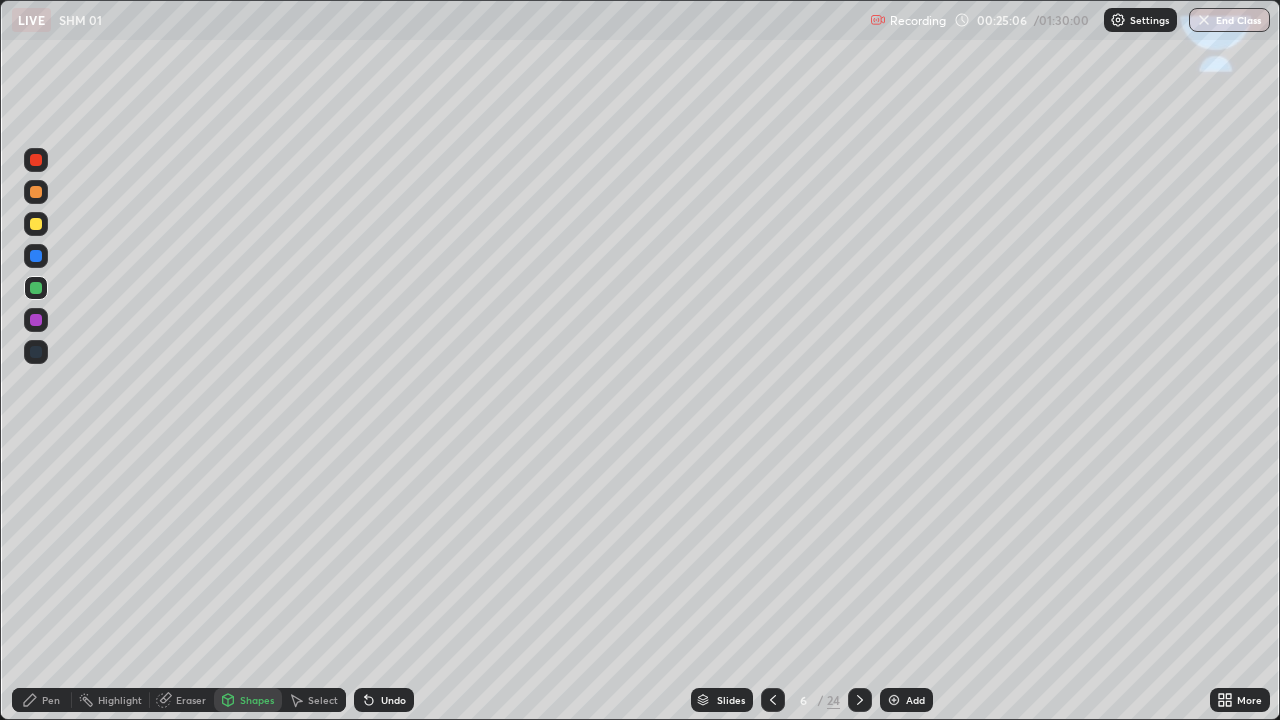 click on "Pen" at bounding box center (42, 700) 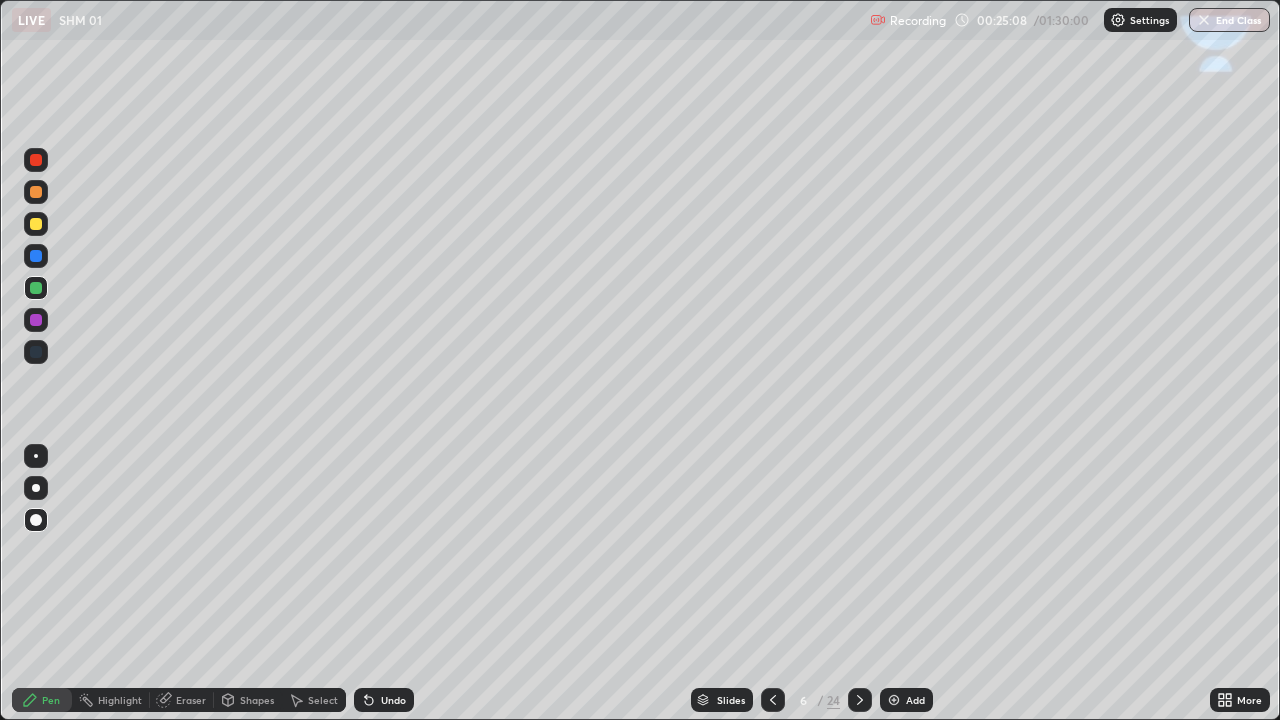 click at bounding box center (36, 224) 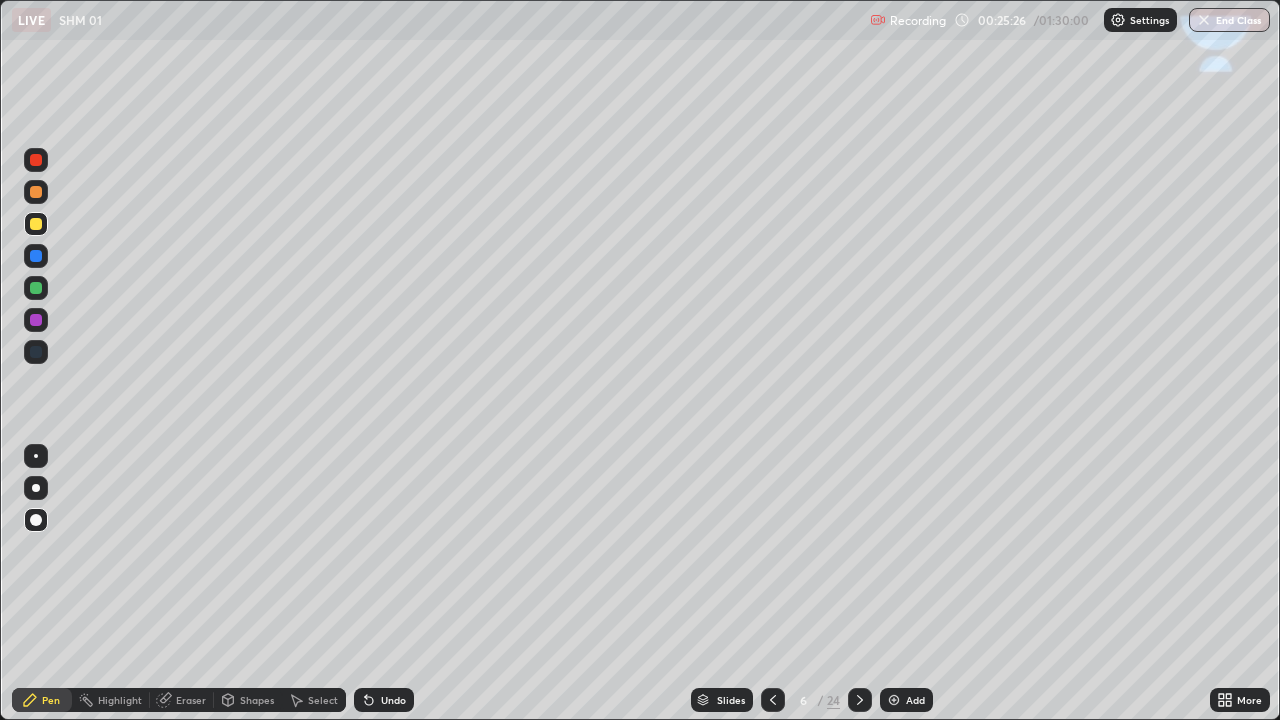 click 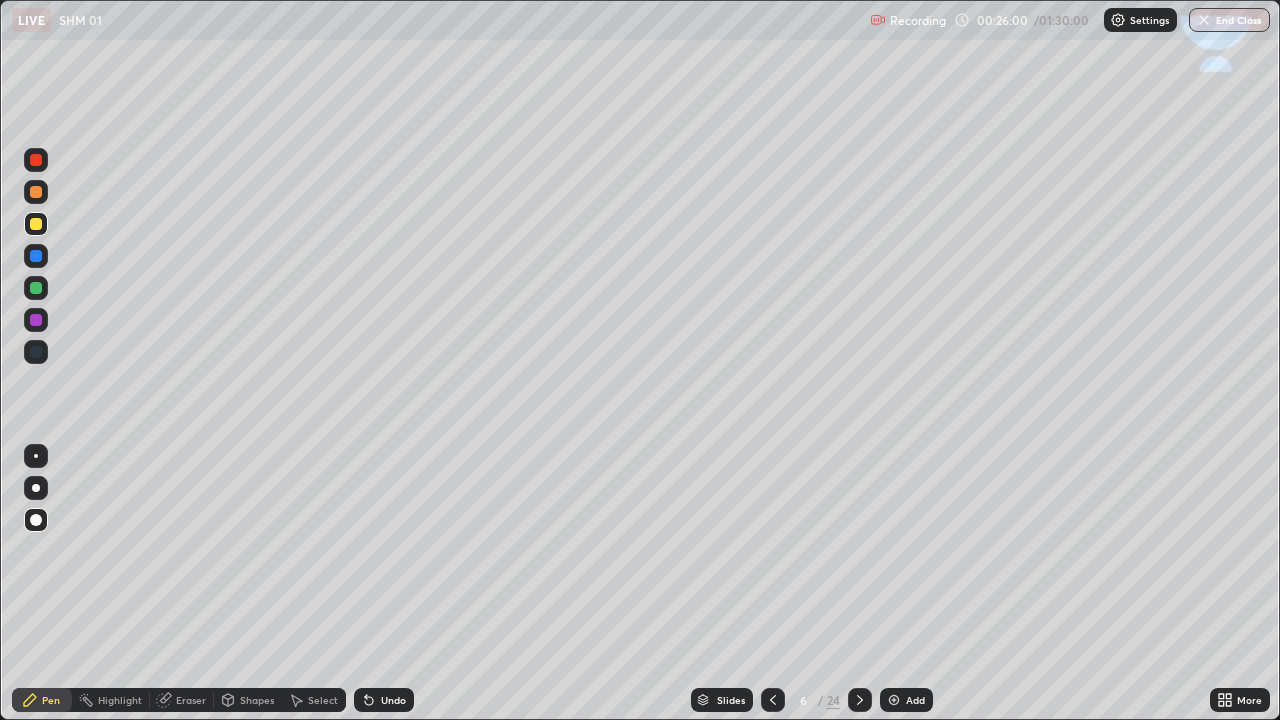 click on "Eraser" at bounding box center [191, 700] 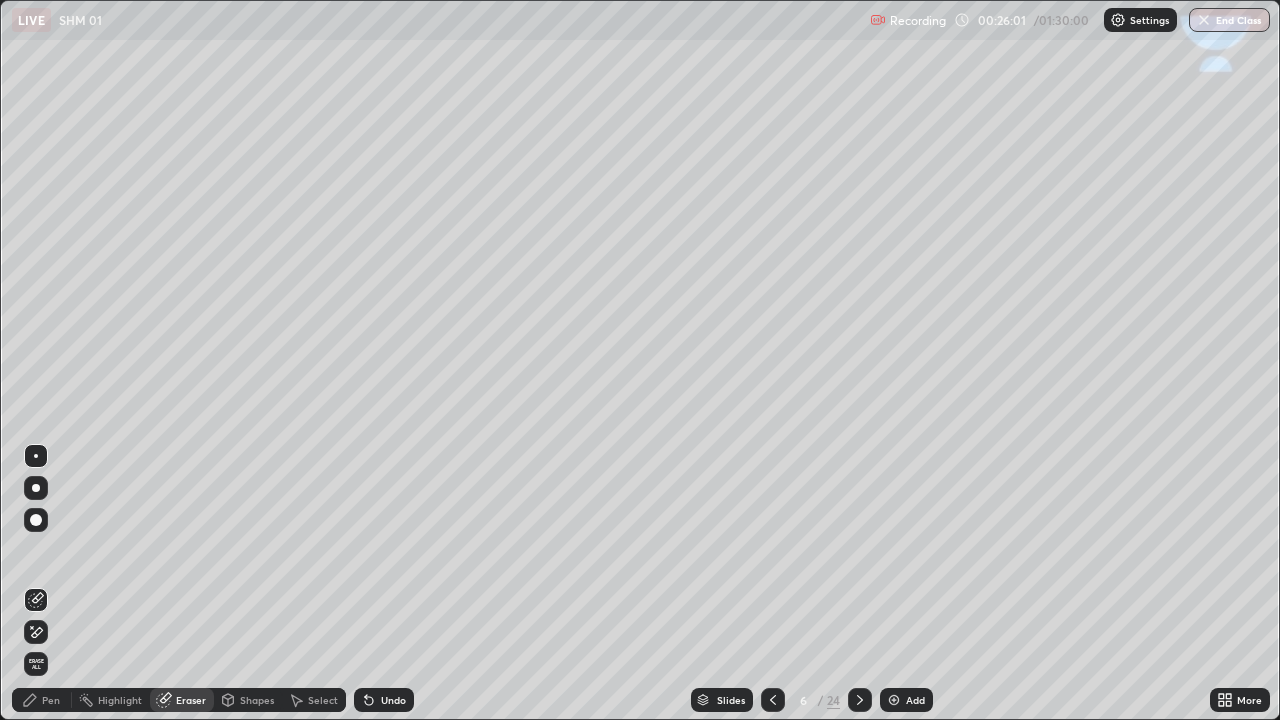 click on "Pen" at bounding box center (42, 700) 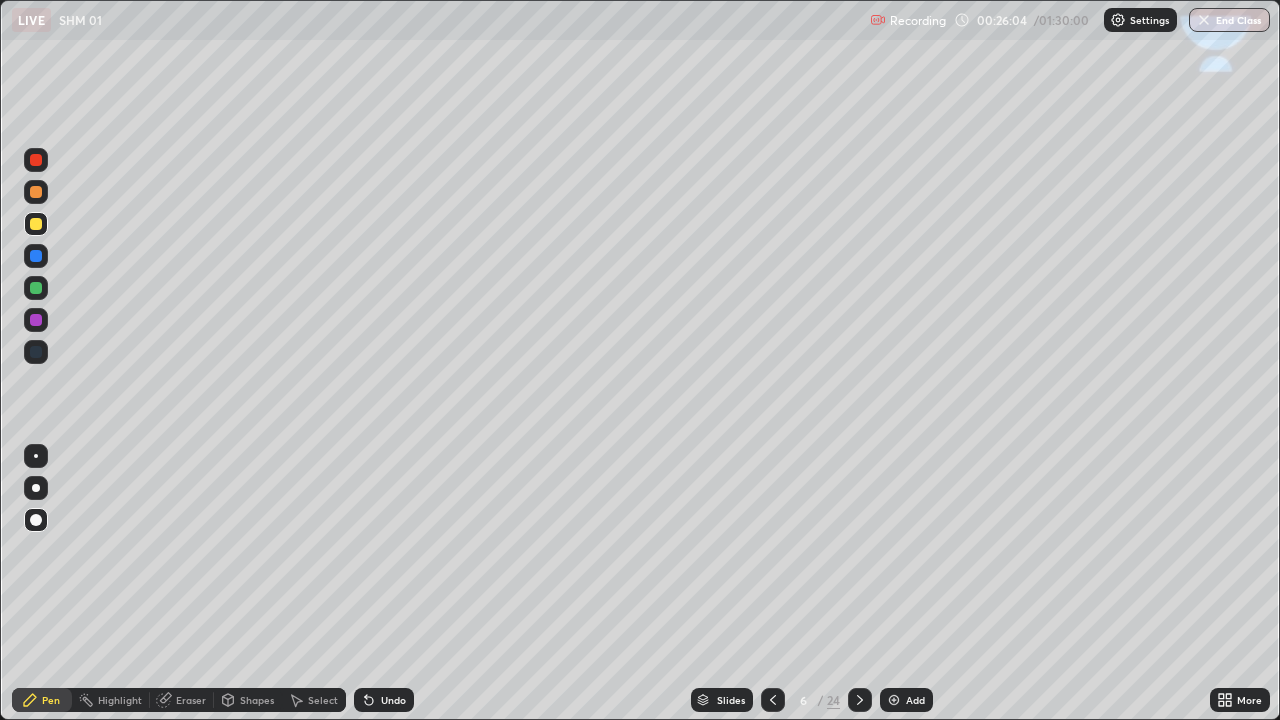 click at bounding box center [36, 256] 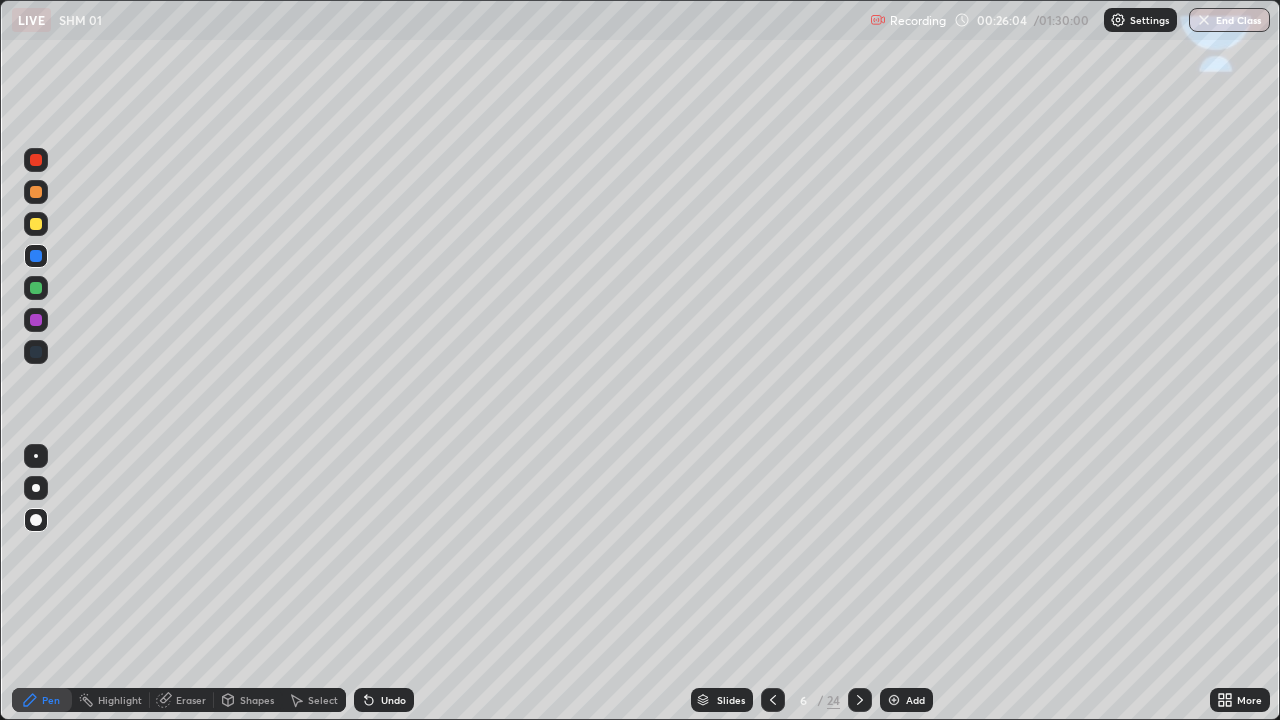 click on "Shapes" at bounding box center [257, 700] 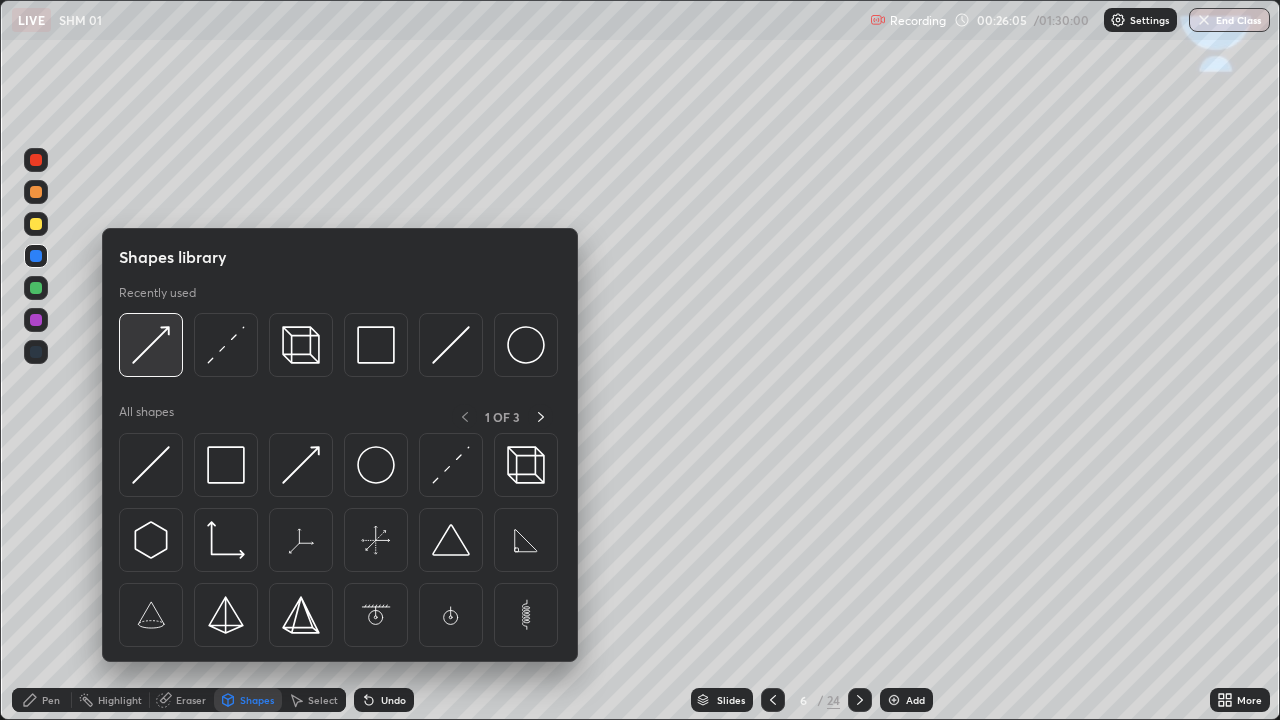 click at bounding box center (151, 345) 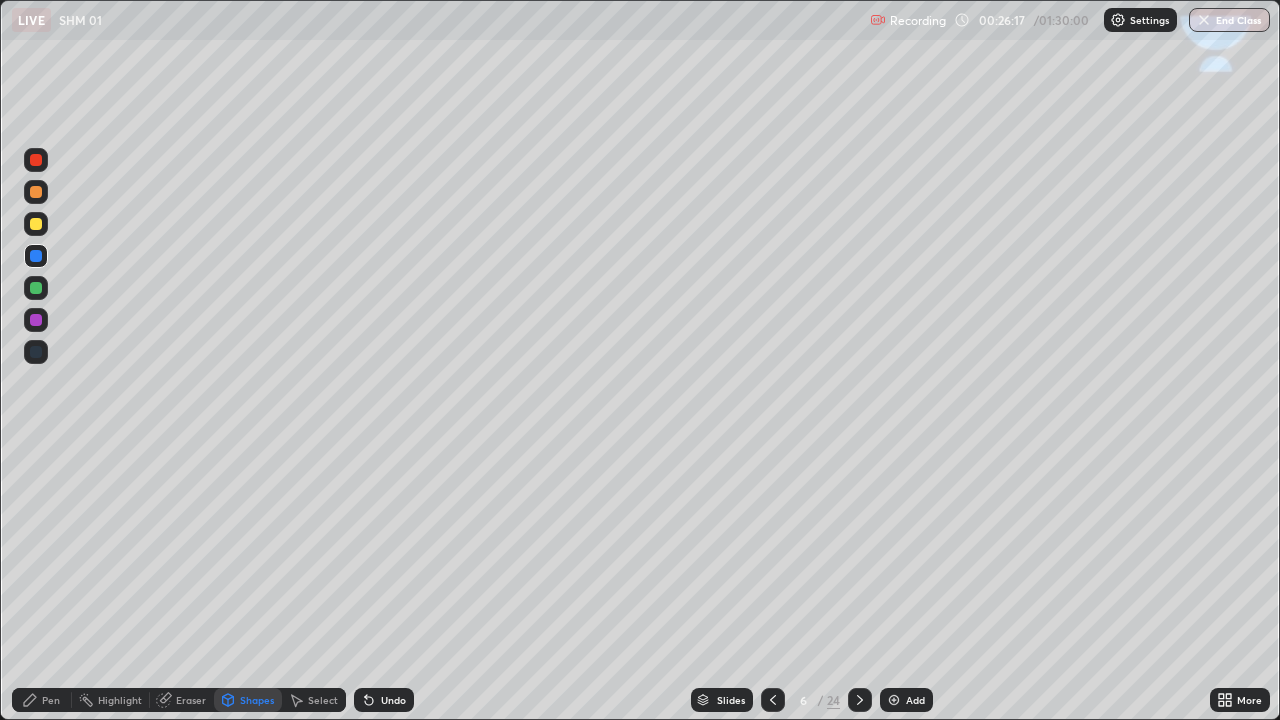 click on "Pen" at bounding box center (42, 700) 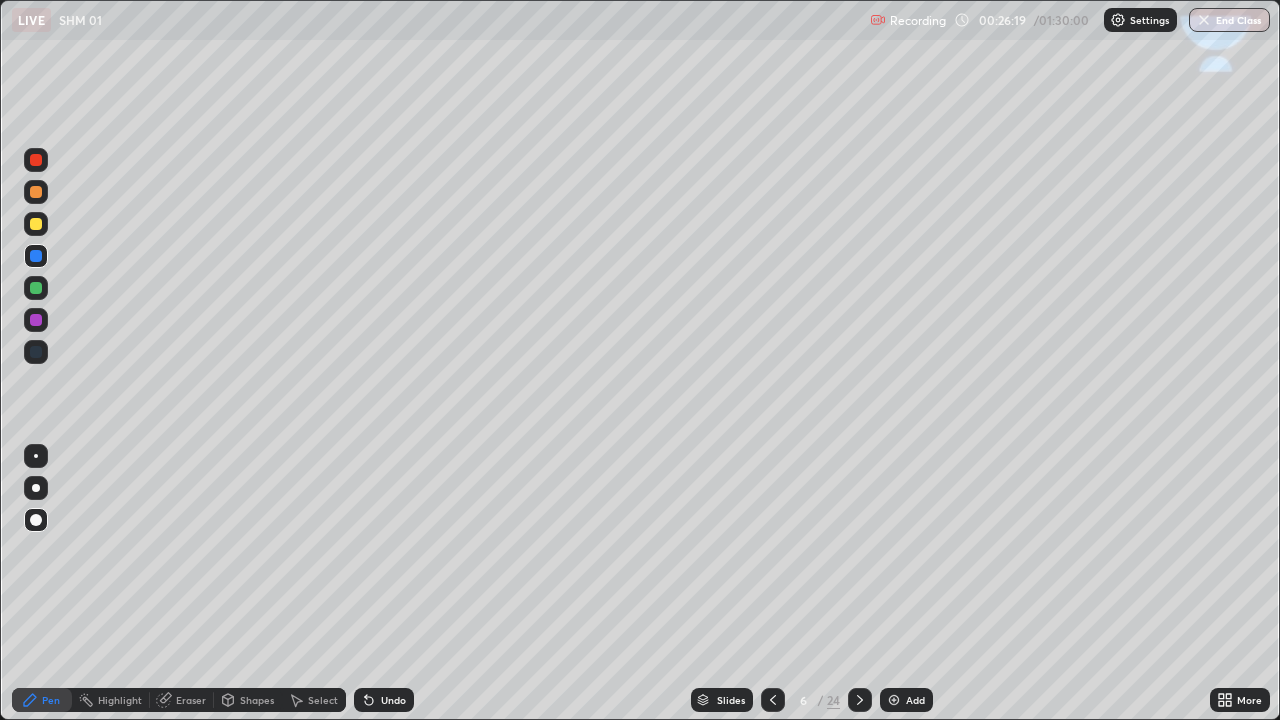 click at bounding box center (36, 224) 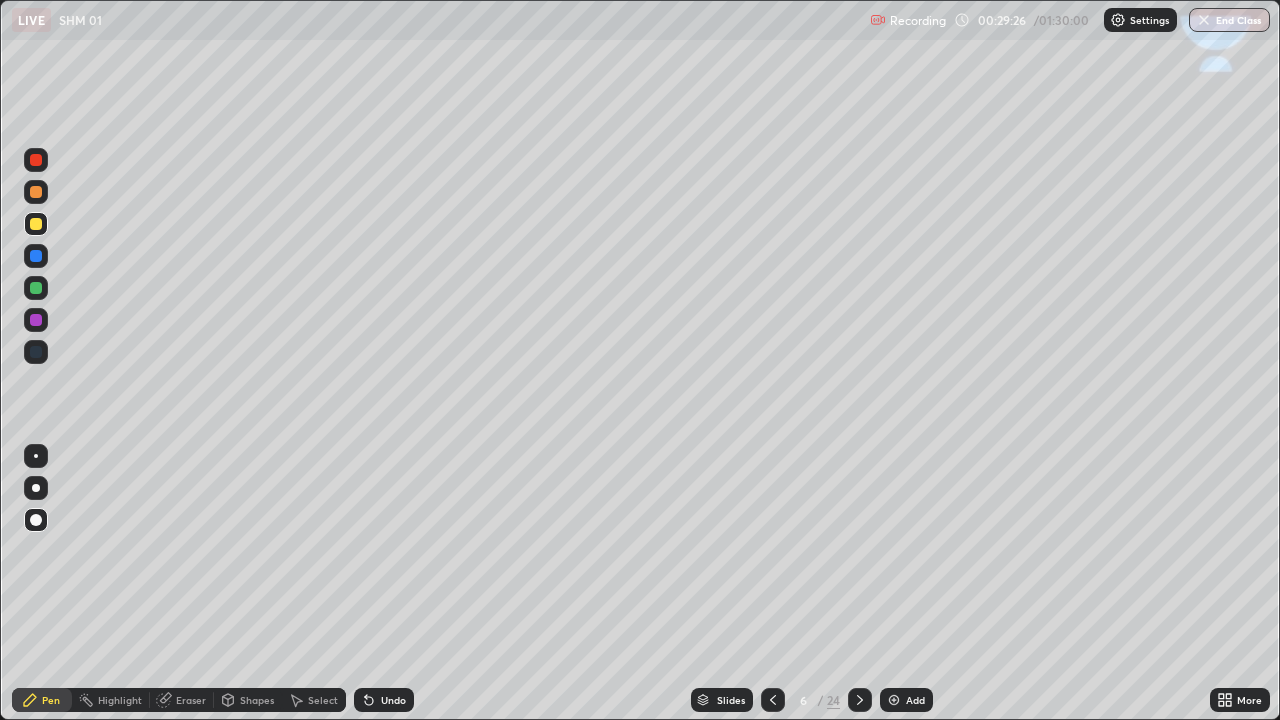 click 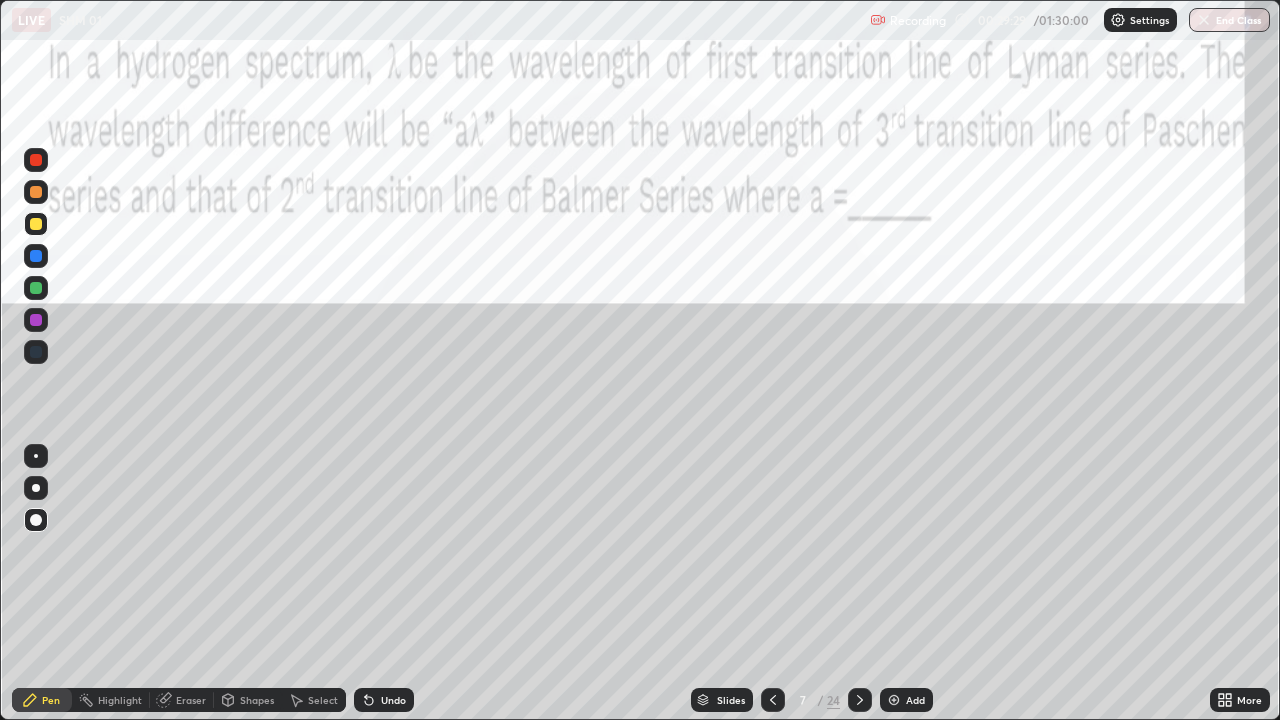 click 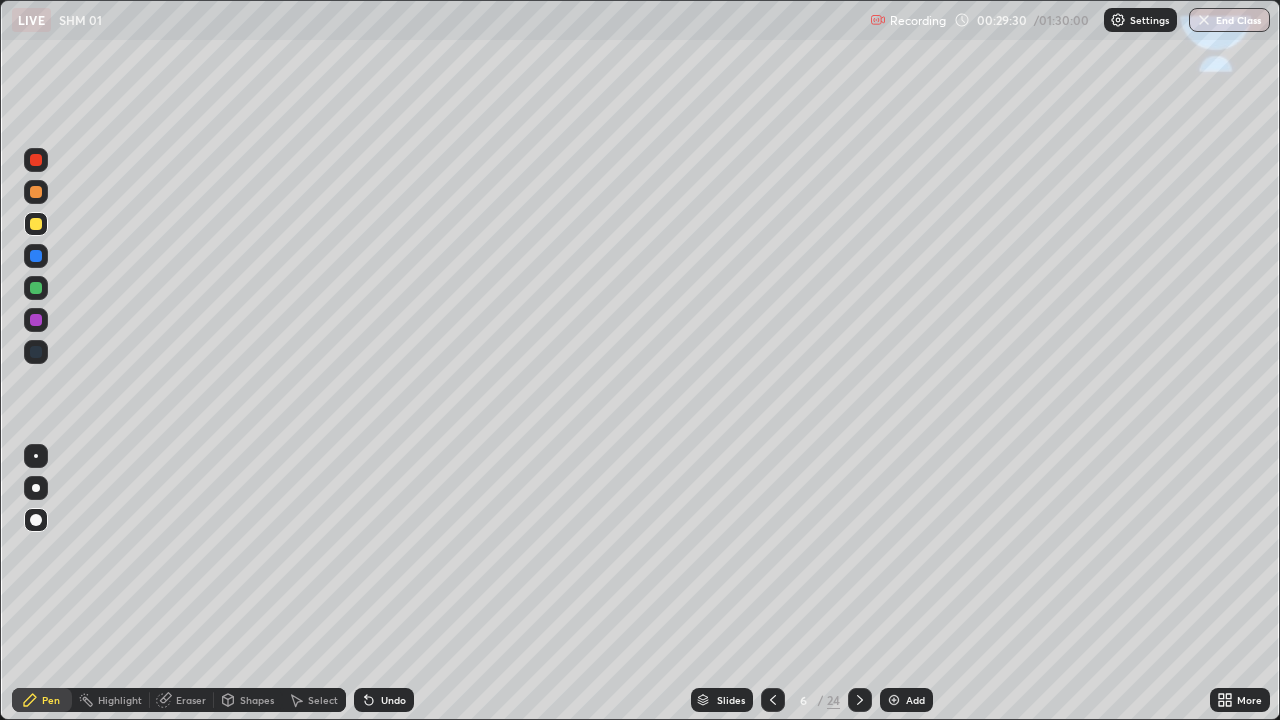 click at bounding box center (894, 700) 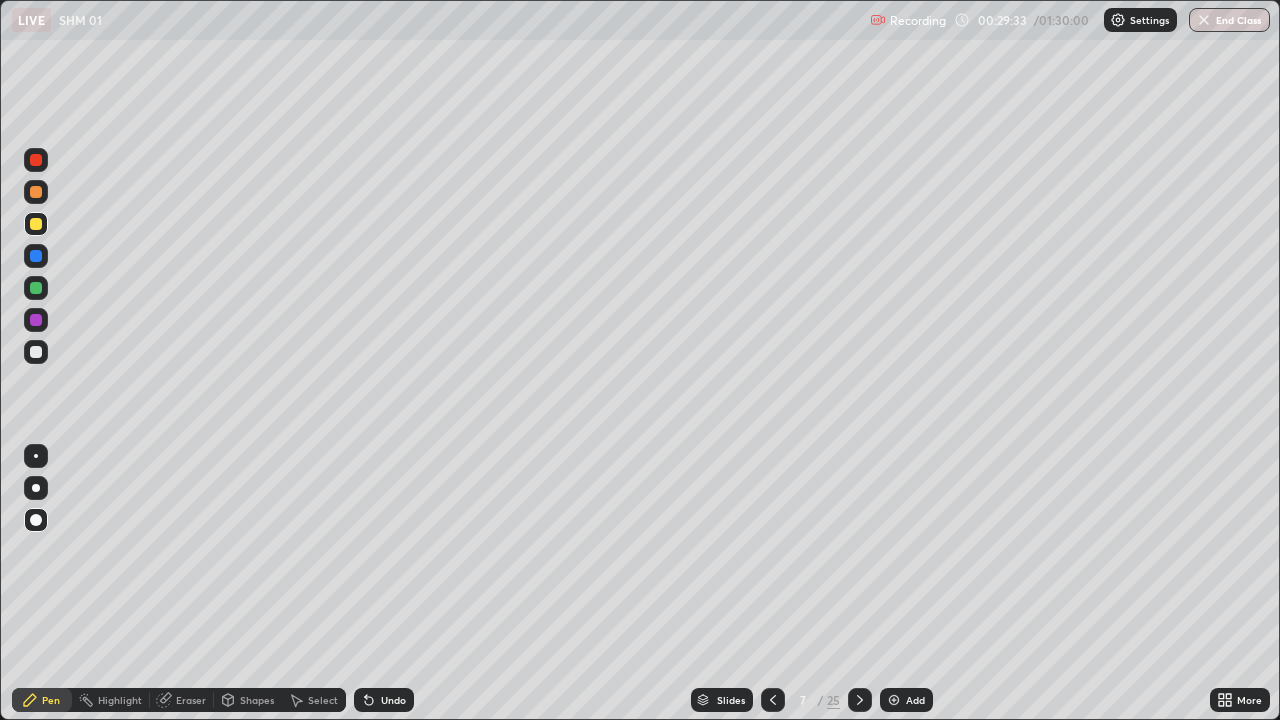 click at bounding box center (36, 352) 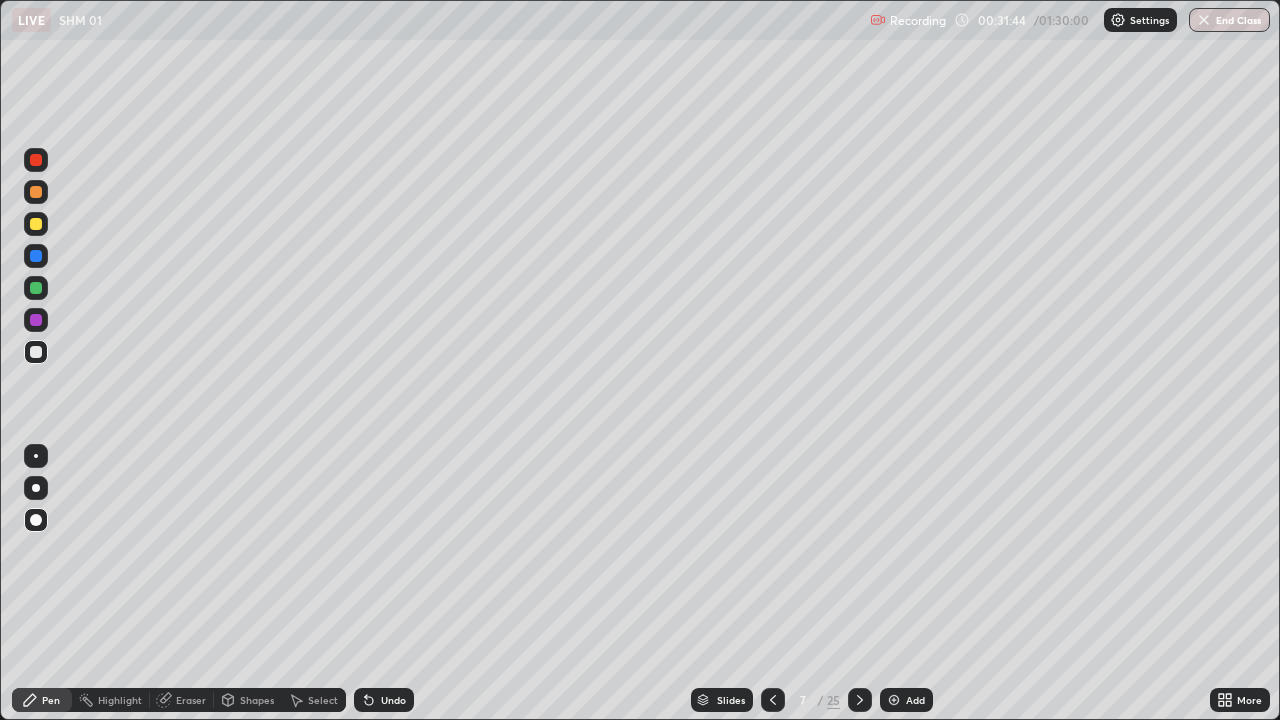 click at bounding box center (36, 488) 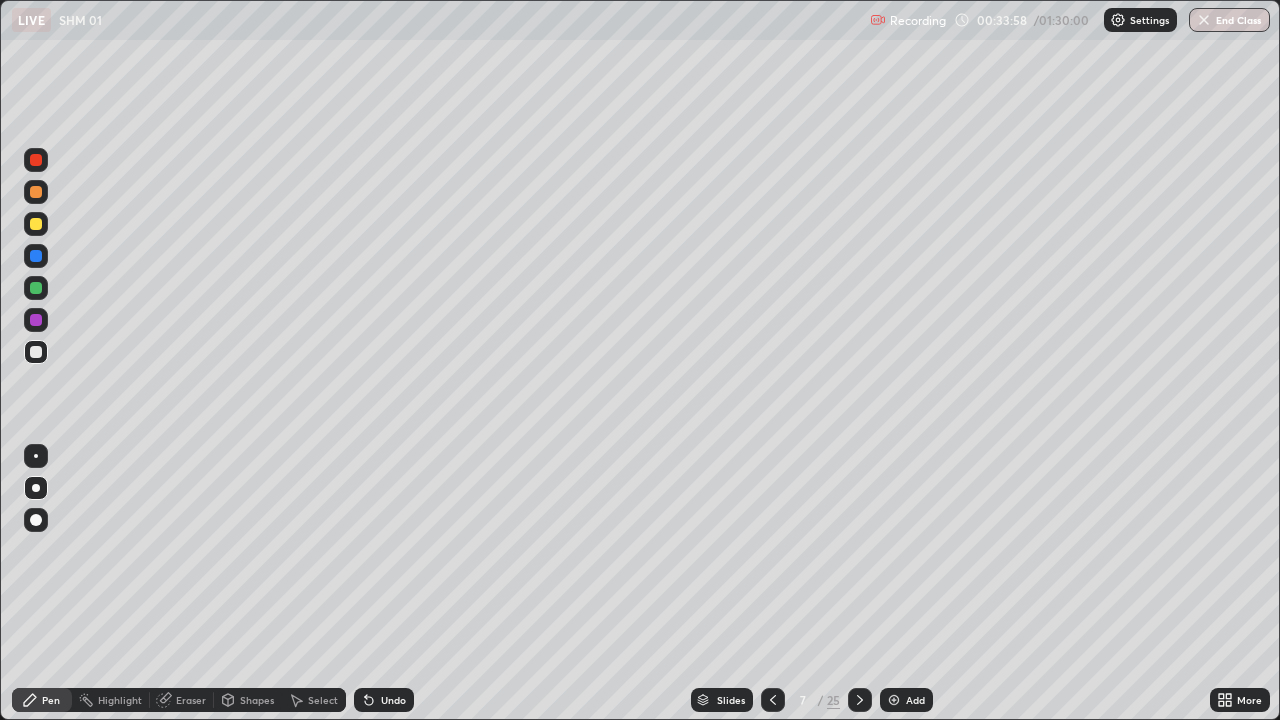 click at bounding box center [36, 224] 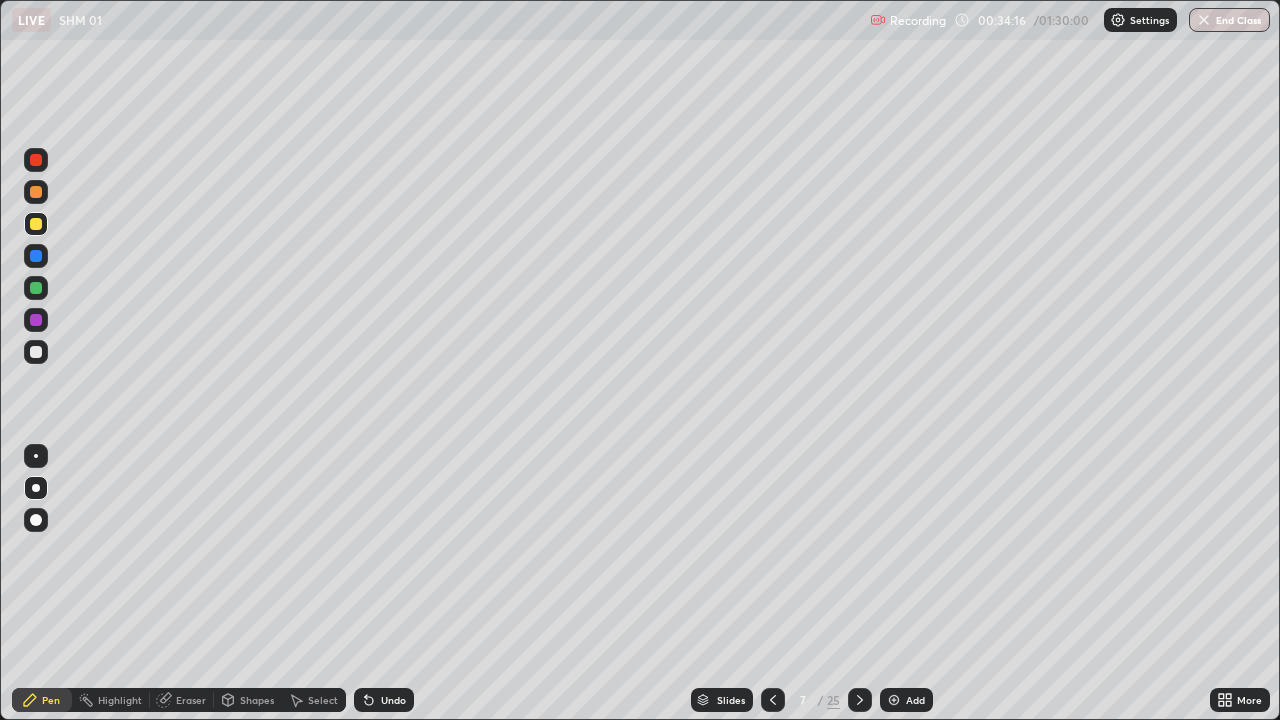 click at bounding box center [860, 700] 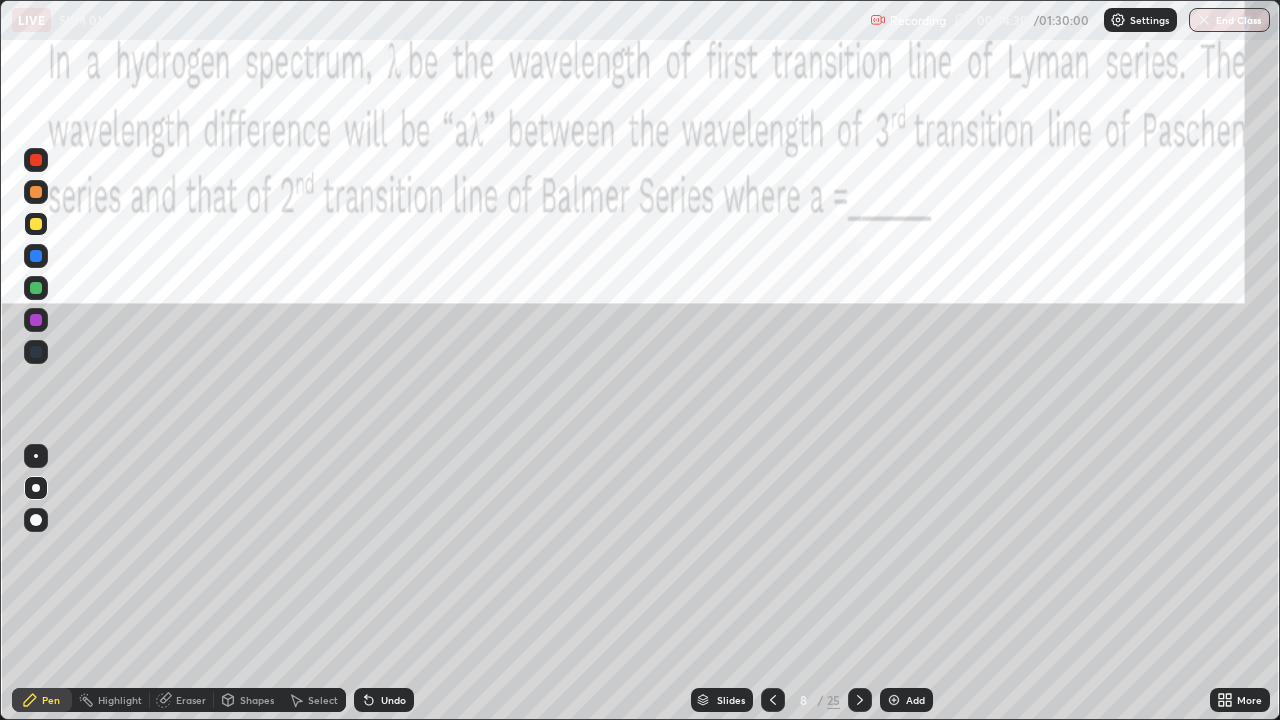 click at bounding box center (36, 160) 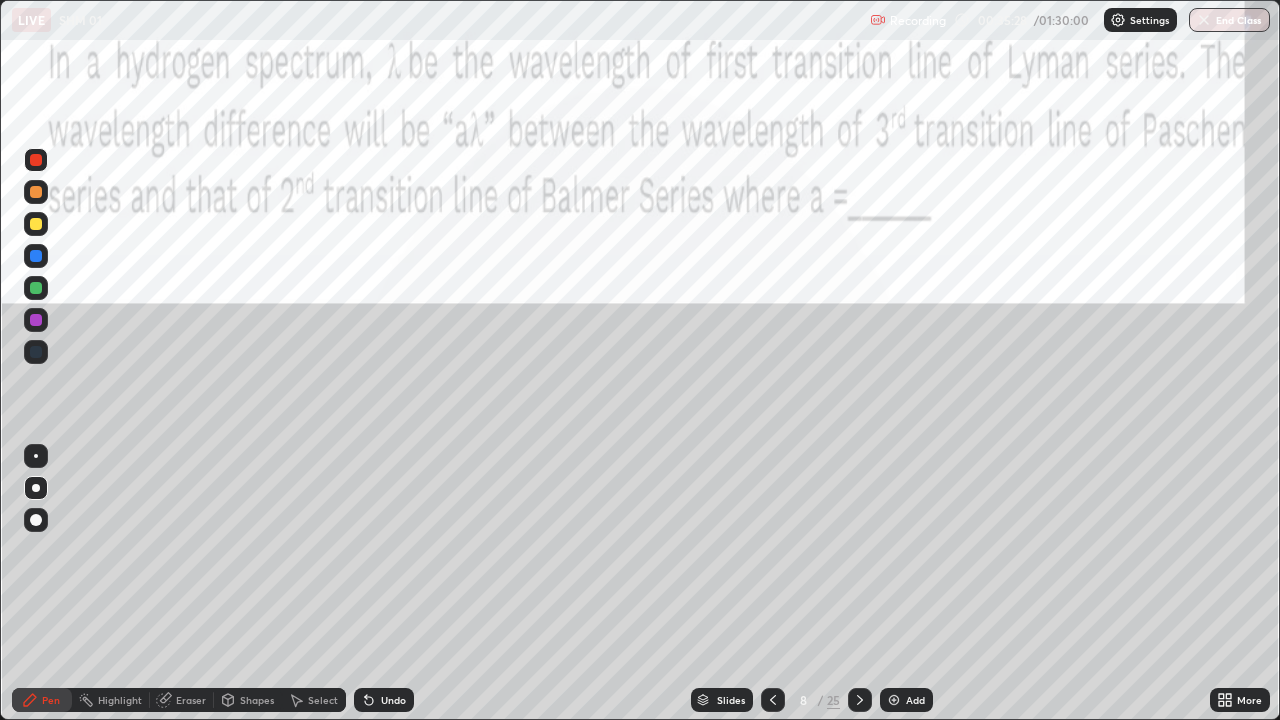 click at bounding box center [36, 224] 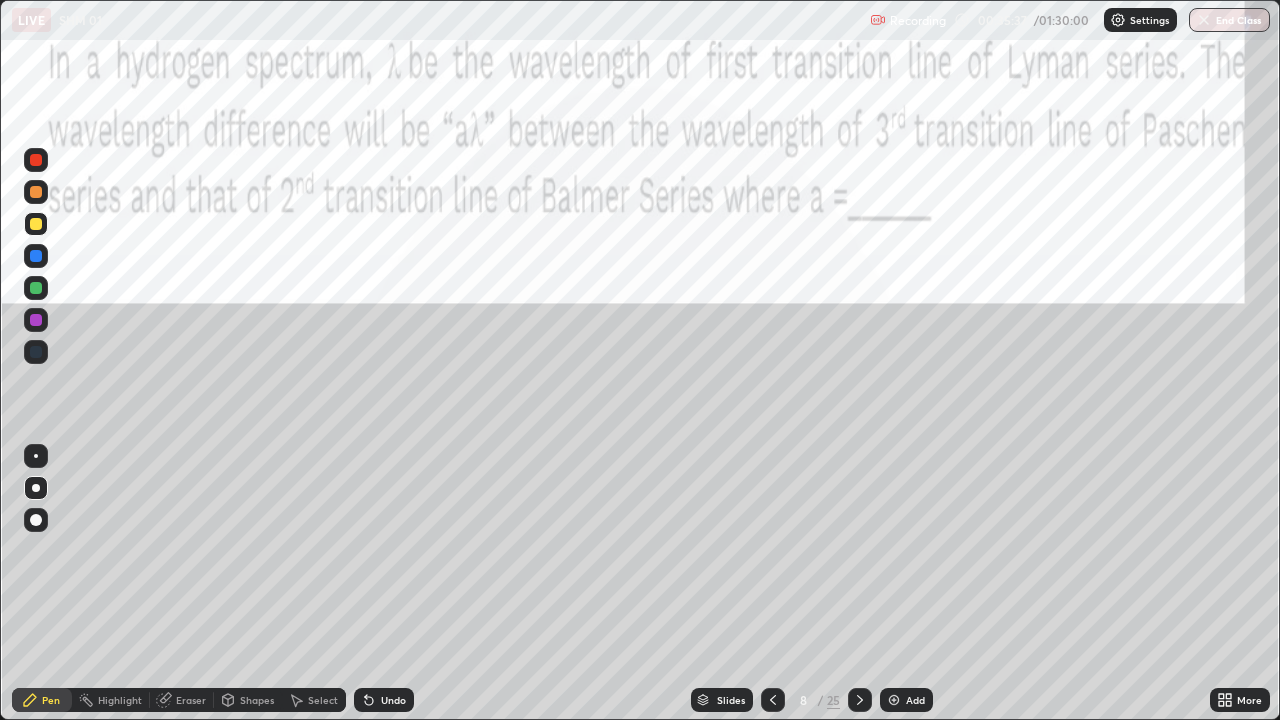 click at bounding box center [36, 224] 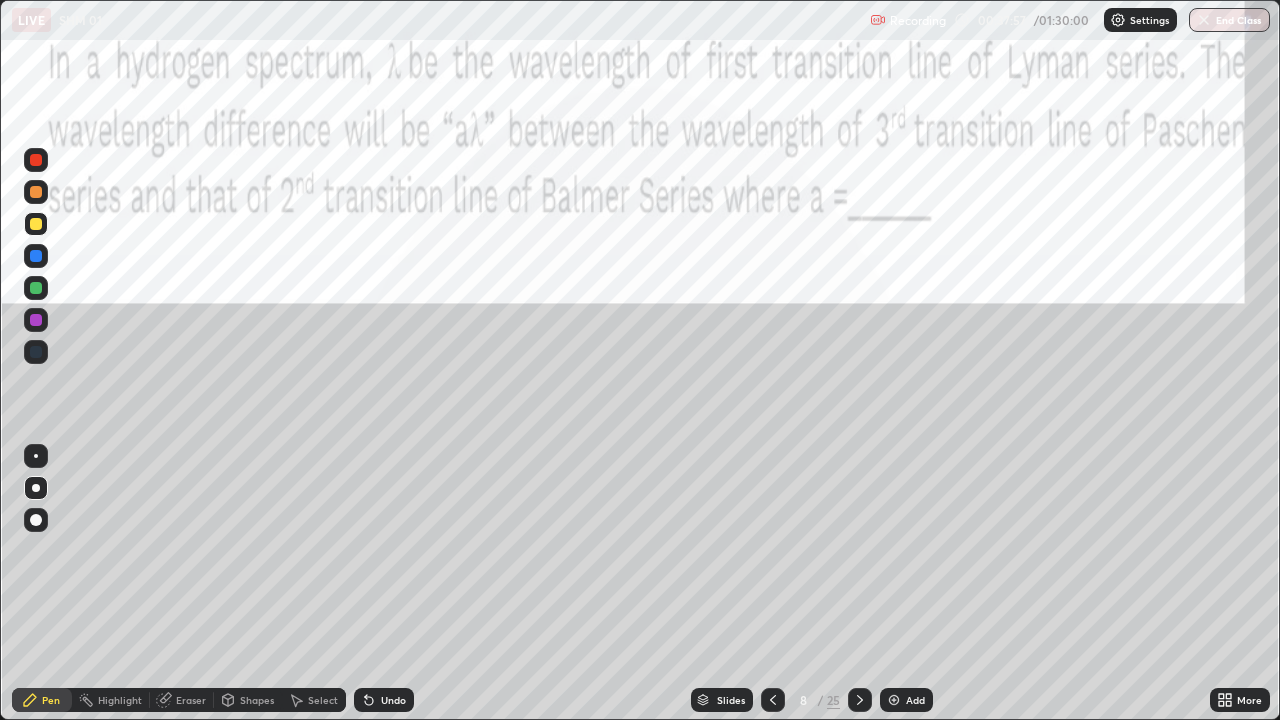 click at bounding box center (36, 160) 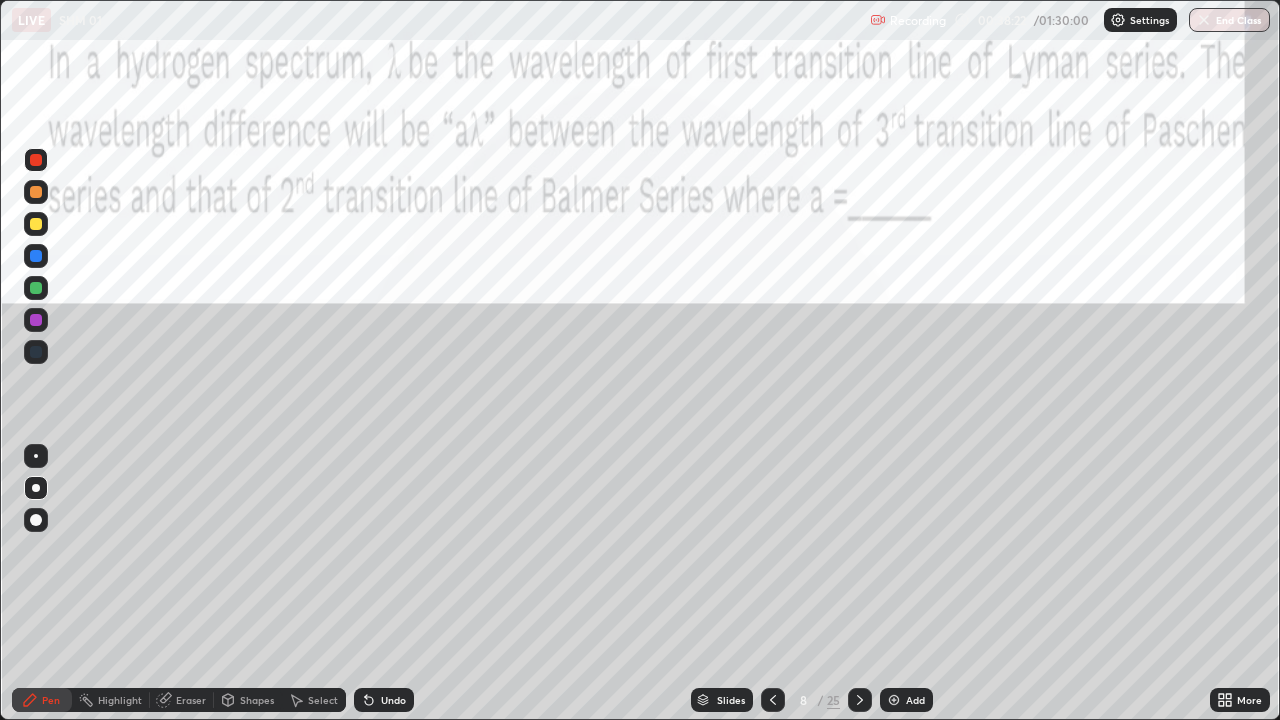 click at bounding box center (36, 224) 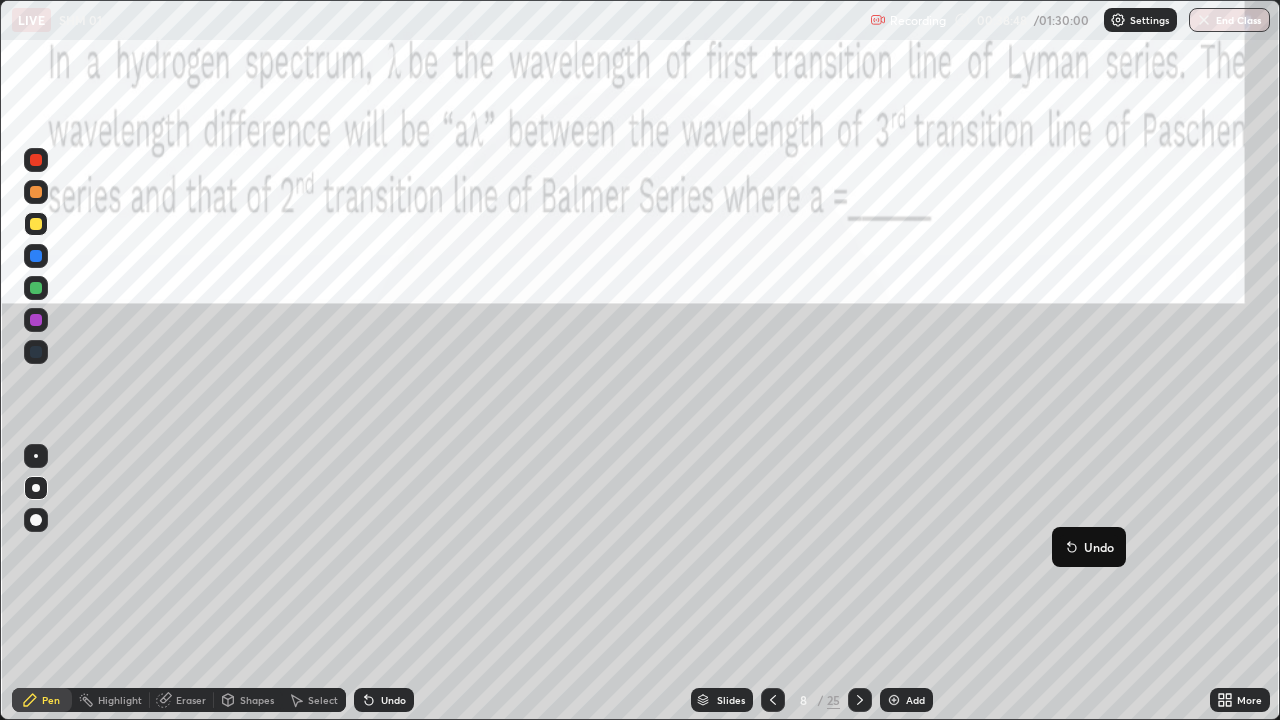 click on "Undo" at bounding box center (1089, 547) 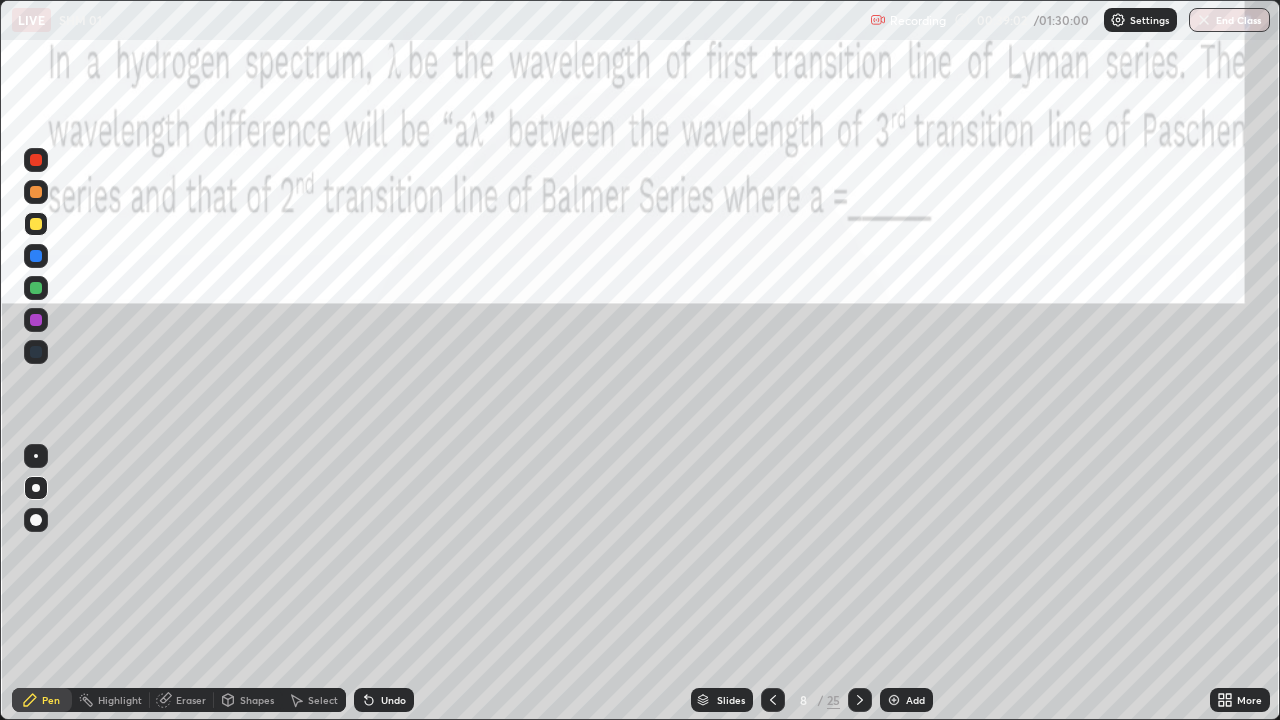 click on "Undo" at bounding box center (384, 700) 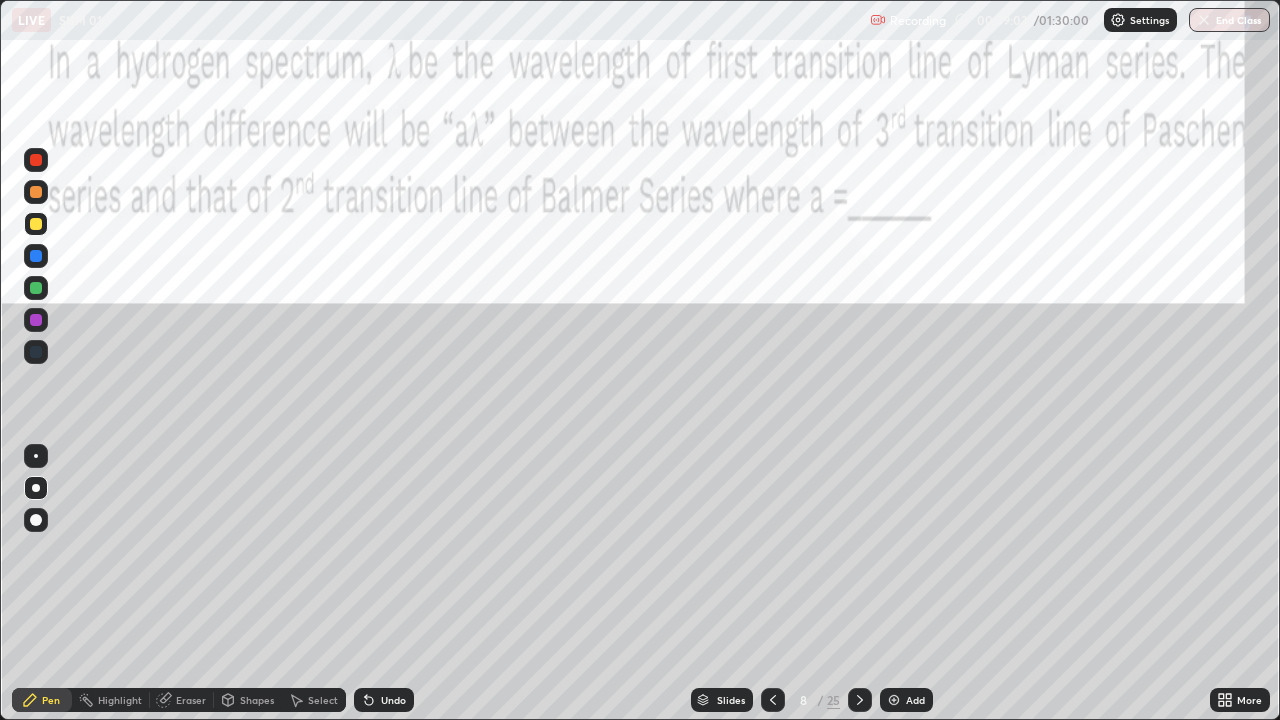 click 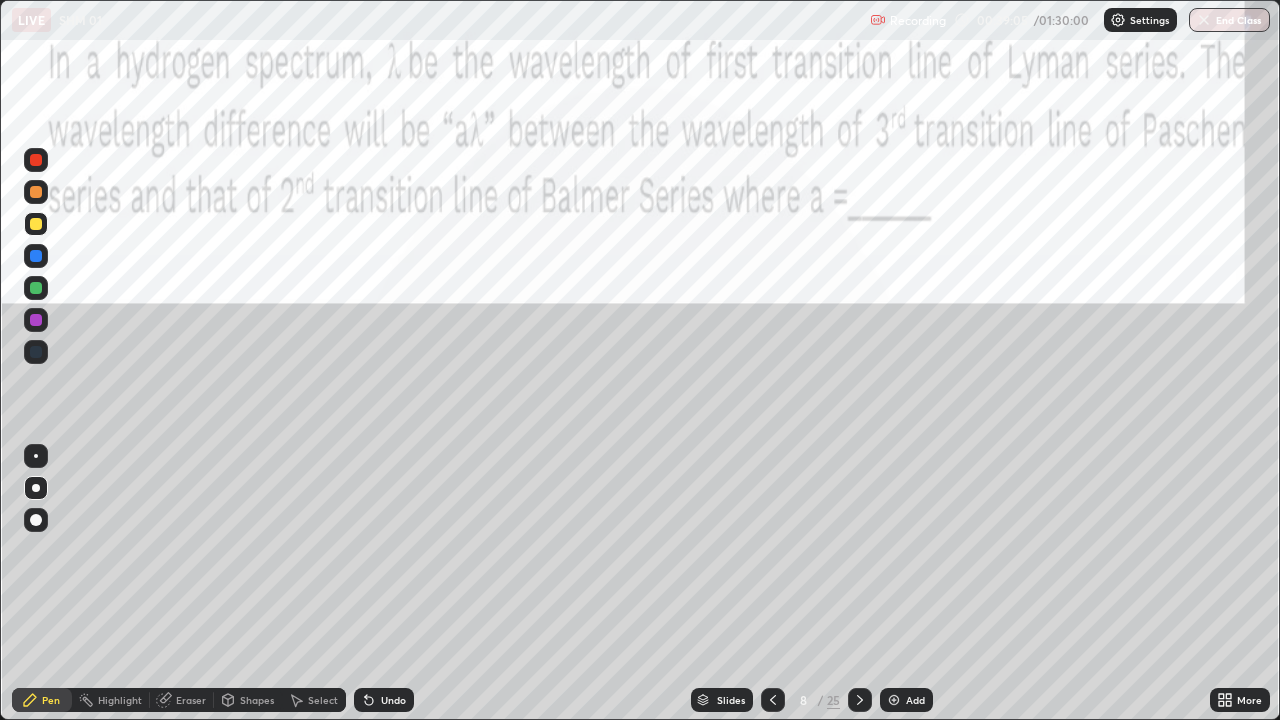 click on "Undo" at bounding box center [384, 700] 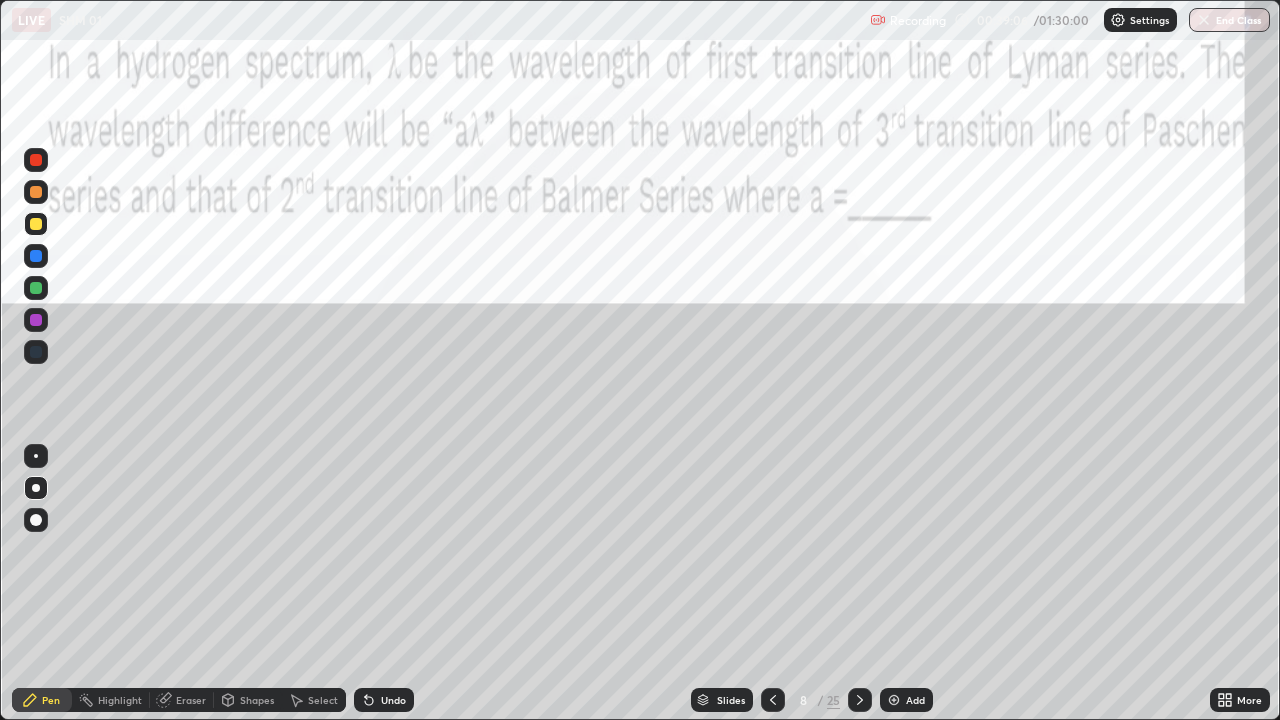 click on "Undo" at bounding box center [384, 700] 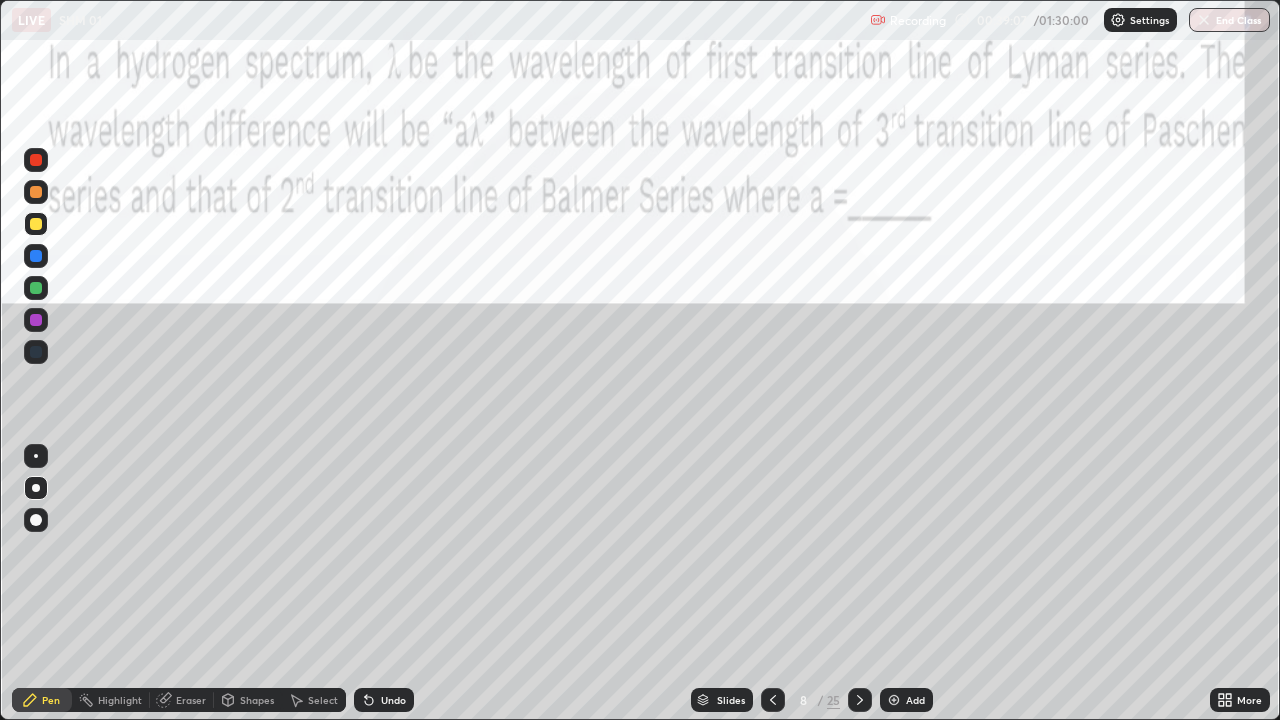 click on "Undo" at bounding box center (384, 700) 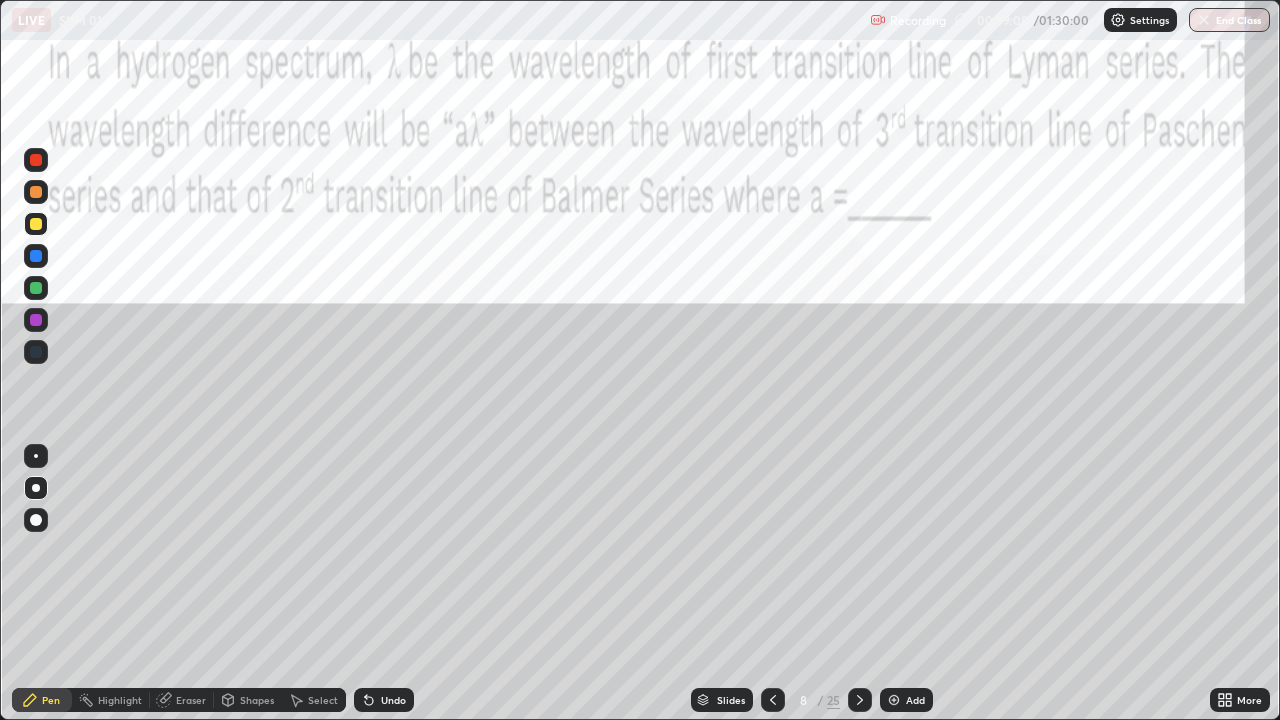 click on "Undo" at bounding box center [384, 700] 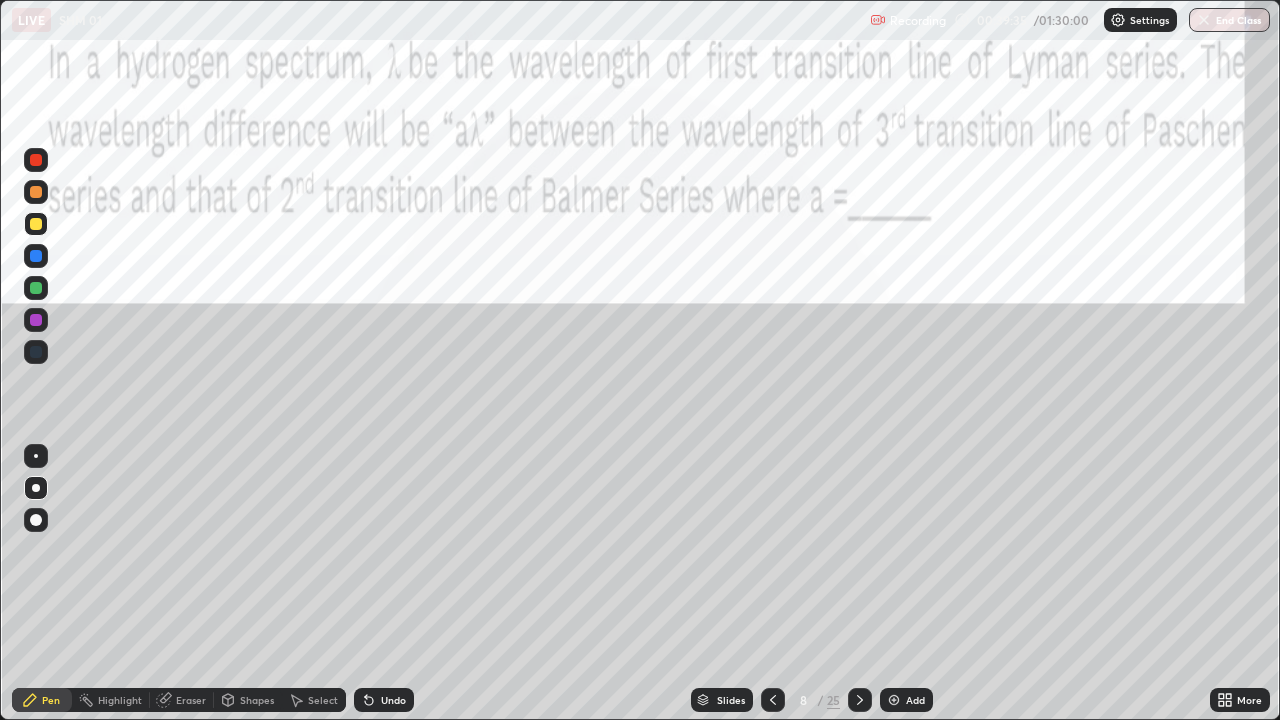 click at bounding box center [36, 160] 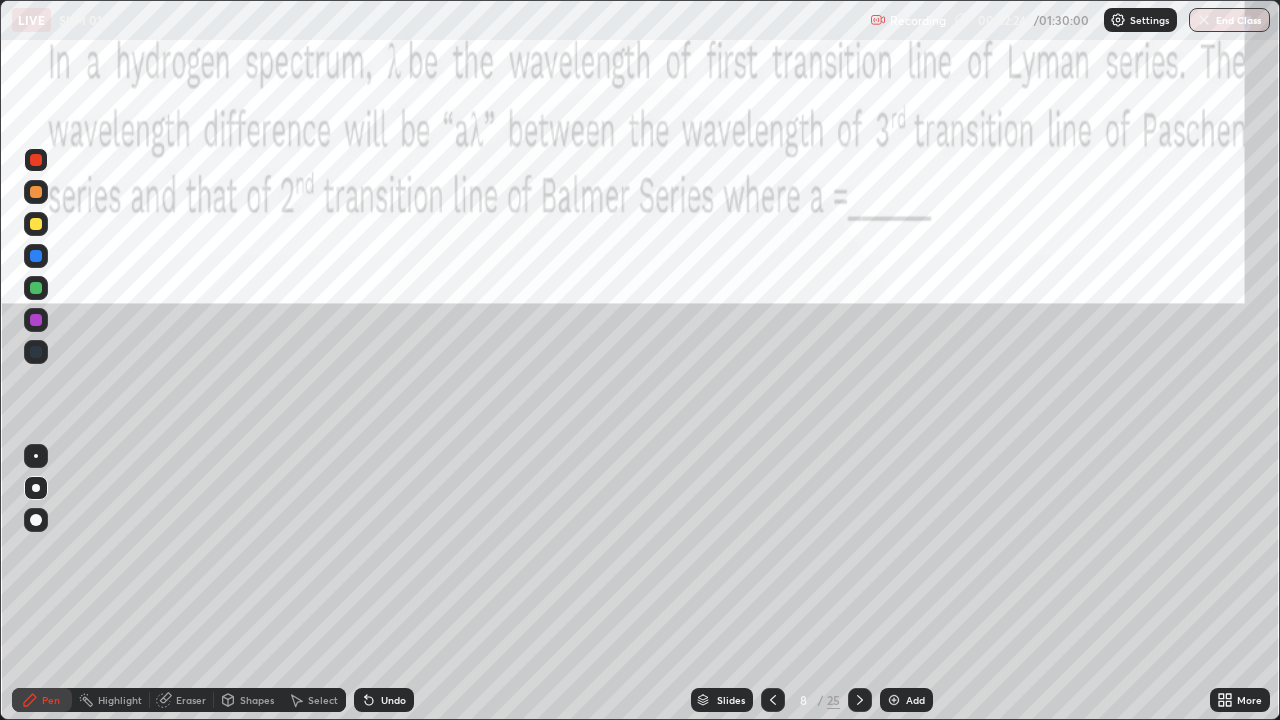 click at bounding box center [860, 700] 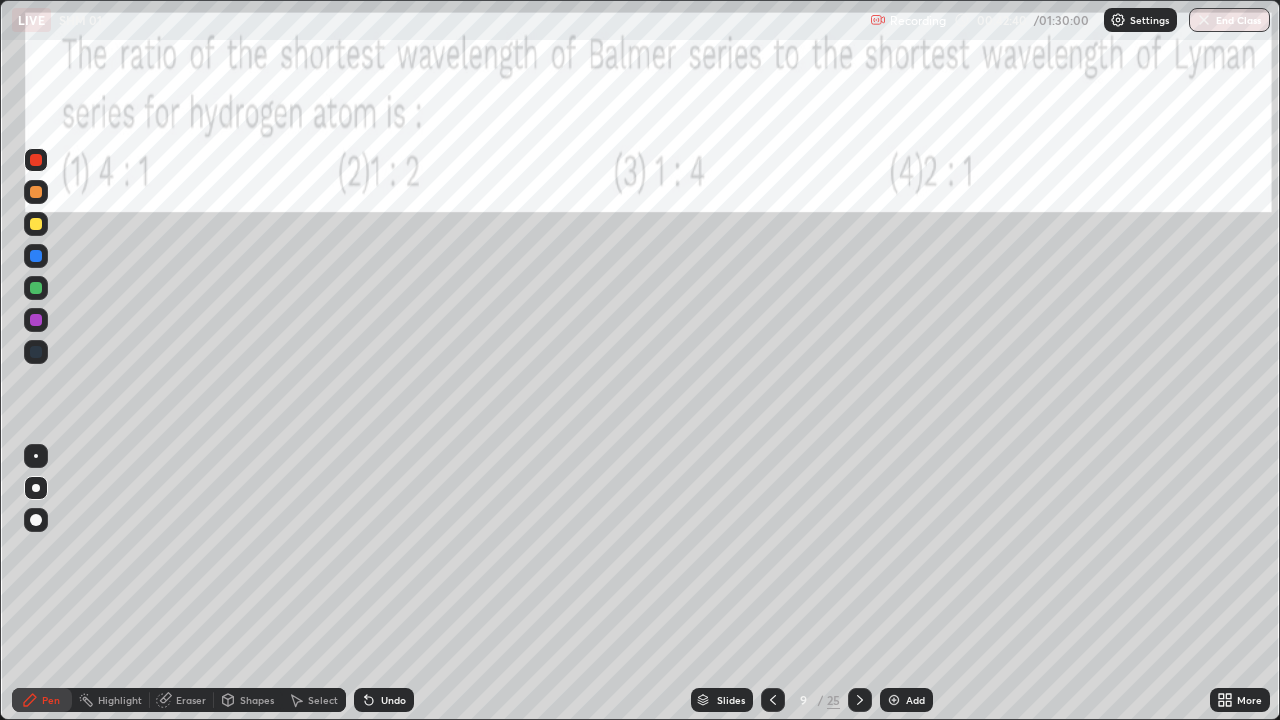 click at bounding box center (36, 224) 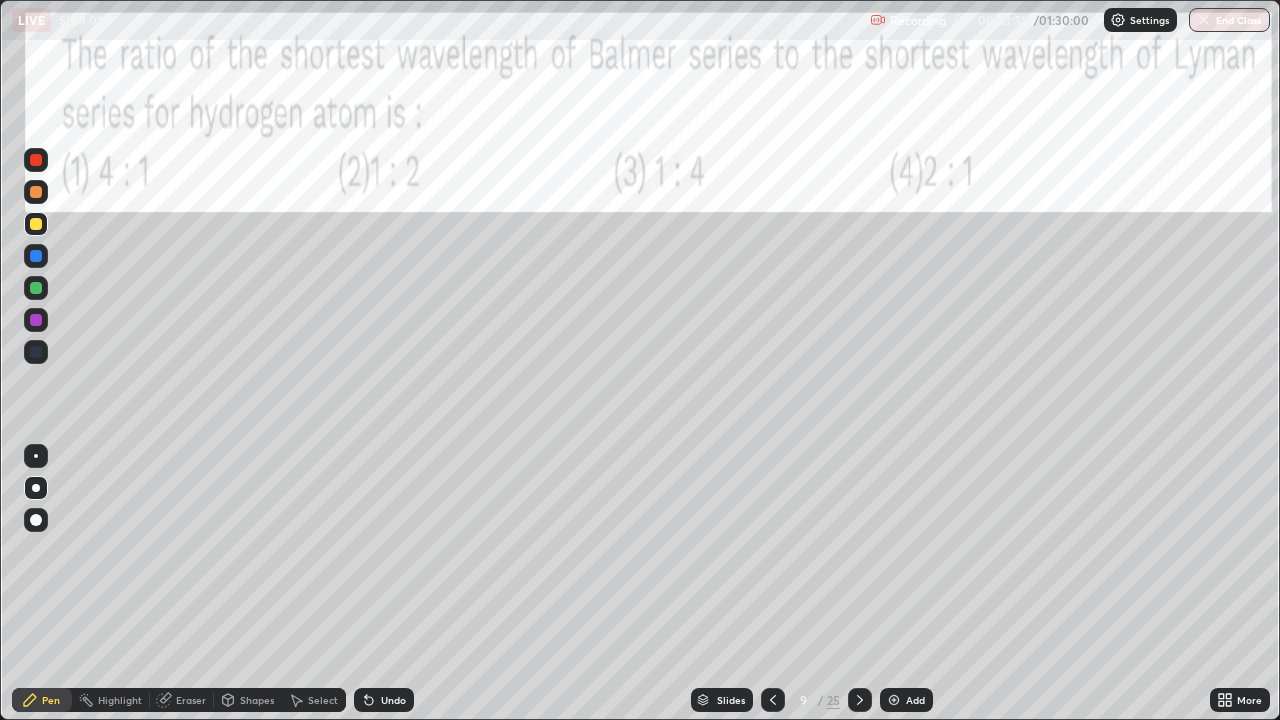 click at bounding box center [36, 224] 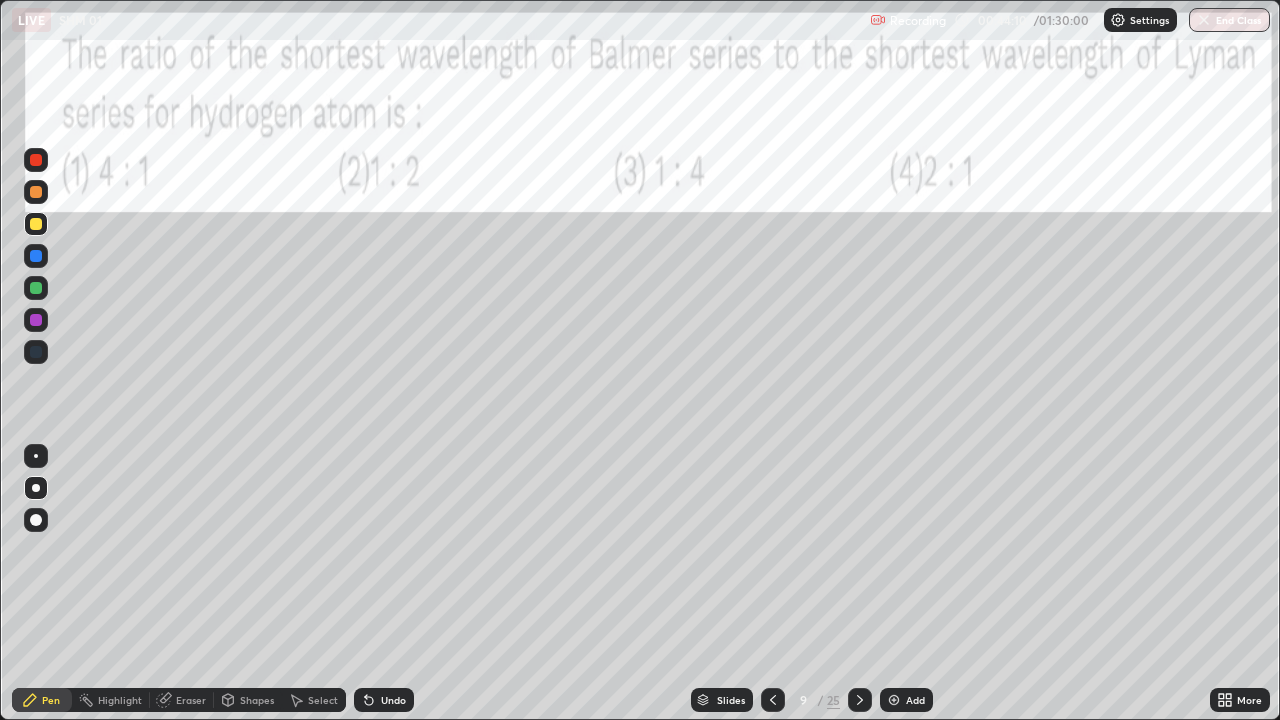 click at bounding box center (36, 160) 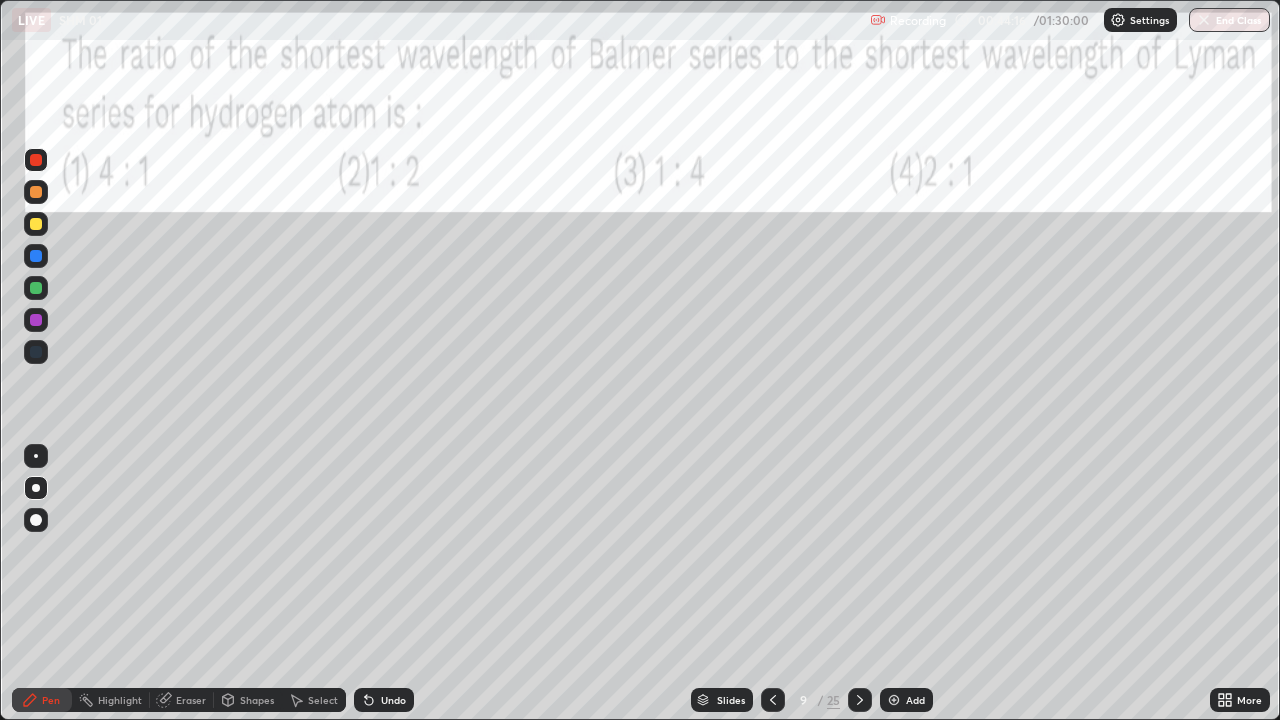 click at bounding box center [36, 224] 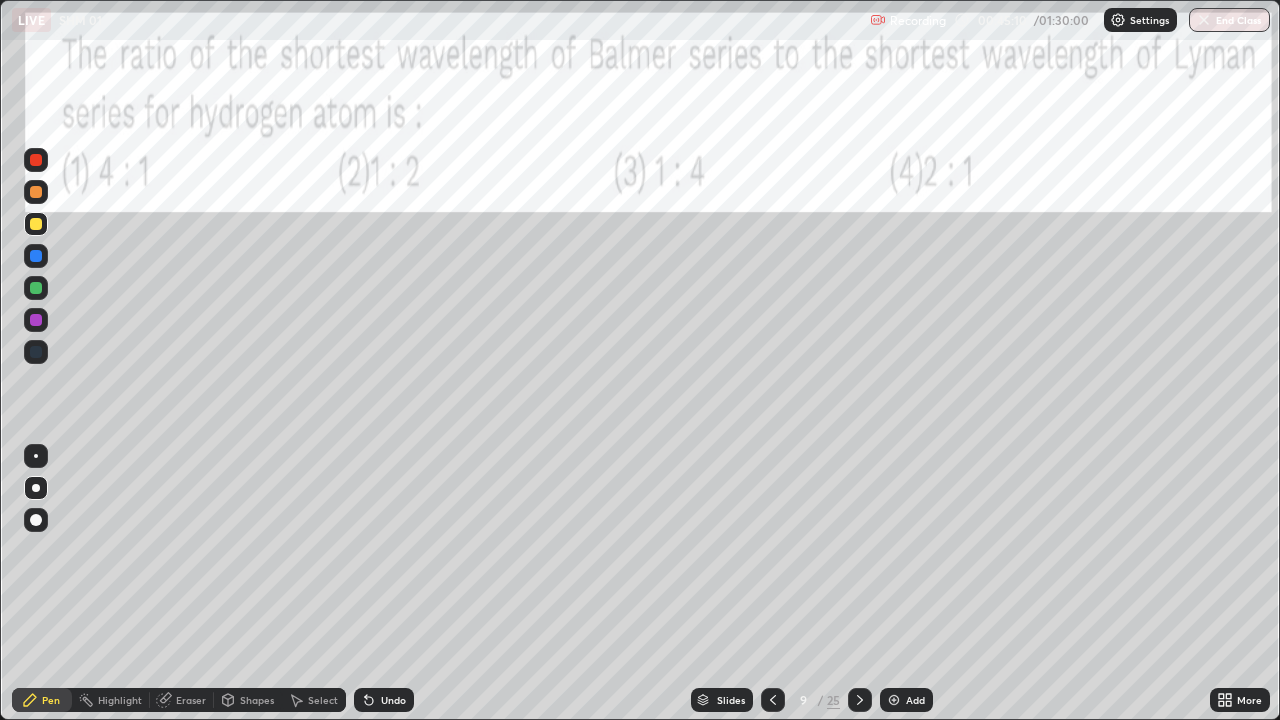 click at bounding box center [860, 700] 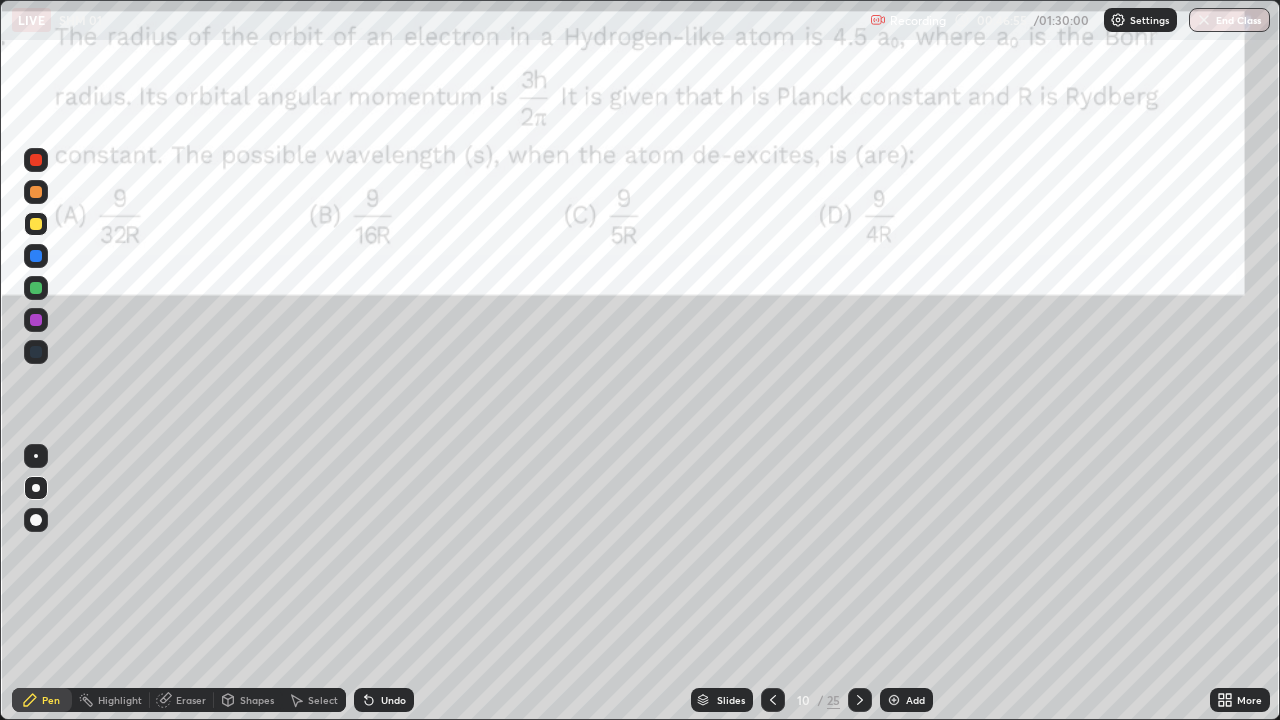 click at bounding box center (36, 224) 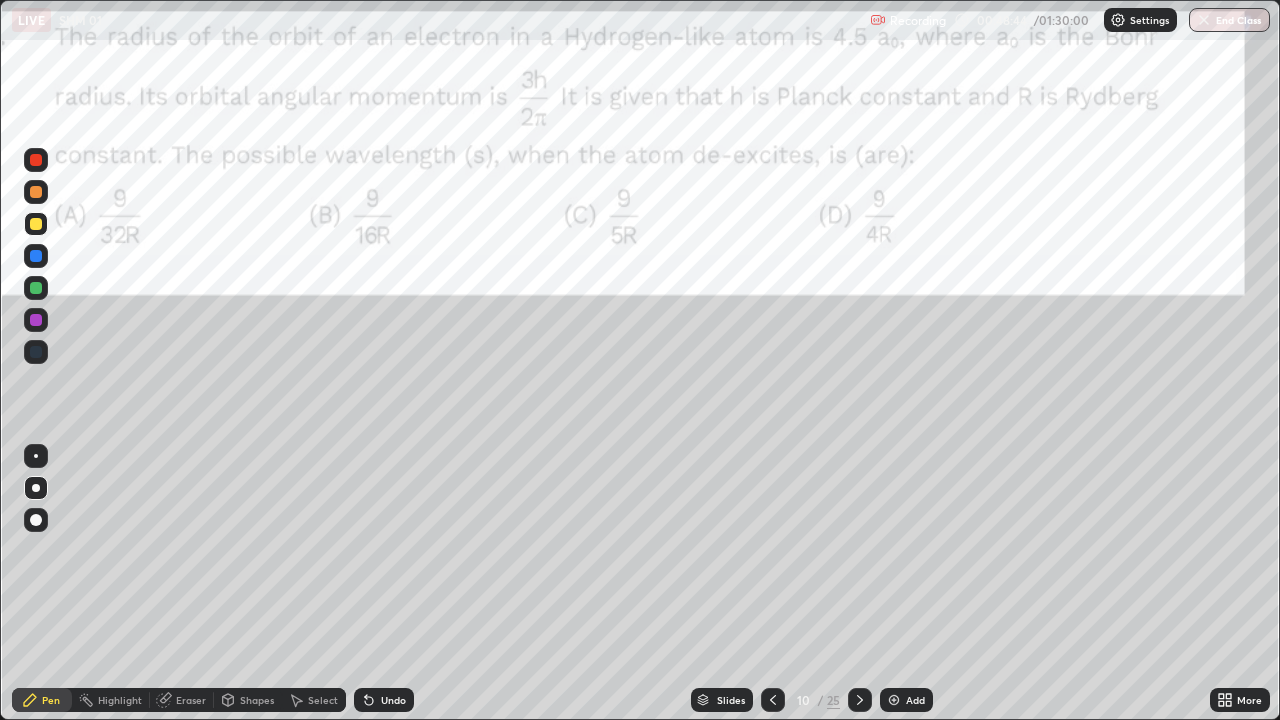 click on "Shapes" at bounding box center (257, 700) 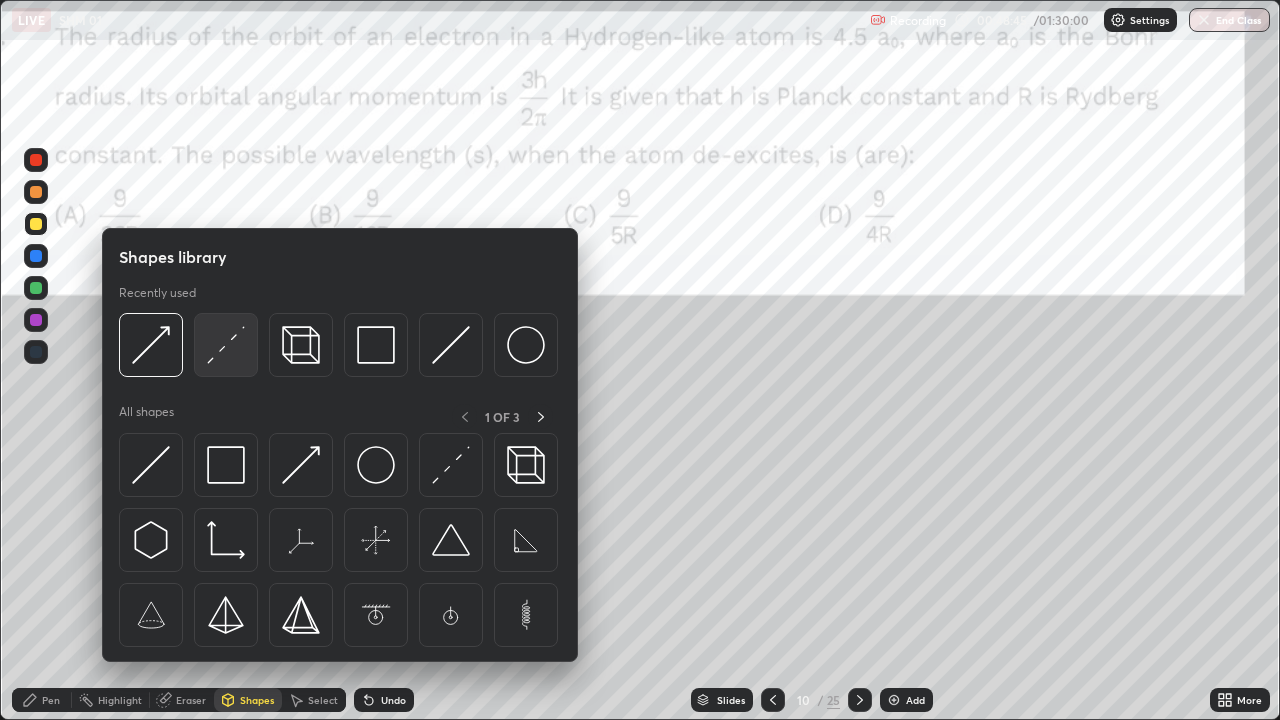 click at bounding box center [226, 345] 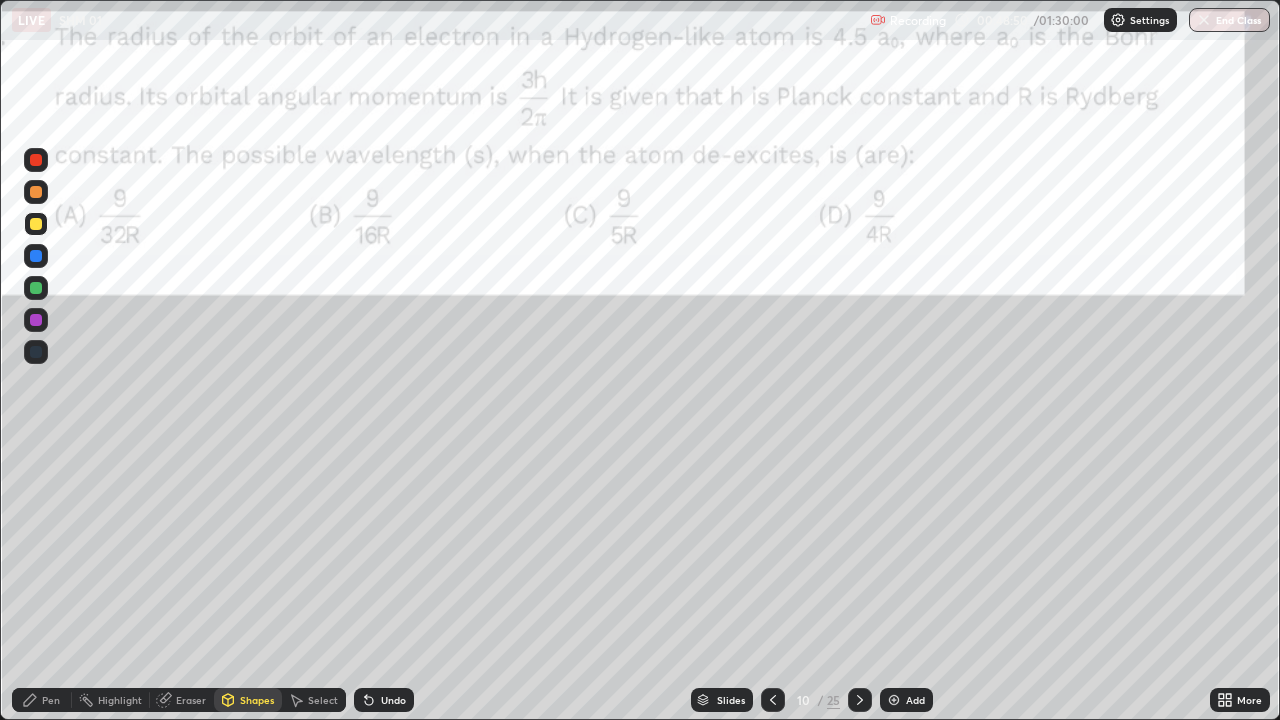 click on "Pen" at bounding box center [51, 700] 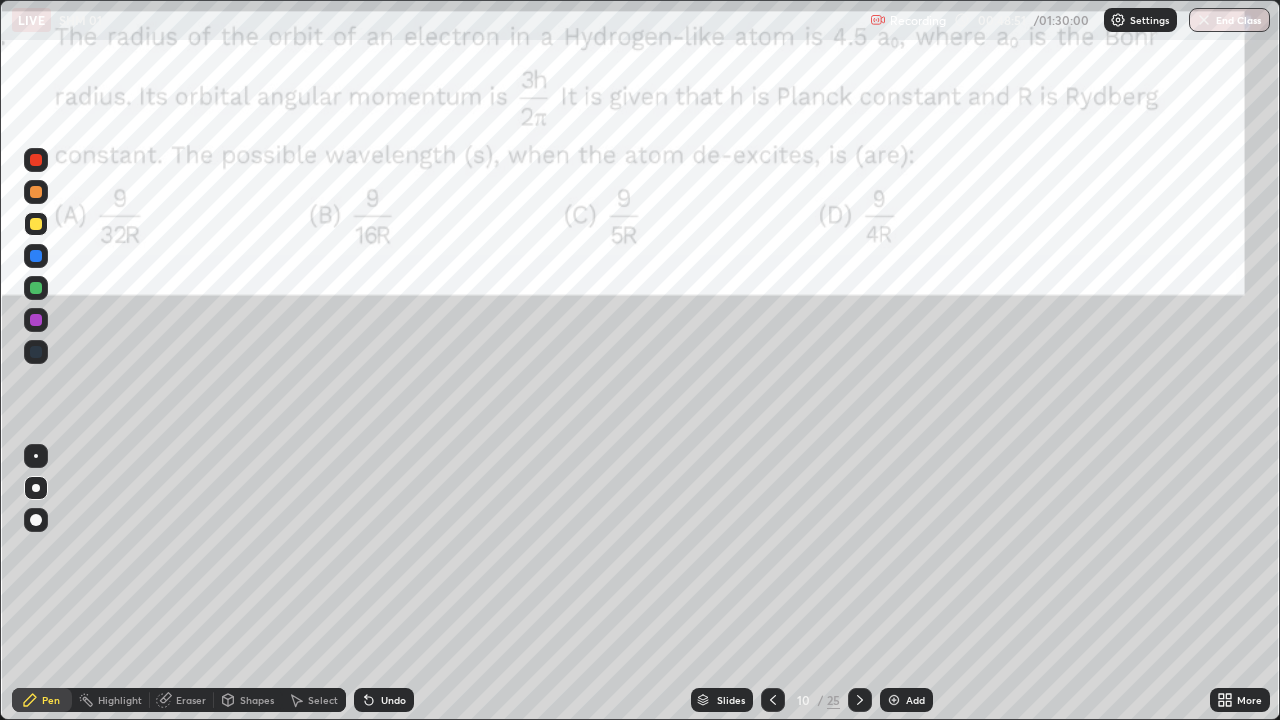 click on "Shapes" at bounding box center [257, 700] 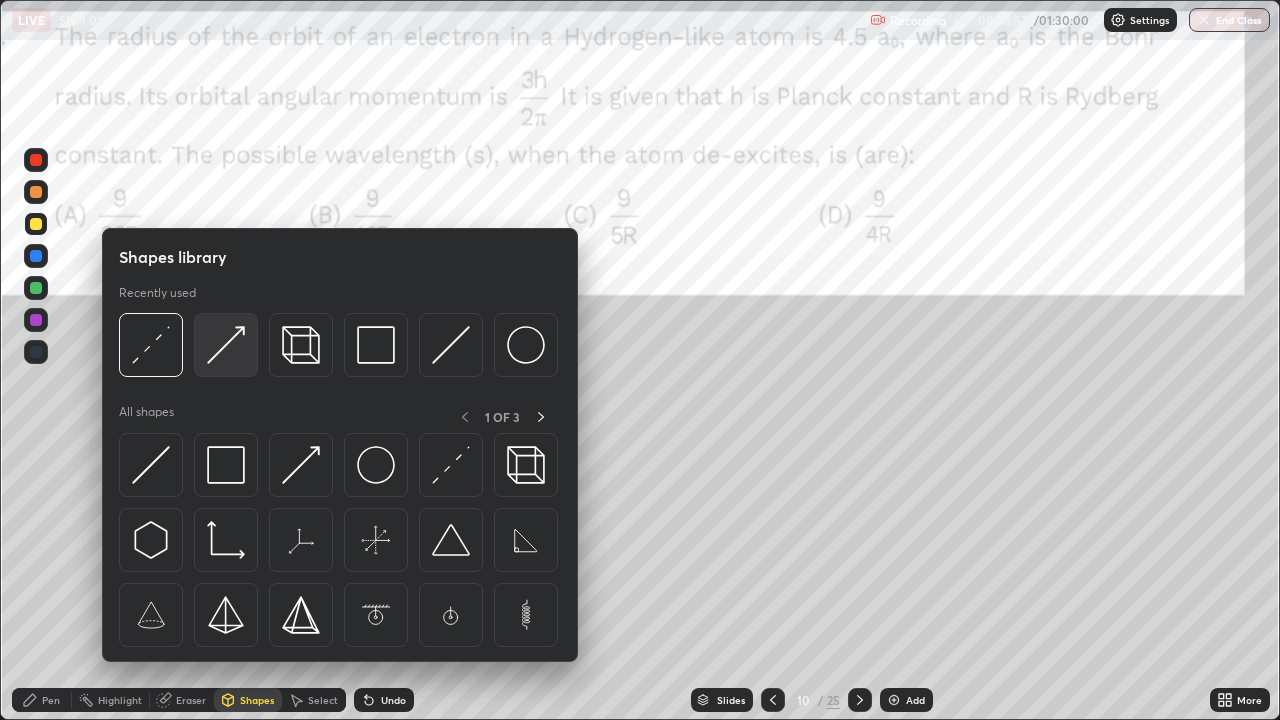click at bounding box center [226, 345] 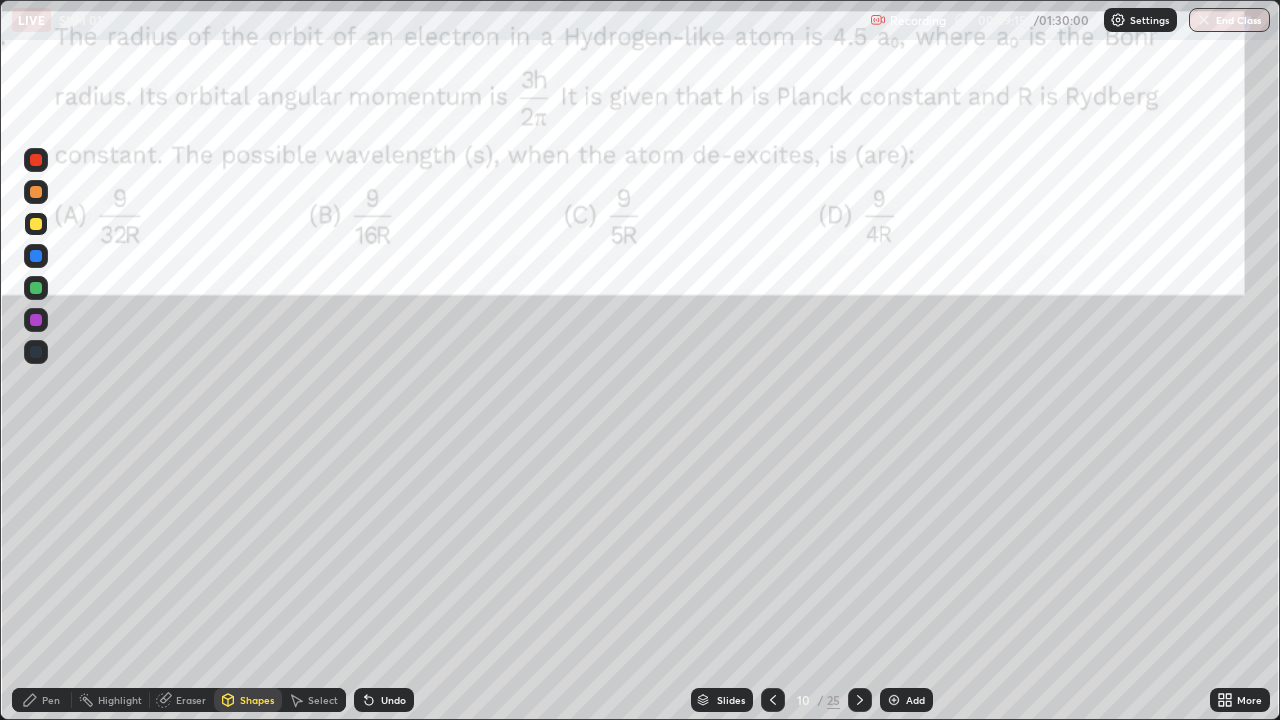click at bounding box center (36, 224) 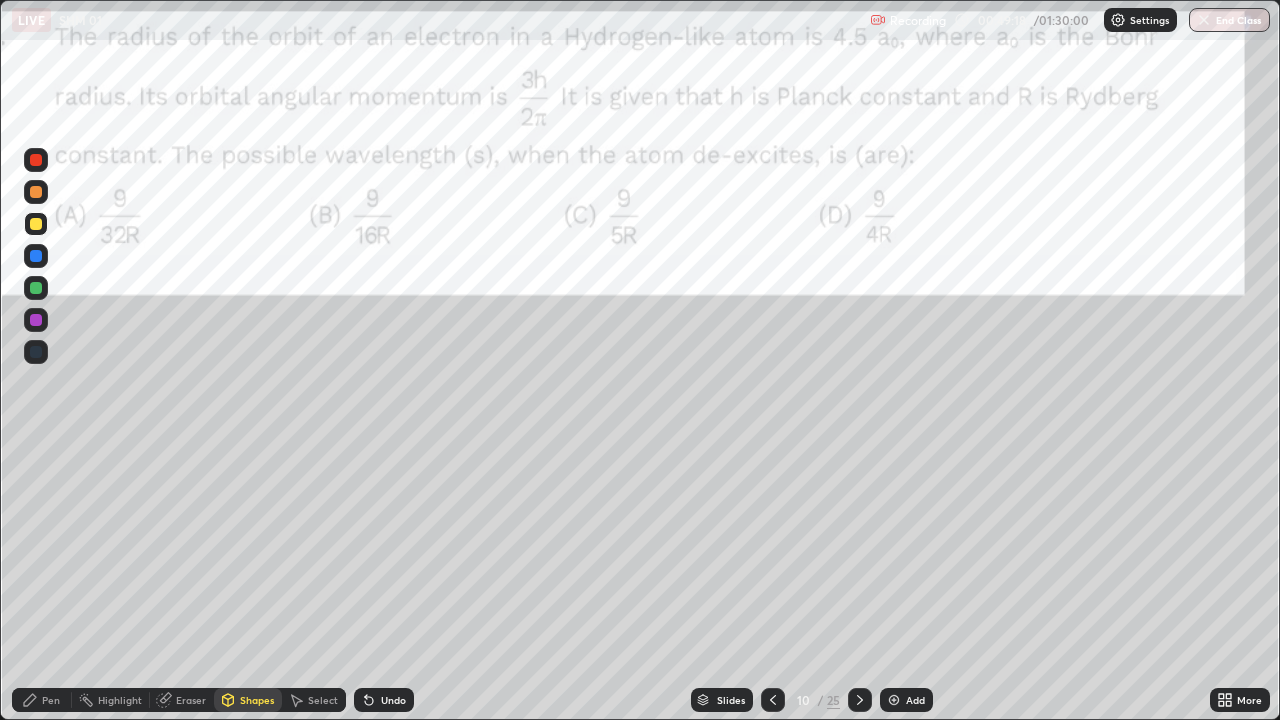 click 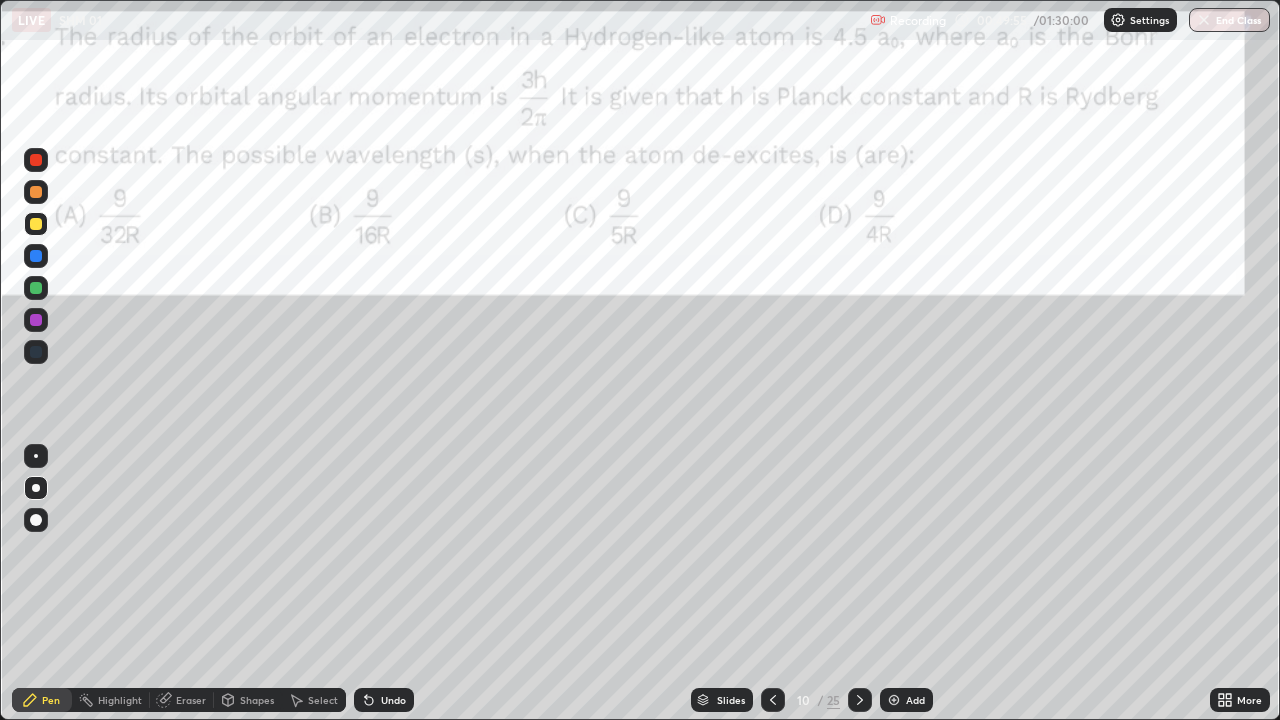 click at bounding box center [36, 160] 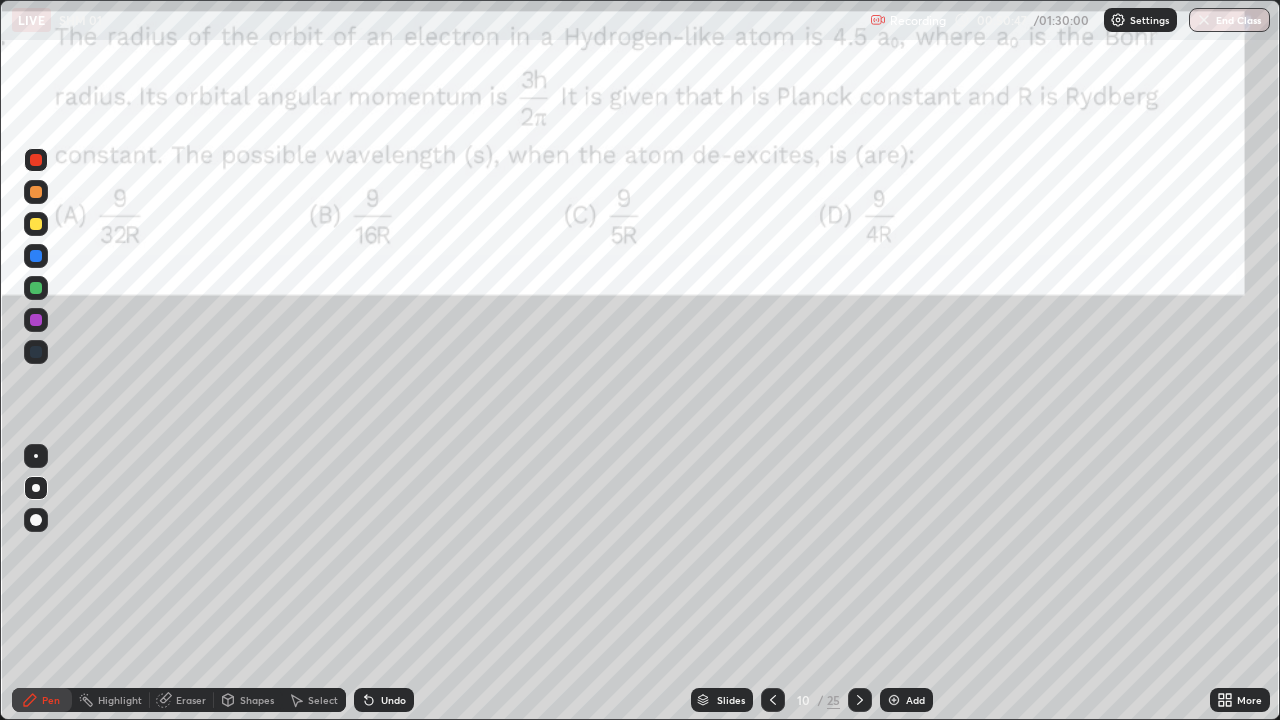 click at bounding box center (36, 160) 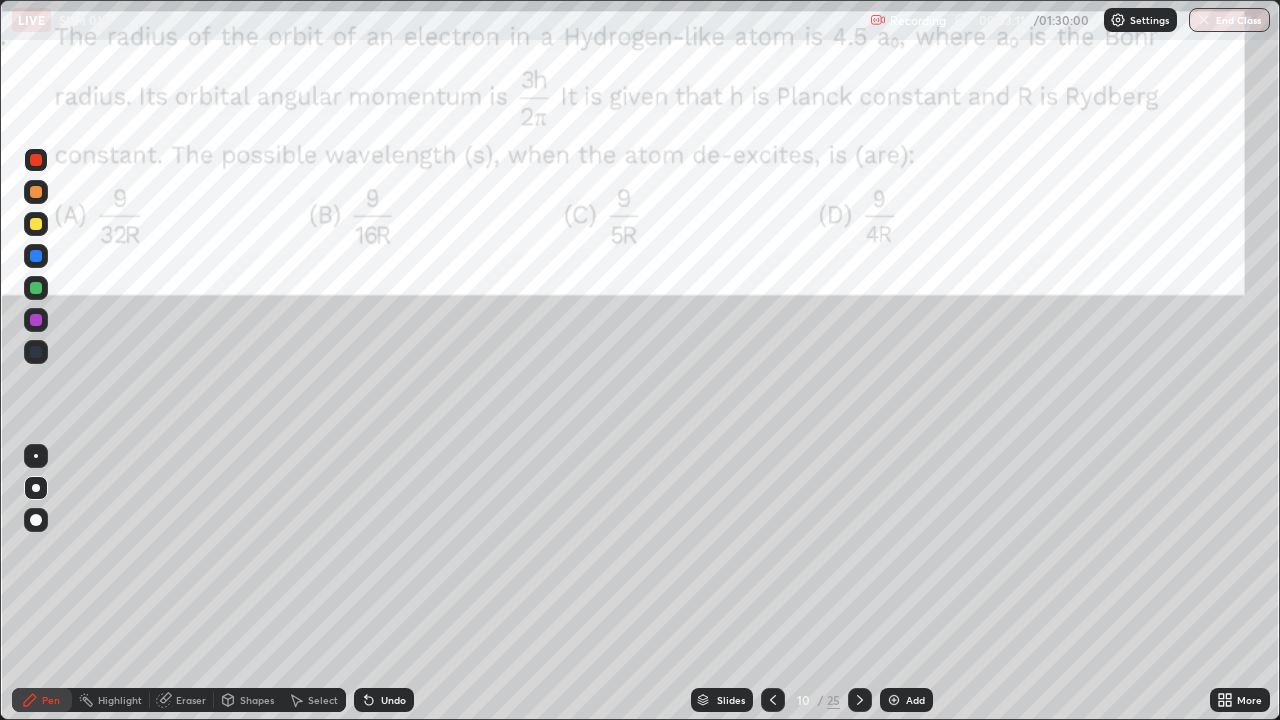 click 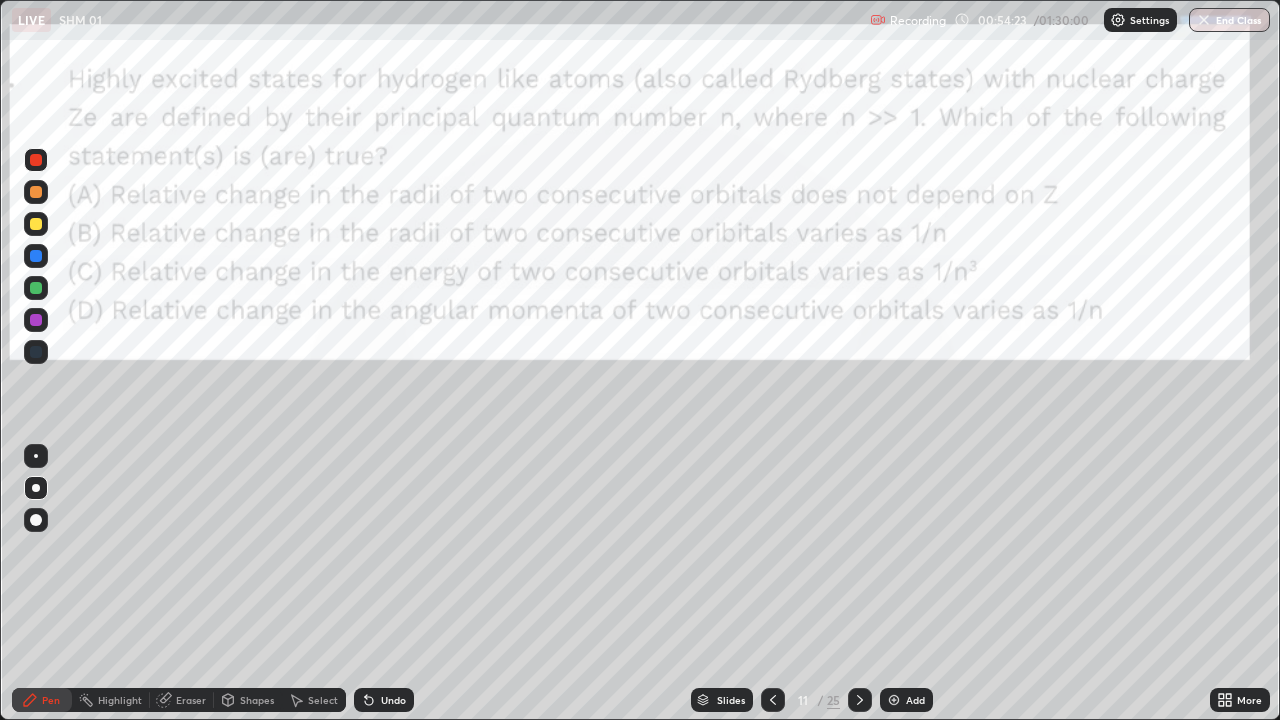 click at bounding box center (36, 160) 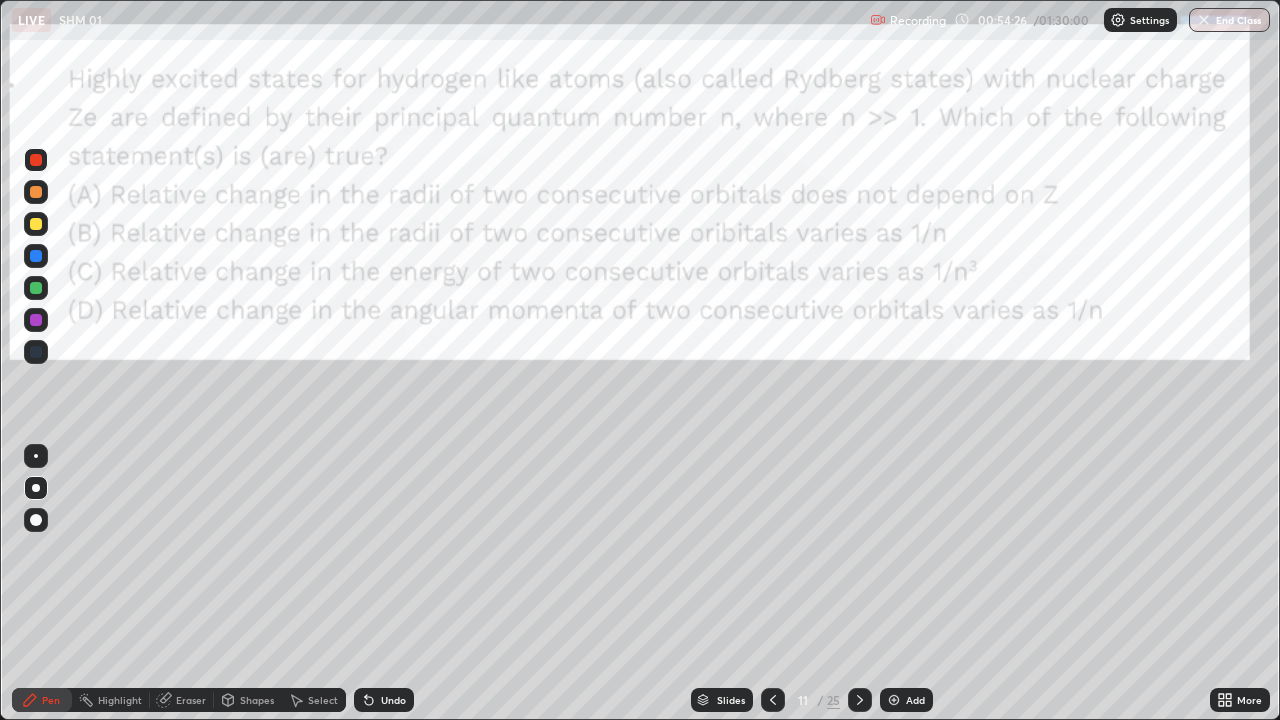 click at bounding box center [36, 224] 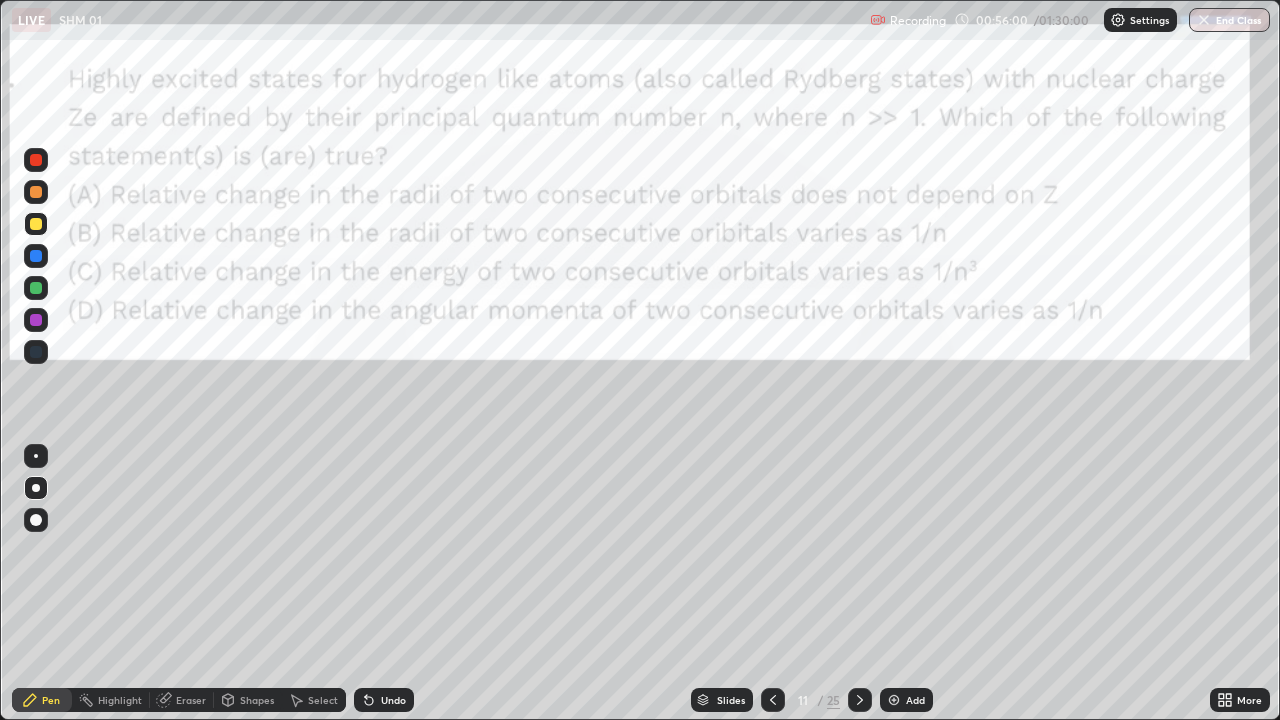 click at bounding box center [36, 160] 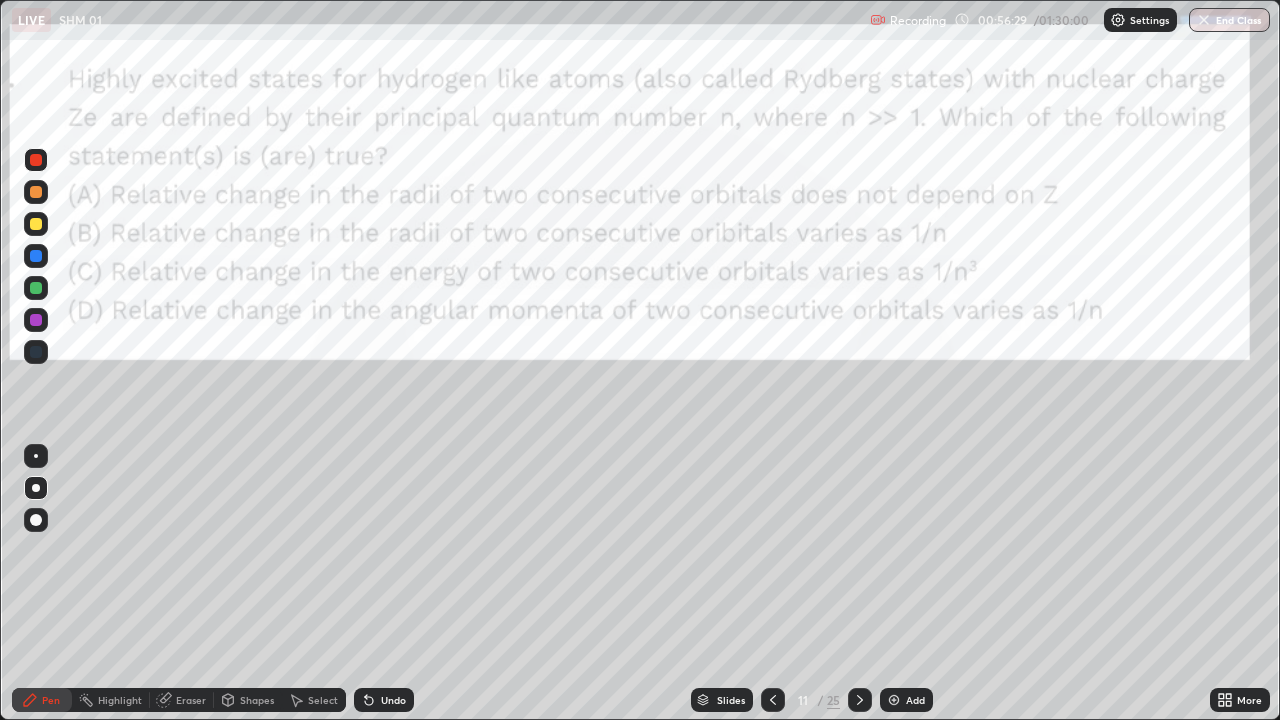 click at bounding box center (36, 224) 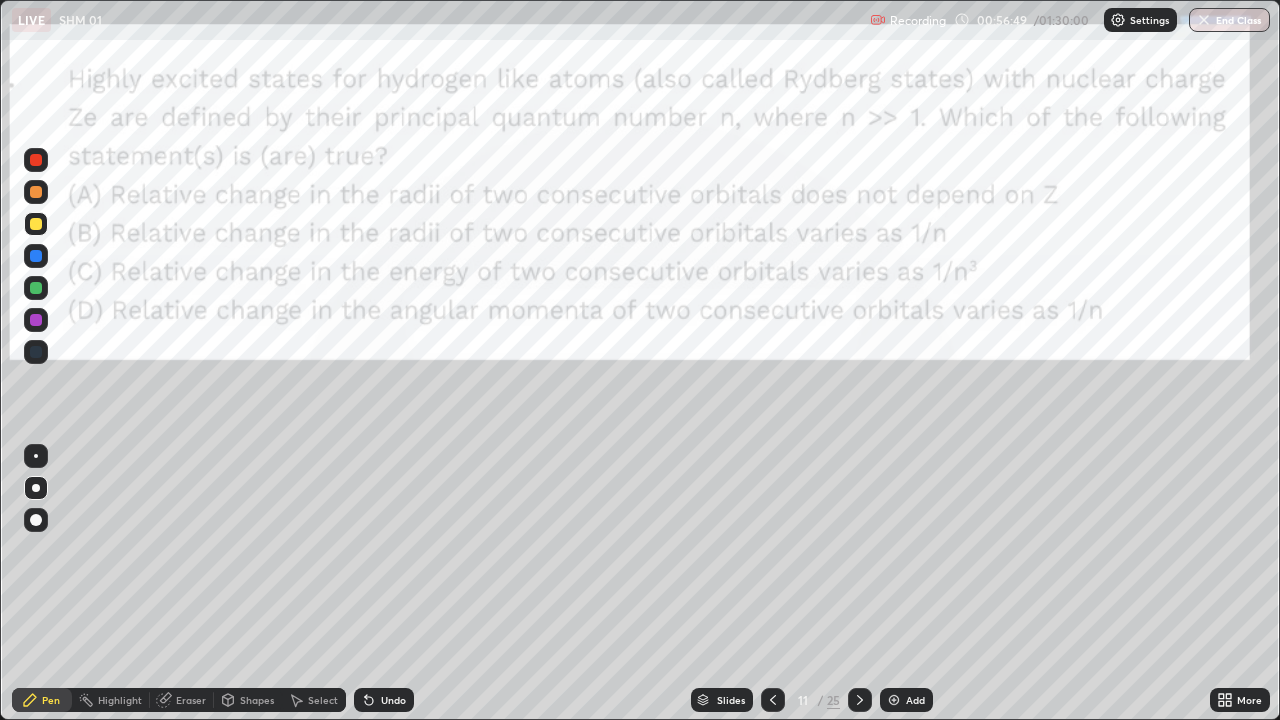 click at bounding box center [36, 160] 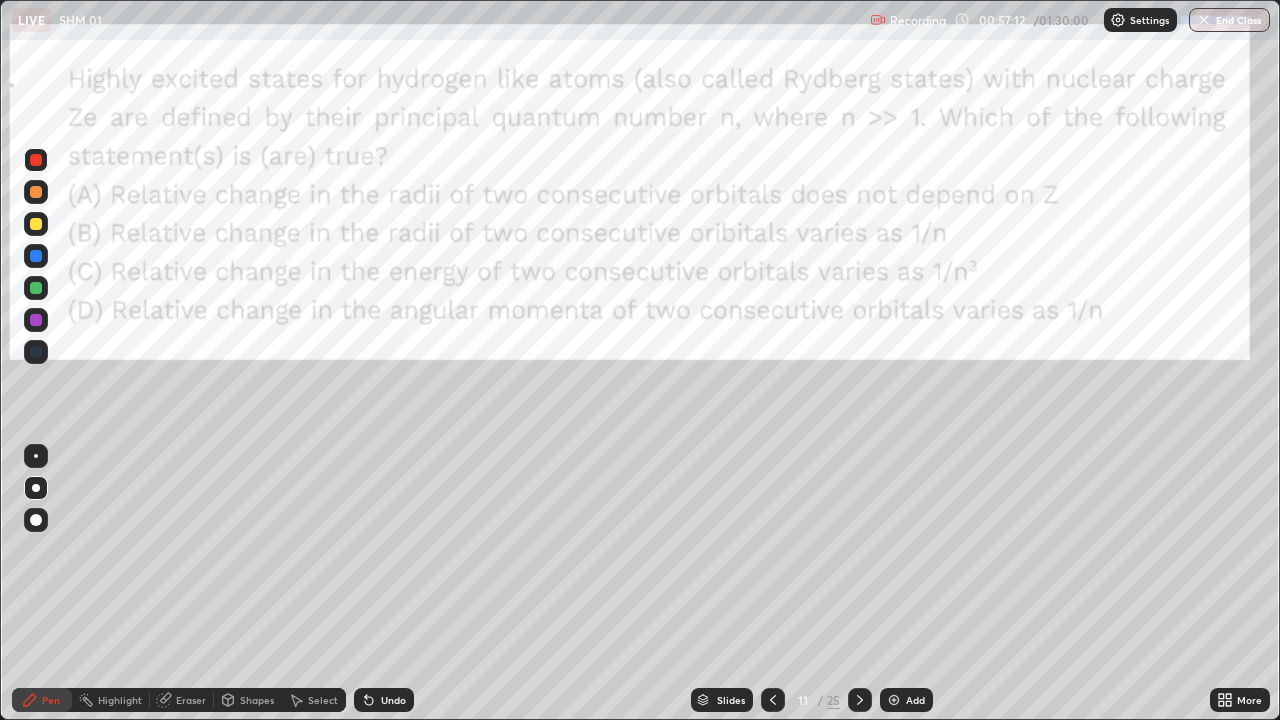 click on "Shapes" at bounding box center (257, 700) 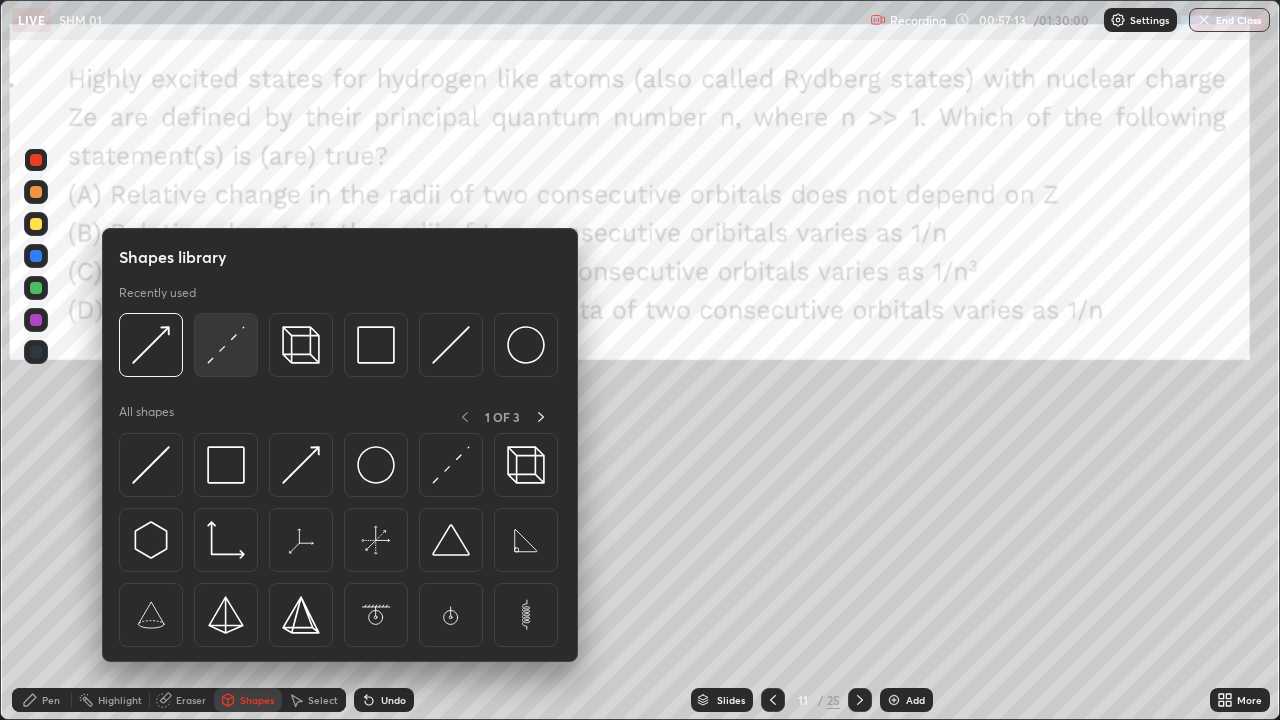 click at bounding box center [226, 345] 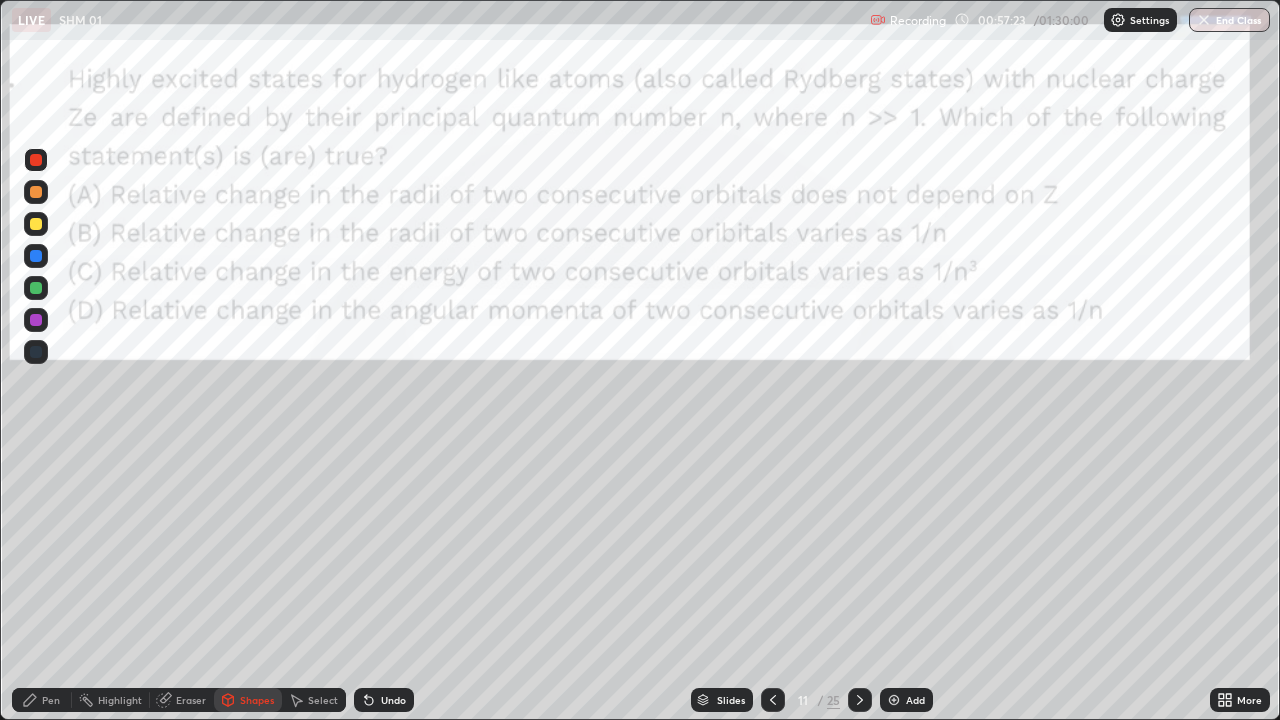 click on "Pen" at bounding box center [51, 700] 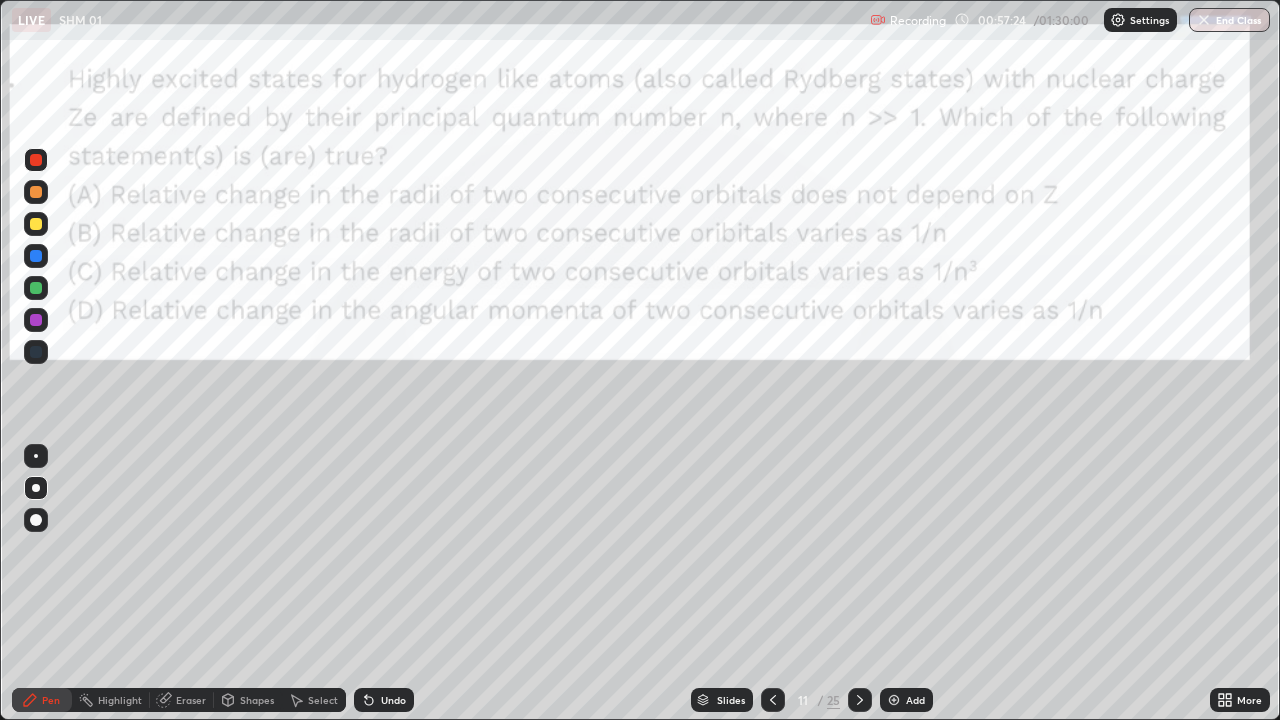click at bounding box center (36, 224) 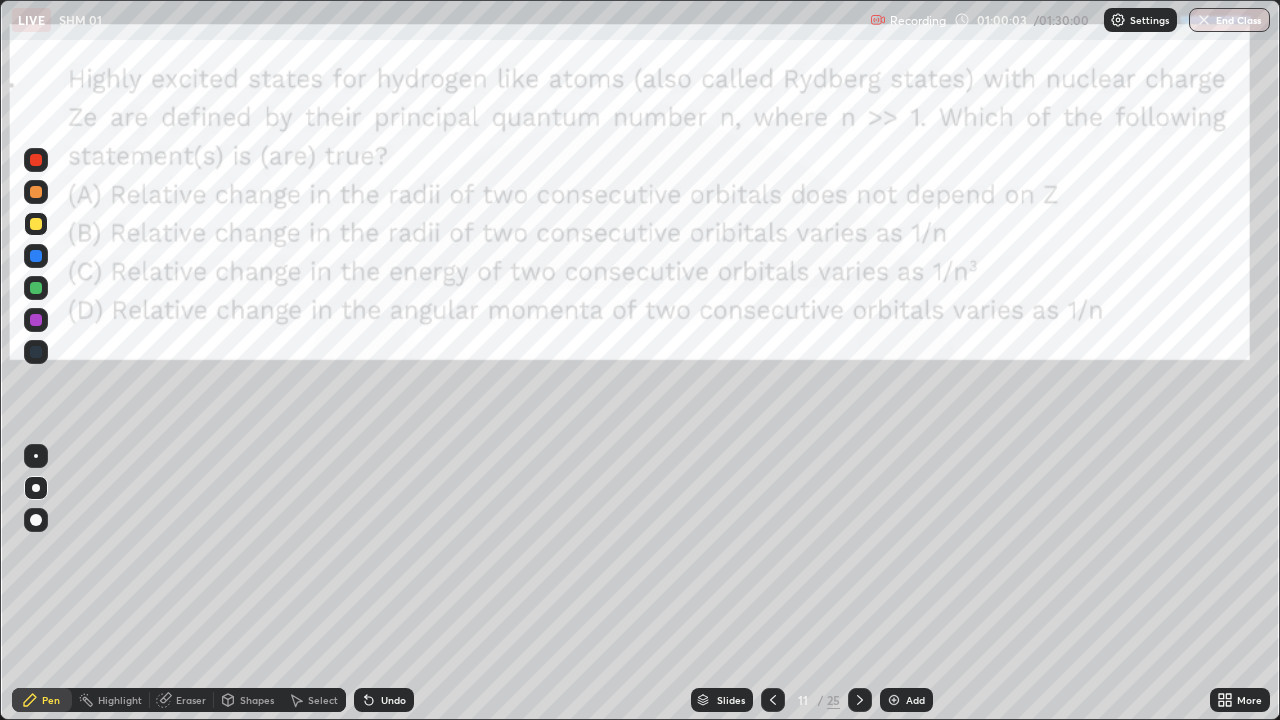 click on "Eraser" at bounding box center [191, 700] 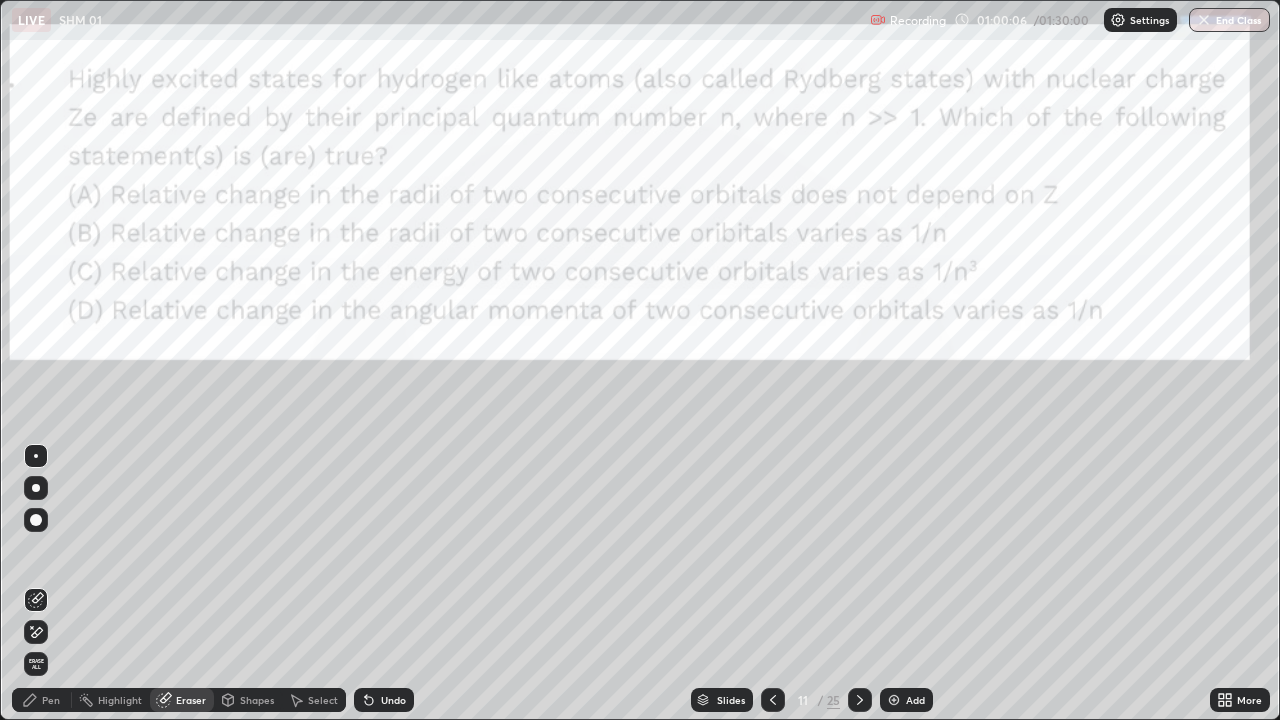 click on "Pen" at bounding box center [42, 700] 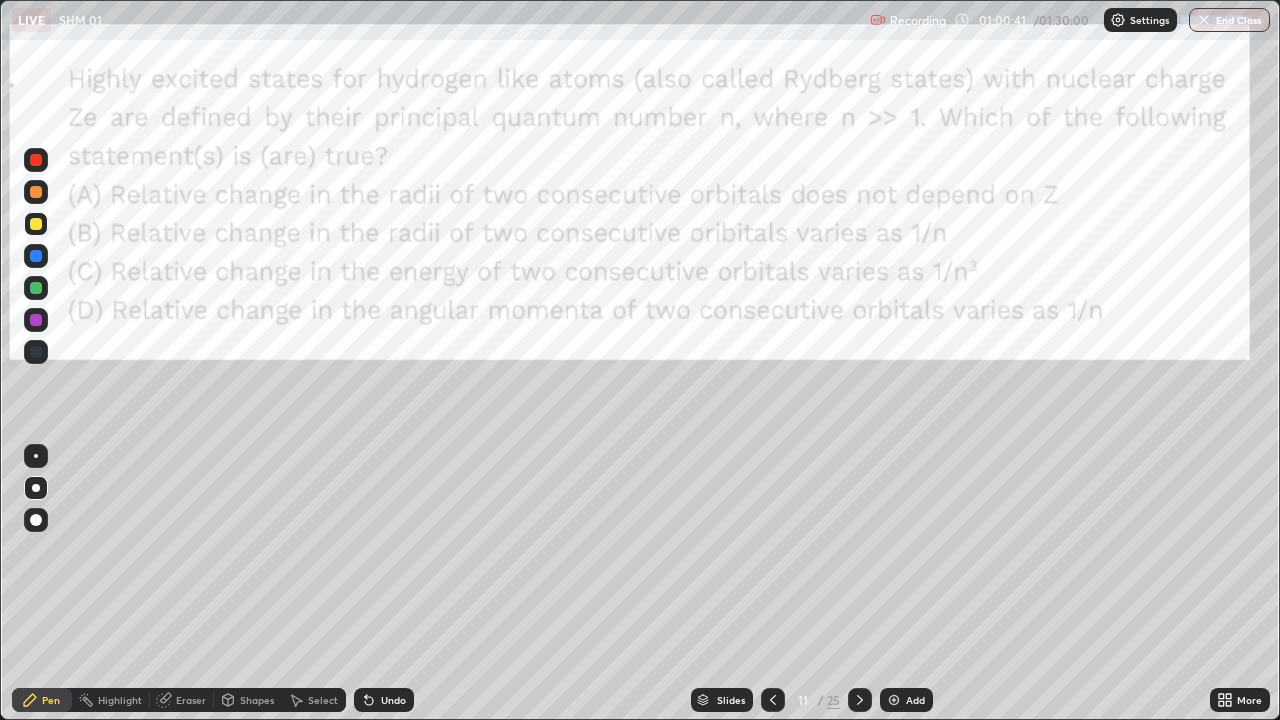 click at bounding box center [36, 160] 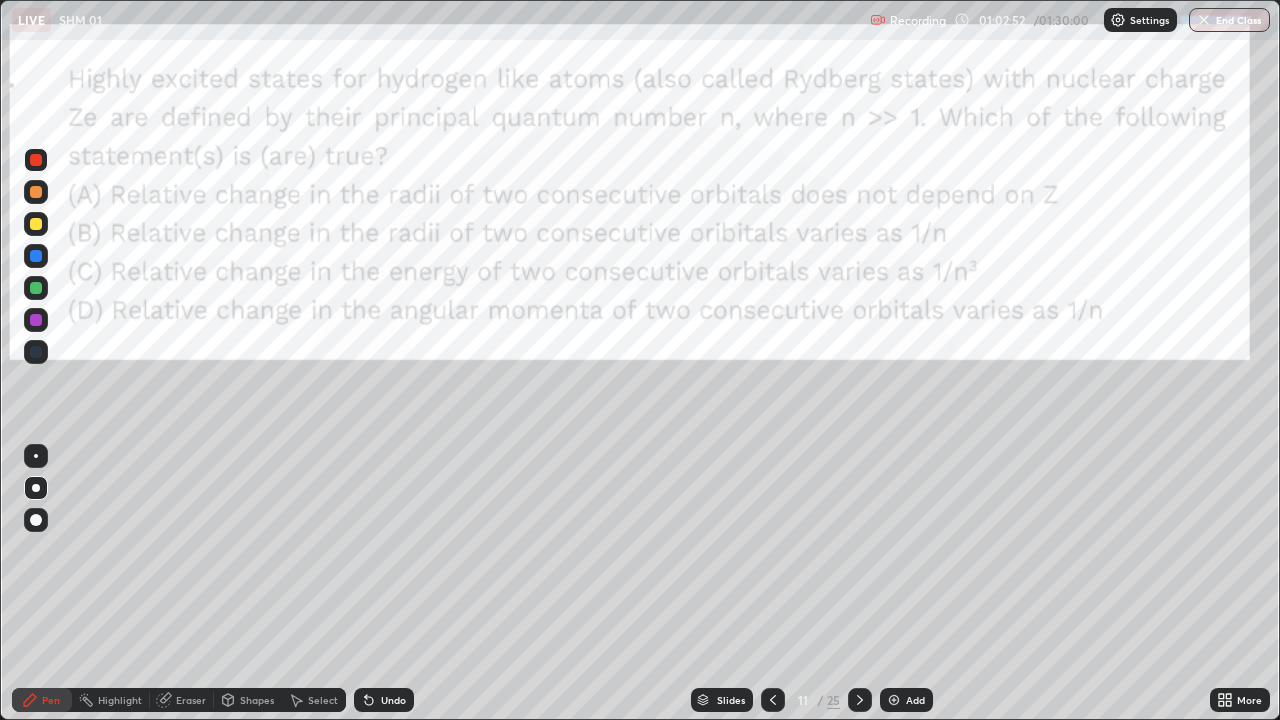 click 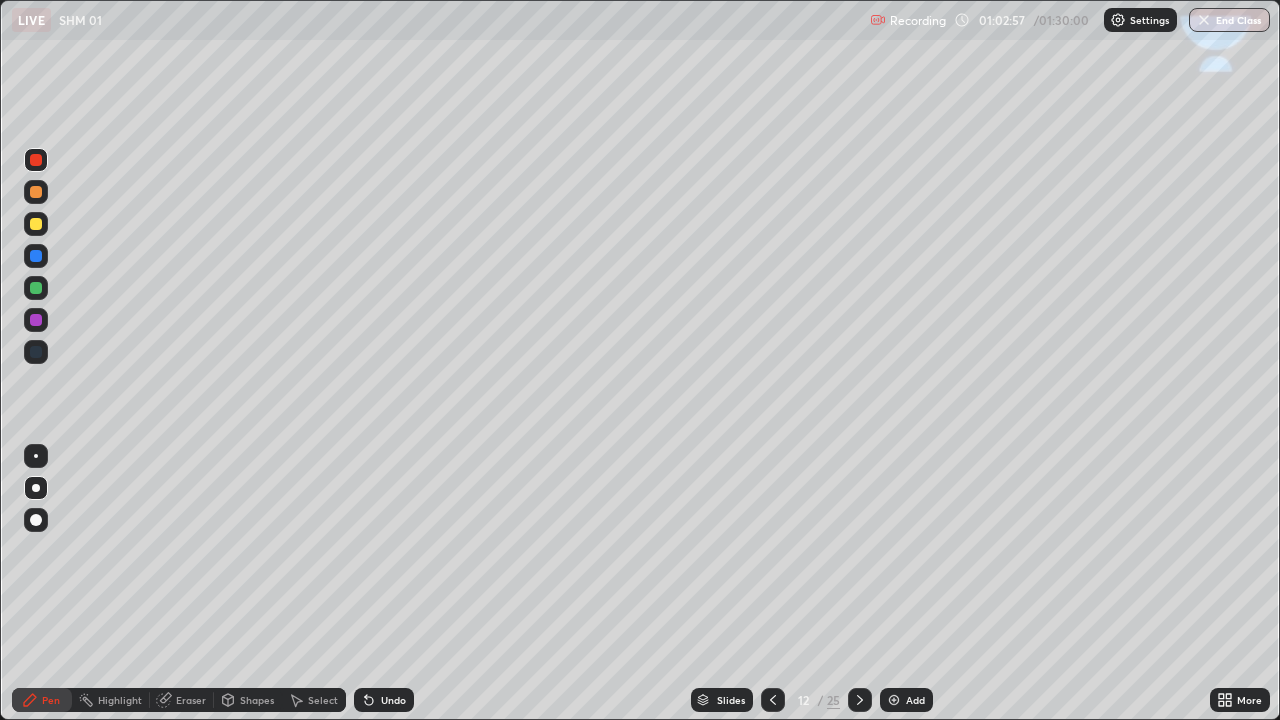 click at bounding box center (36, 224) 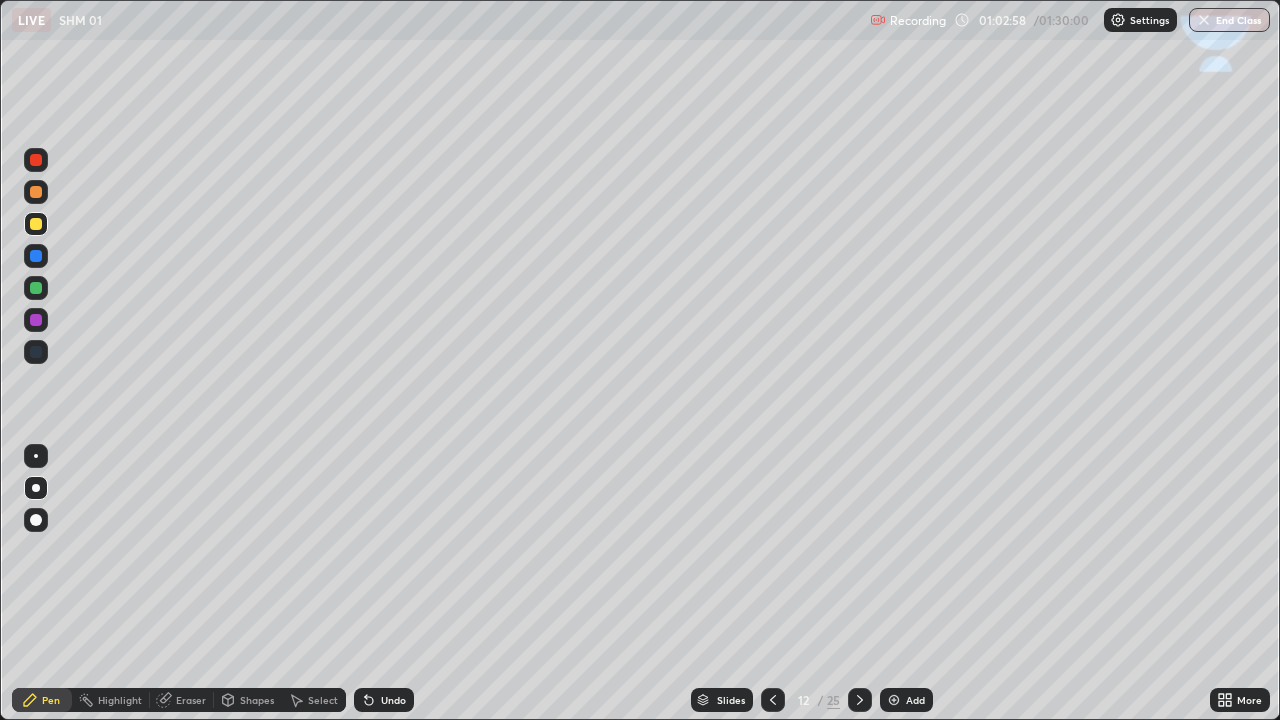 click on "Shapes" at bounding box center [257, 700] 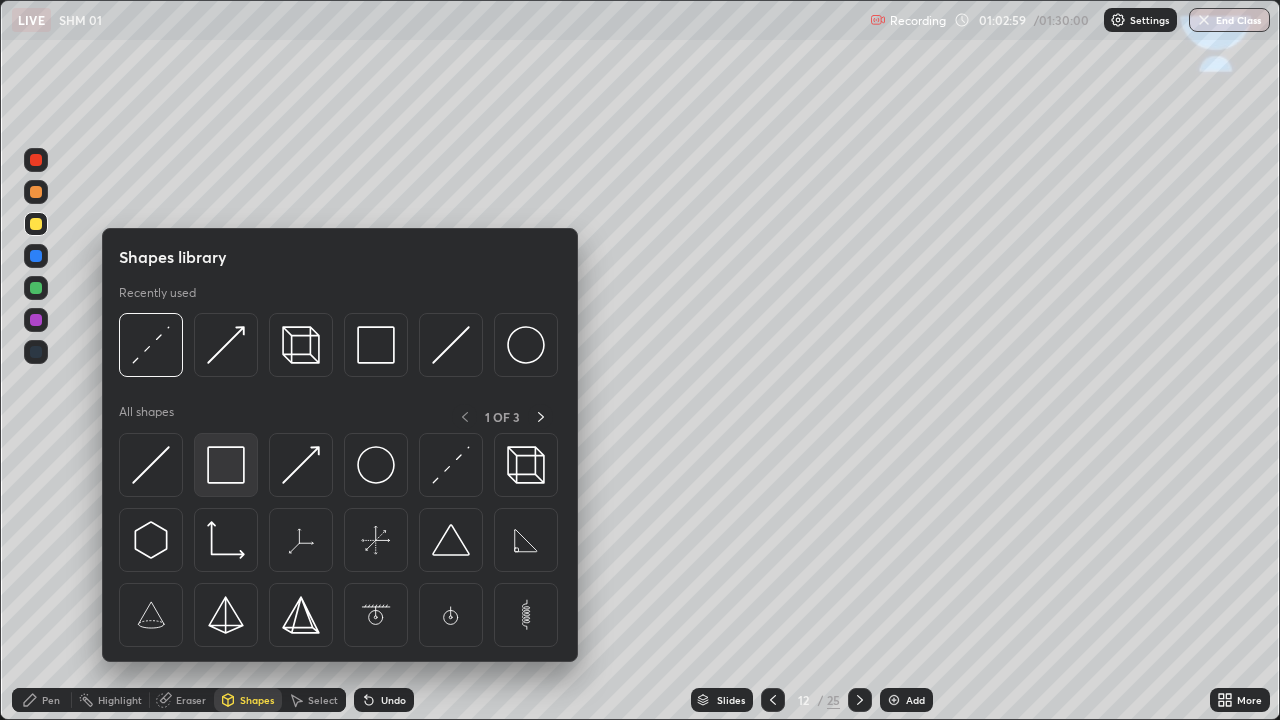 click at bounding box center [226, 465] 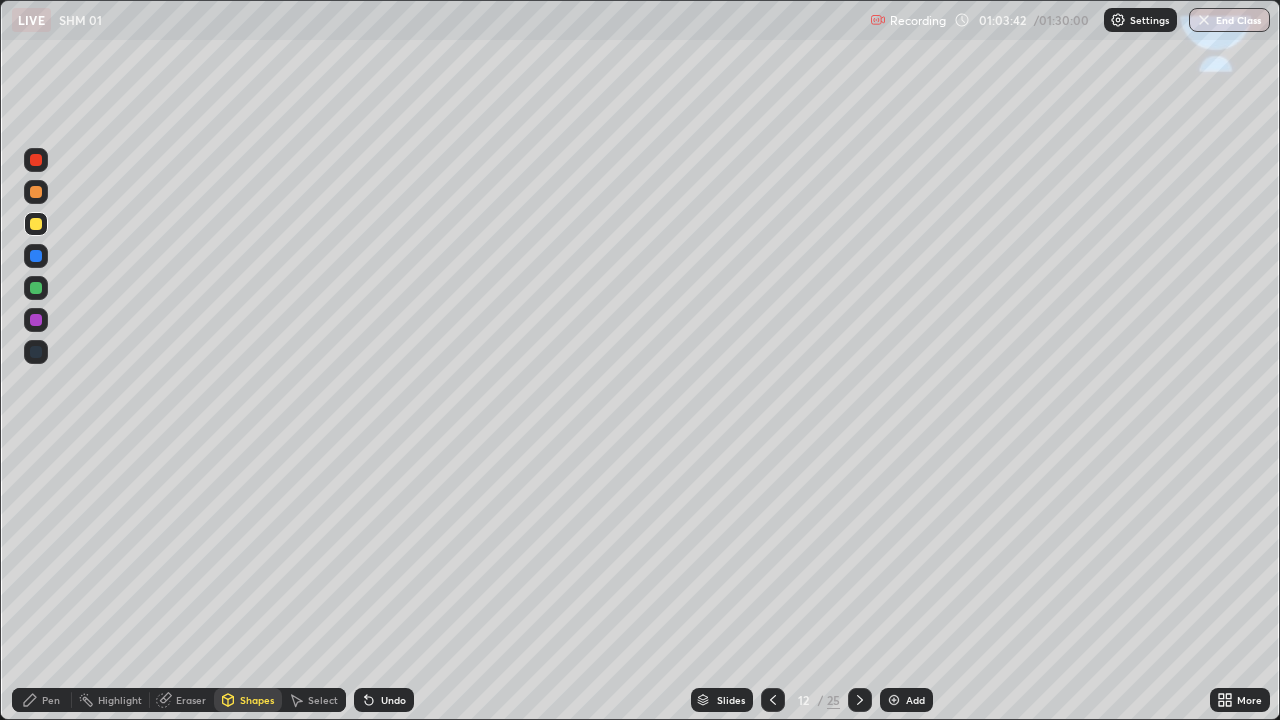 click on "Shapes" at bounding box center (257, 700) 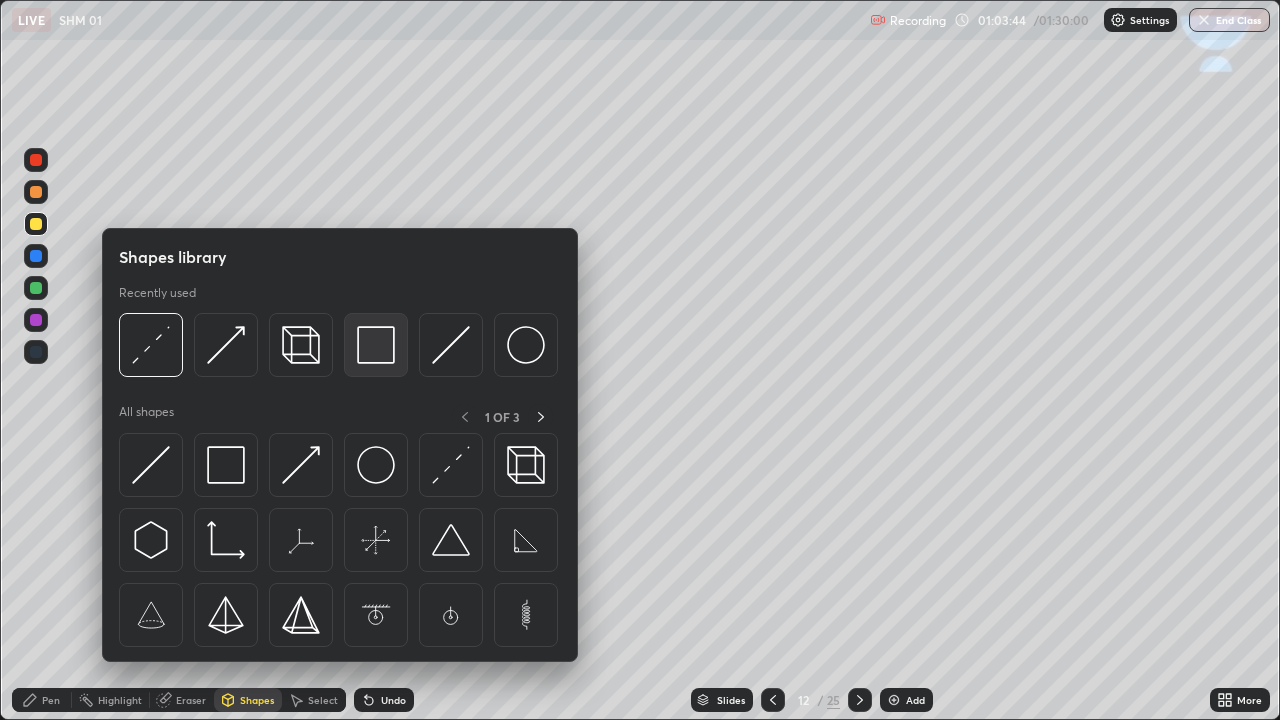 click at bounding box center (376, 345) 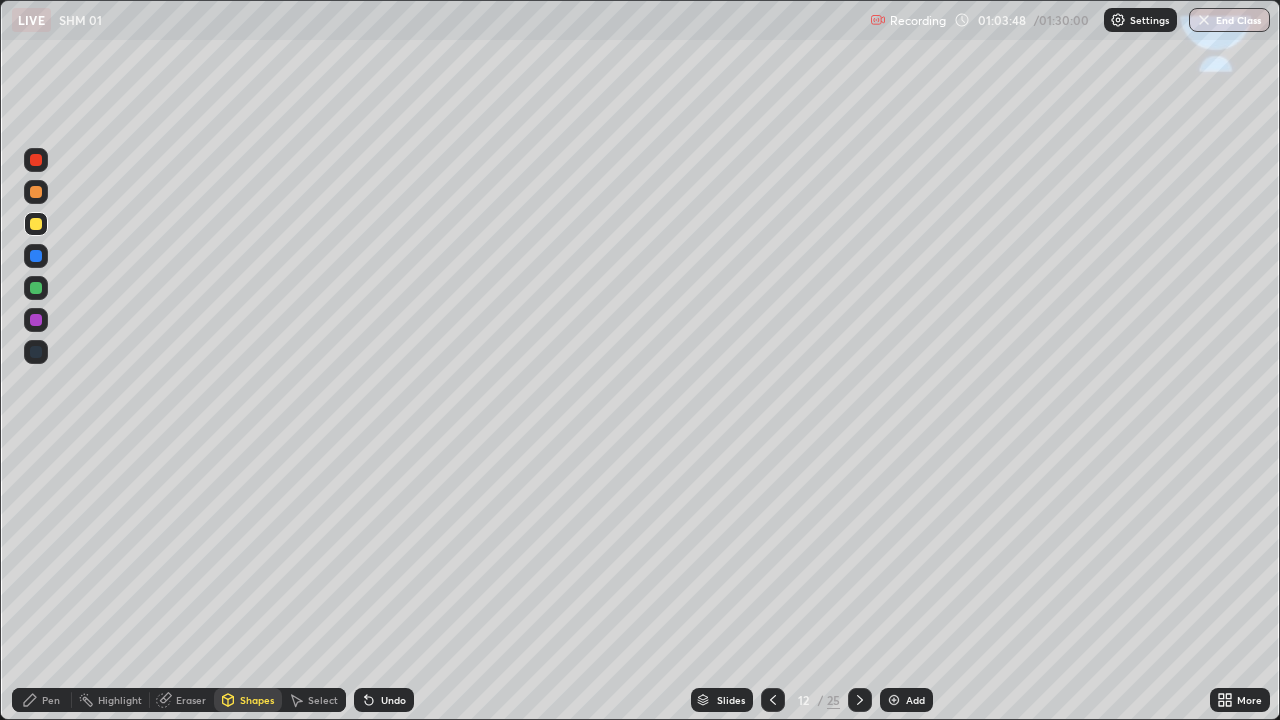 click on "Pen" at bounding box center [51, 700] 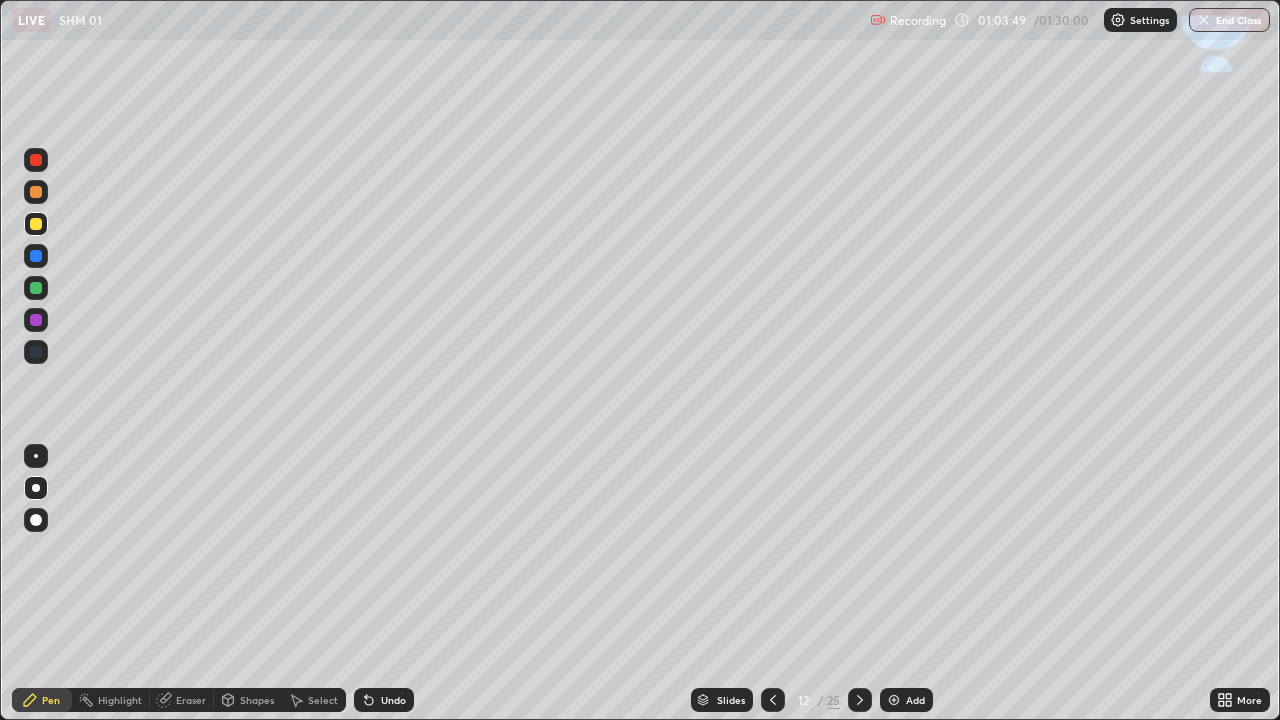 click at bounding box center [36, 352] 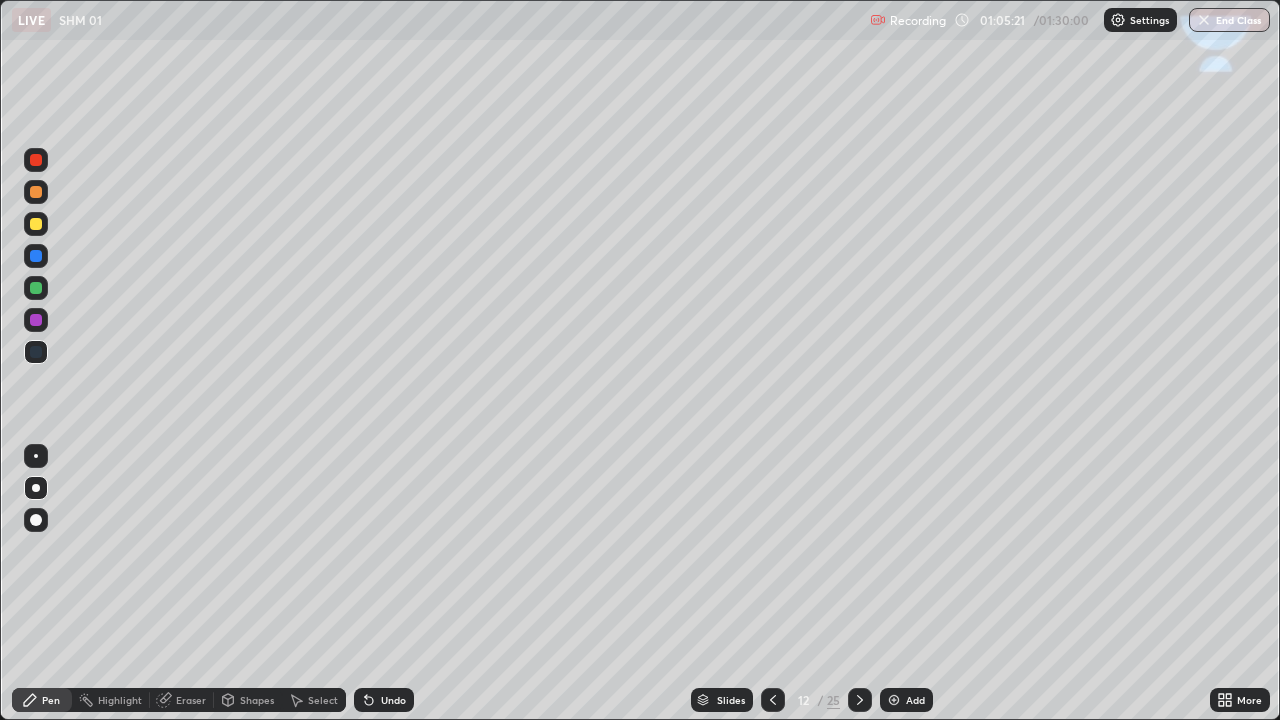 click on "Shapes" at bounding box center [257, 700] 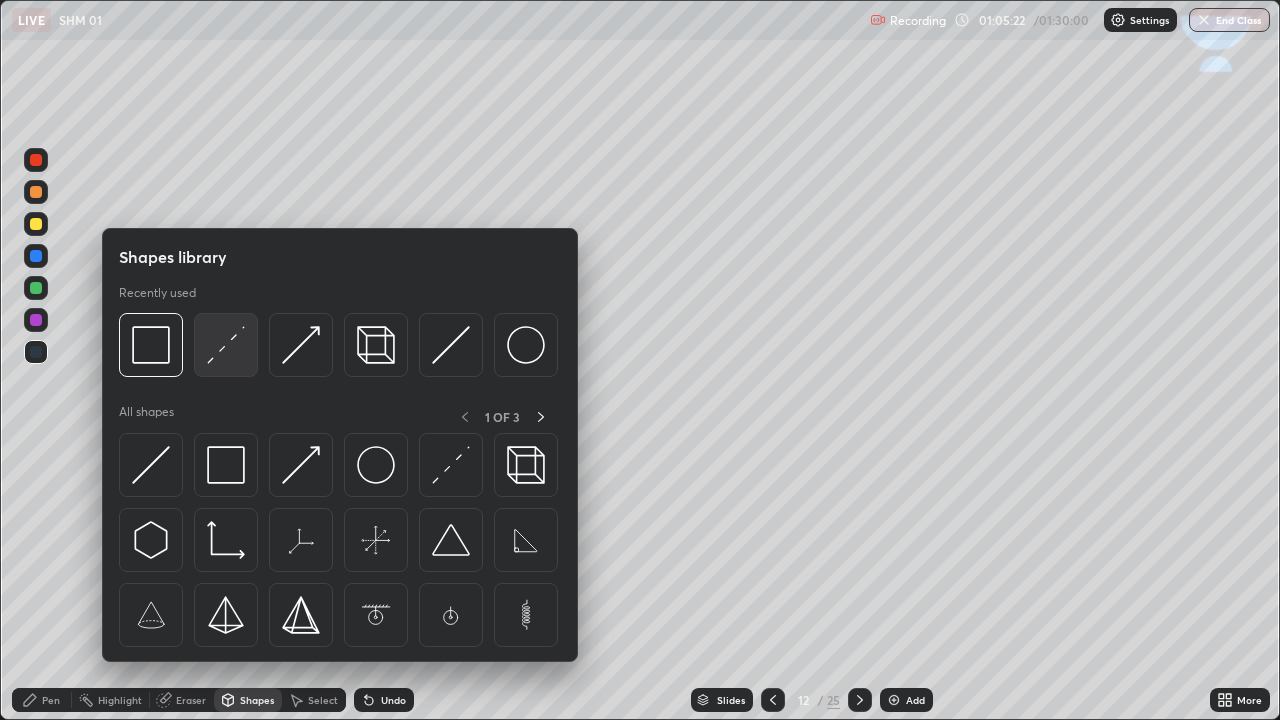 click at bounding box center [226, 345] 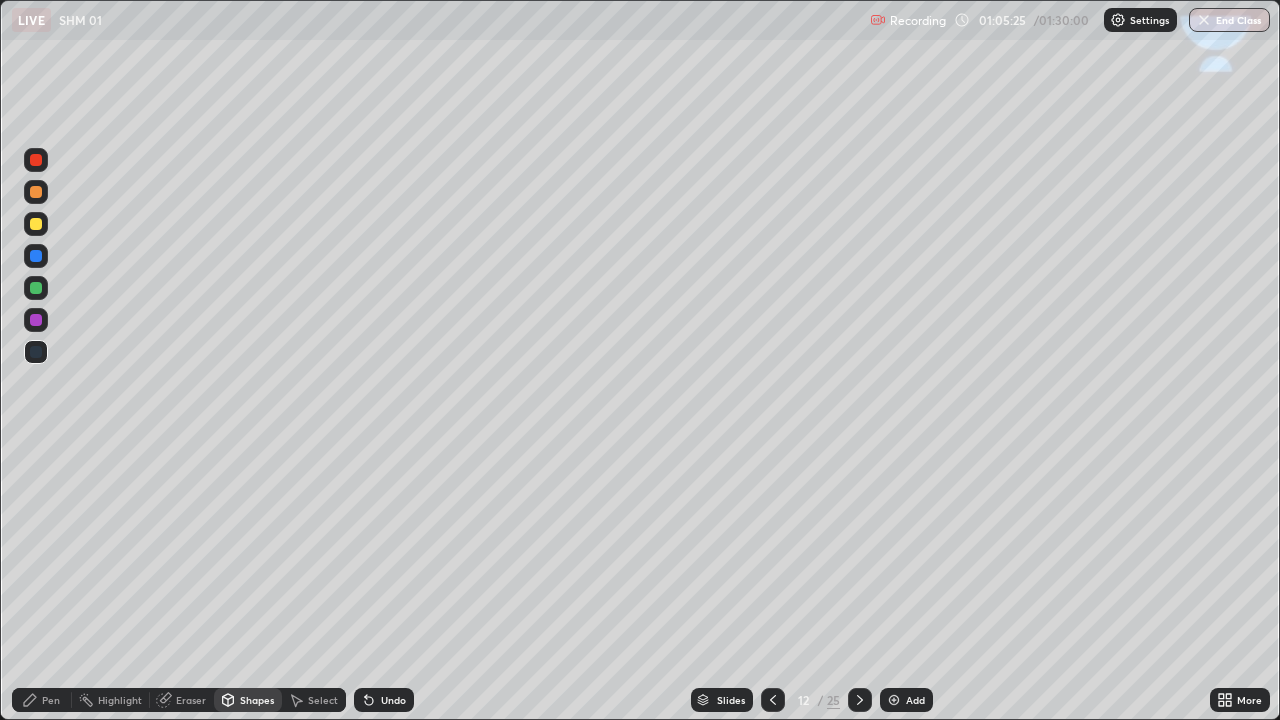 click on "Pen" at bounding box center (42, 700) 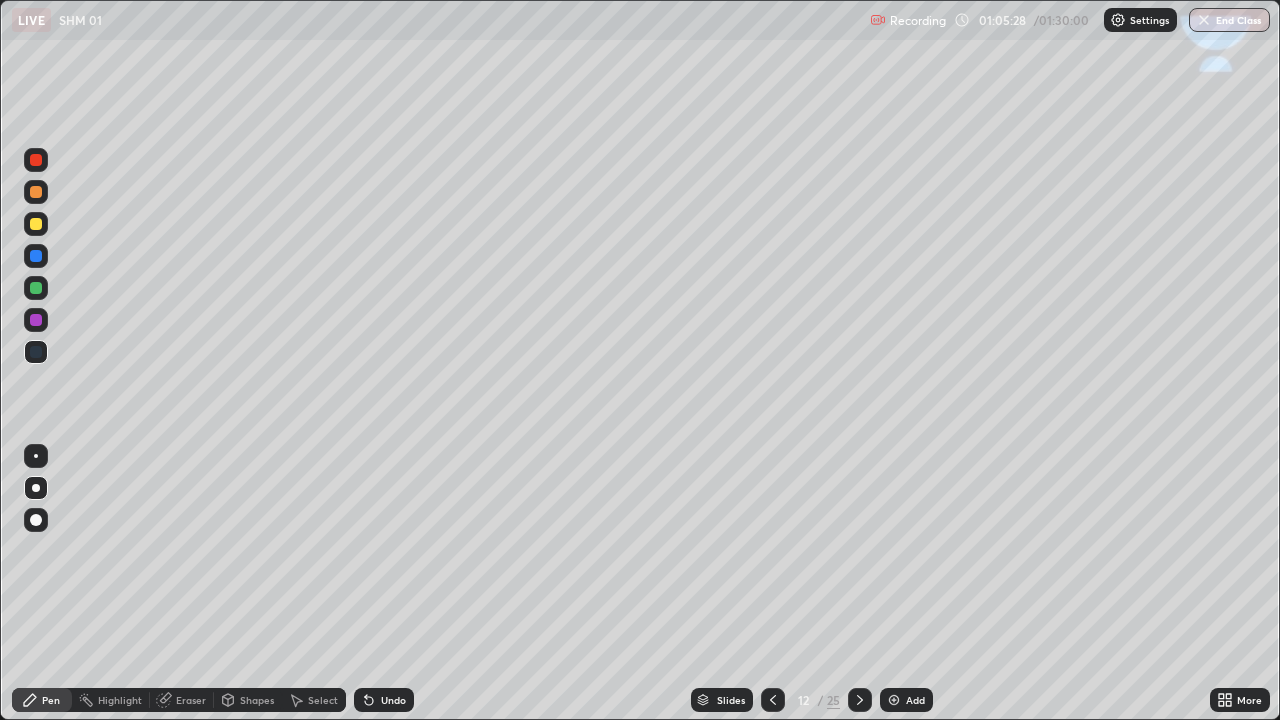 click at bounding box center [36, 288] 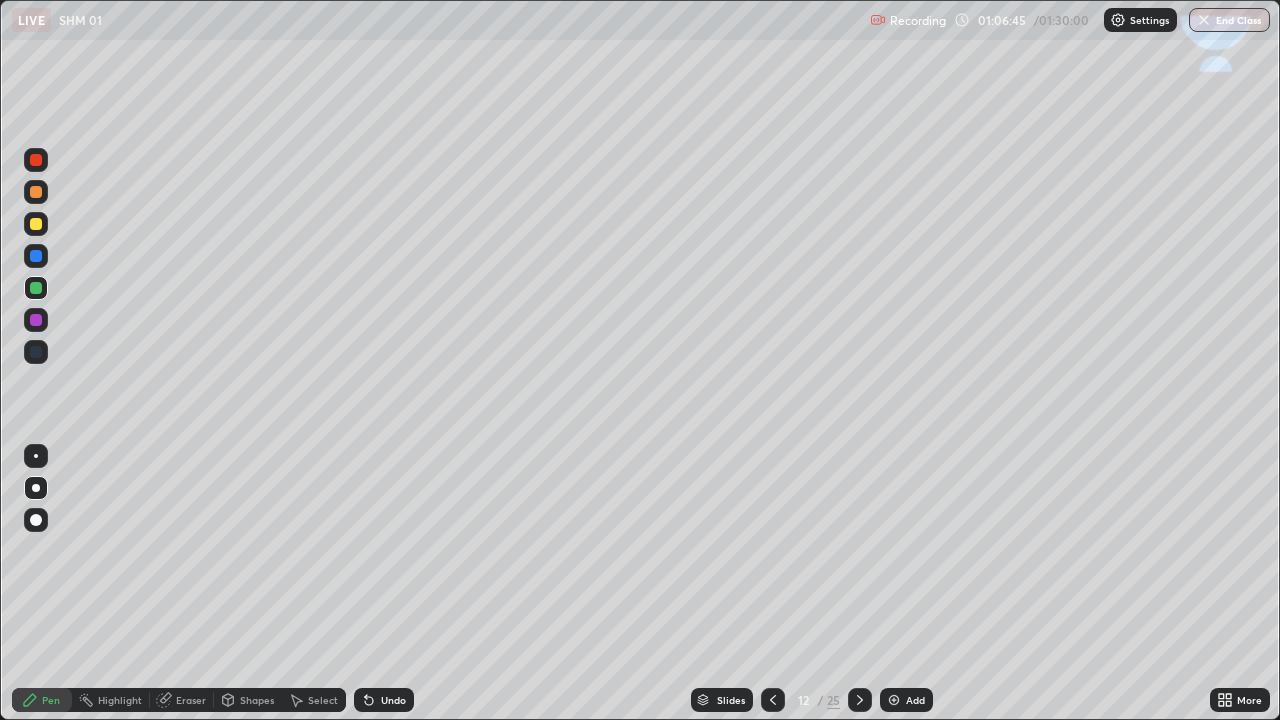 click at bounding box center (36, 224) 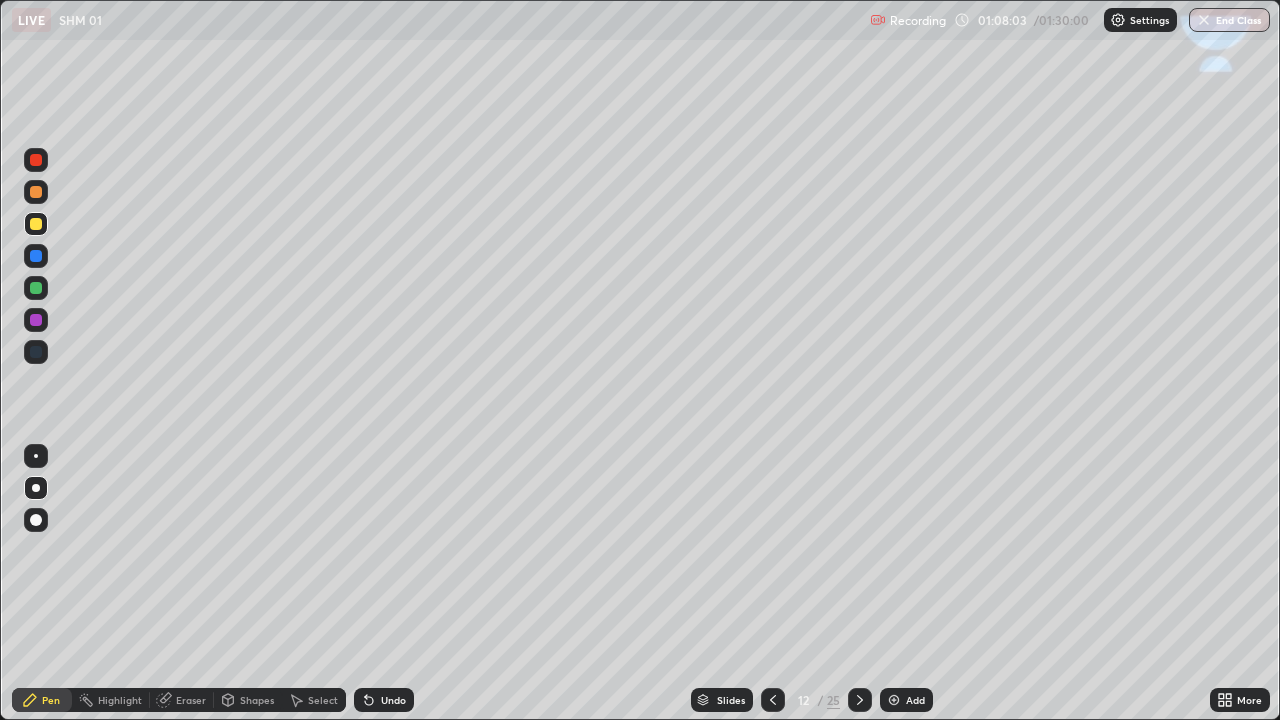 click at bounding box center [36, 256] 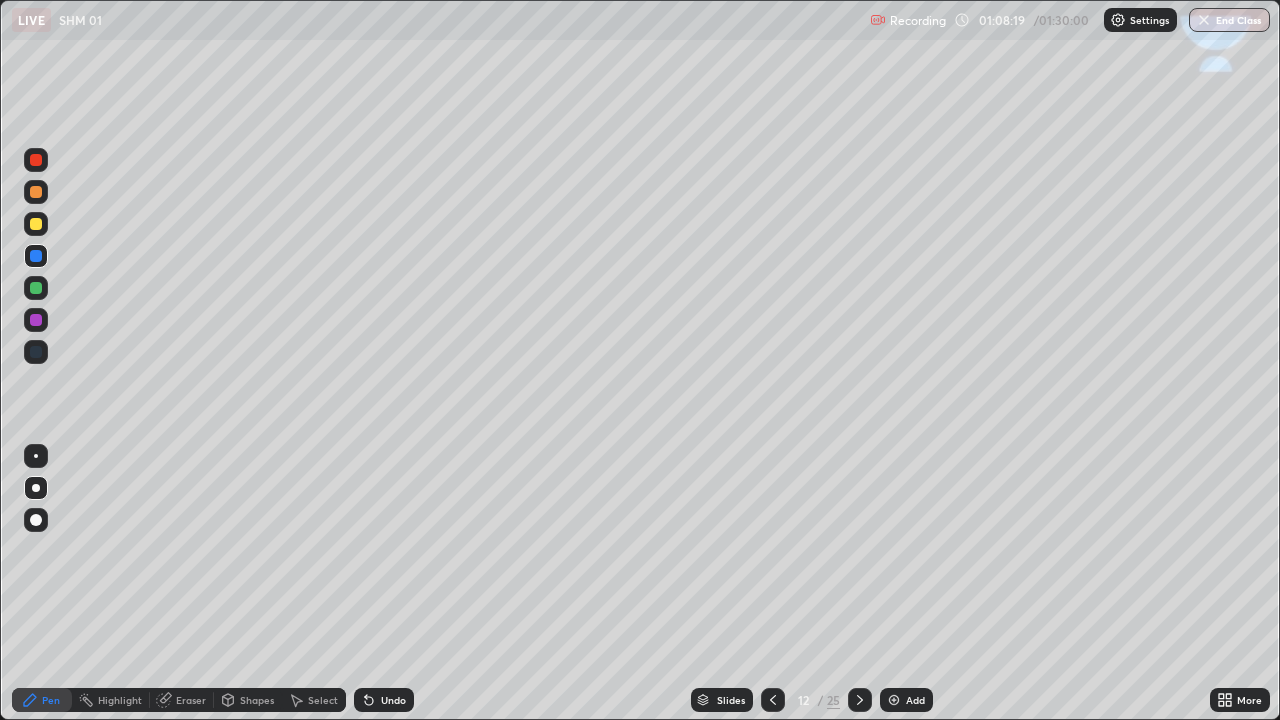 click at bounding box center [36, 224] 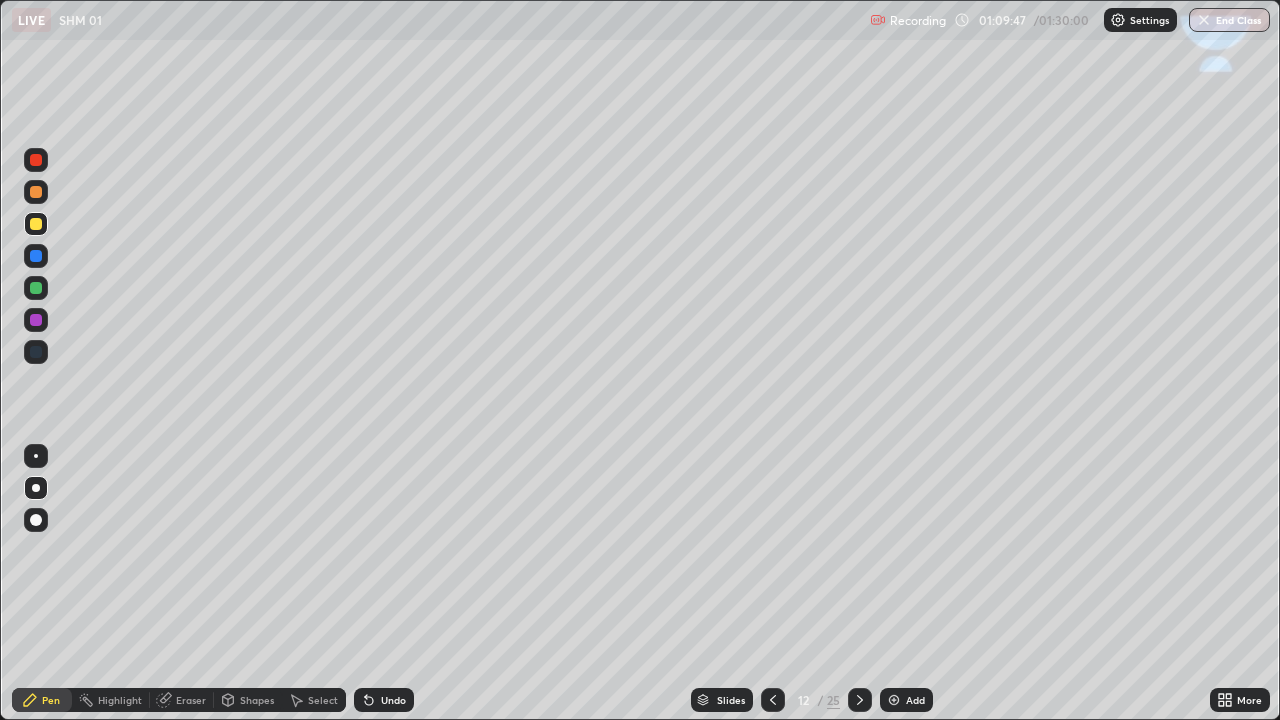 click on "Select" at bounding box center [323, 700] 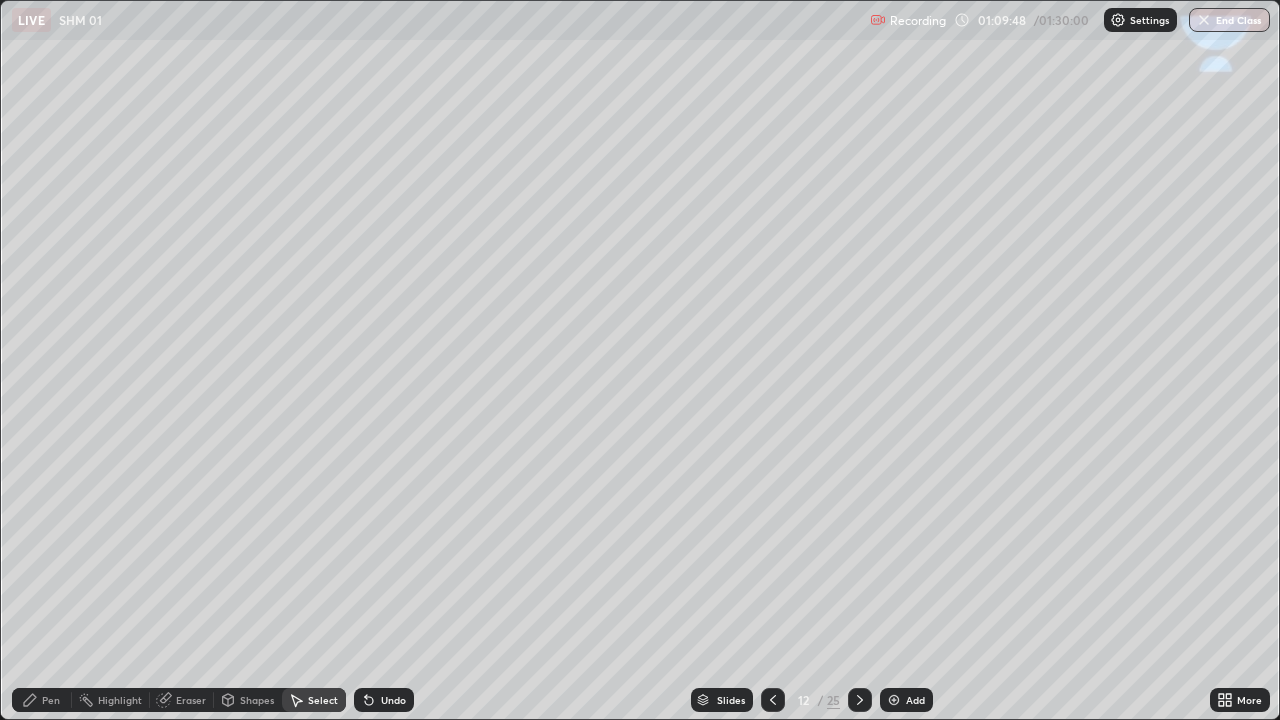 click on "Select" at bounding box center [323, 700] 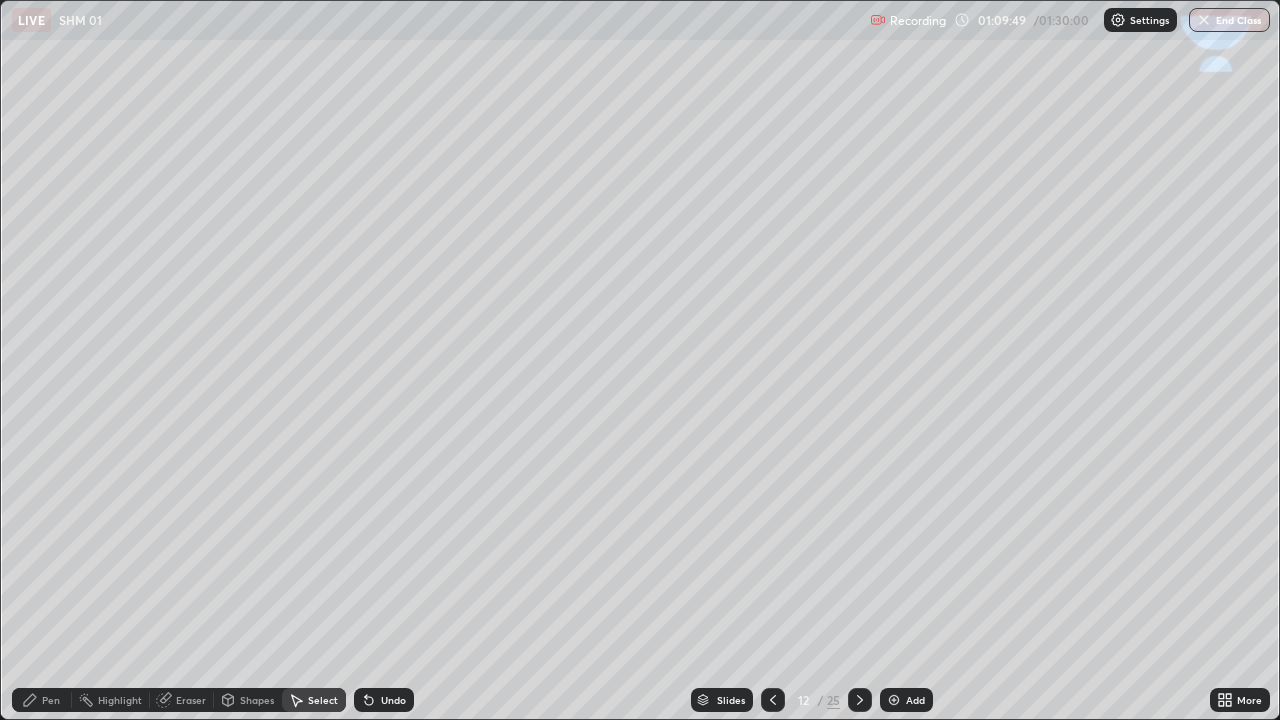 click on "Shapes" at bounding box center (257, 700) 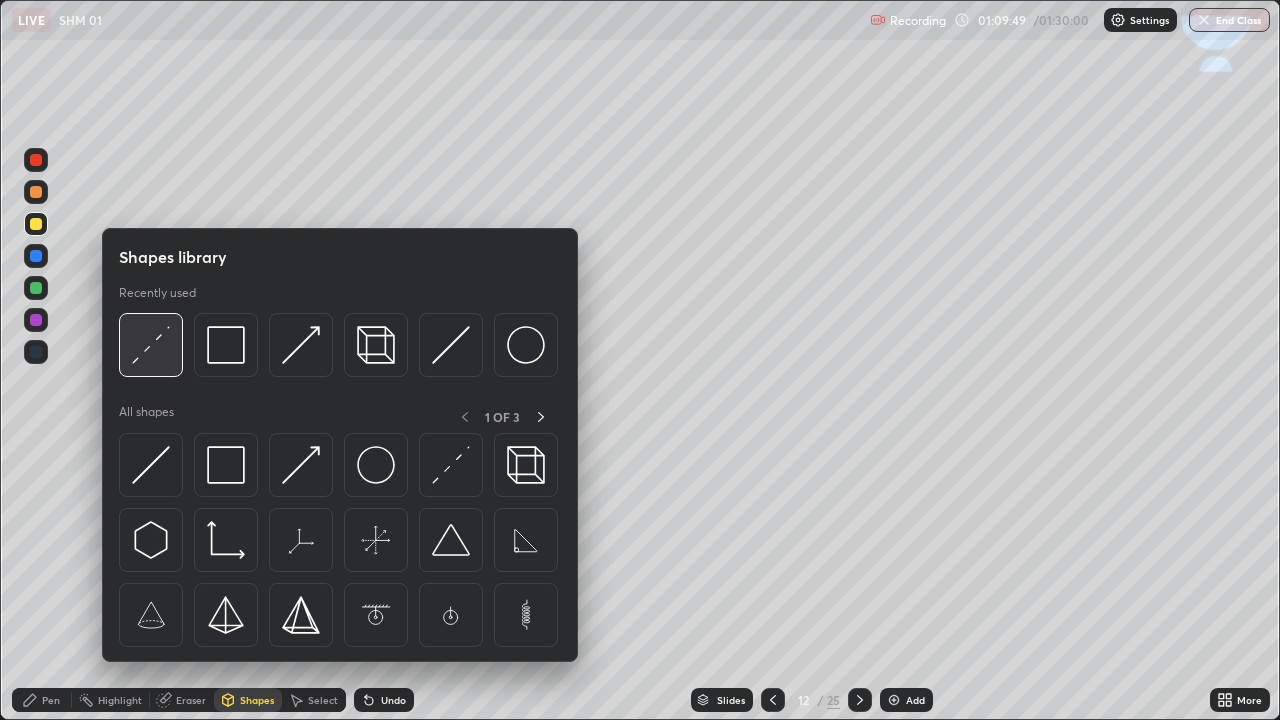 click at bounding box center (151, 345) 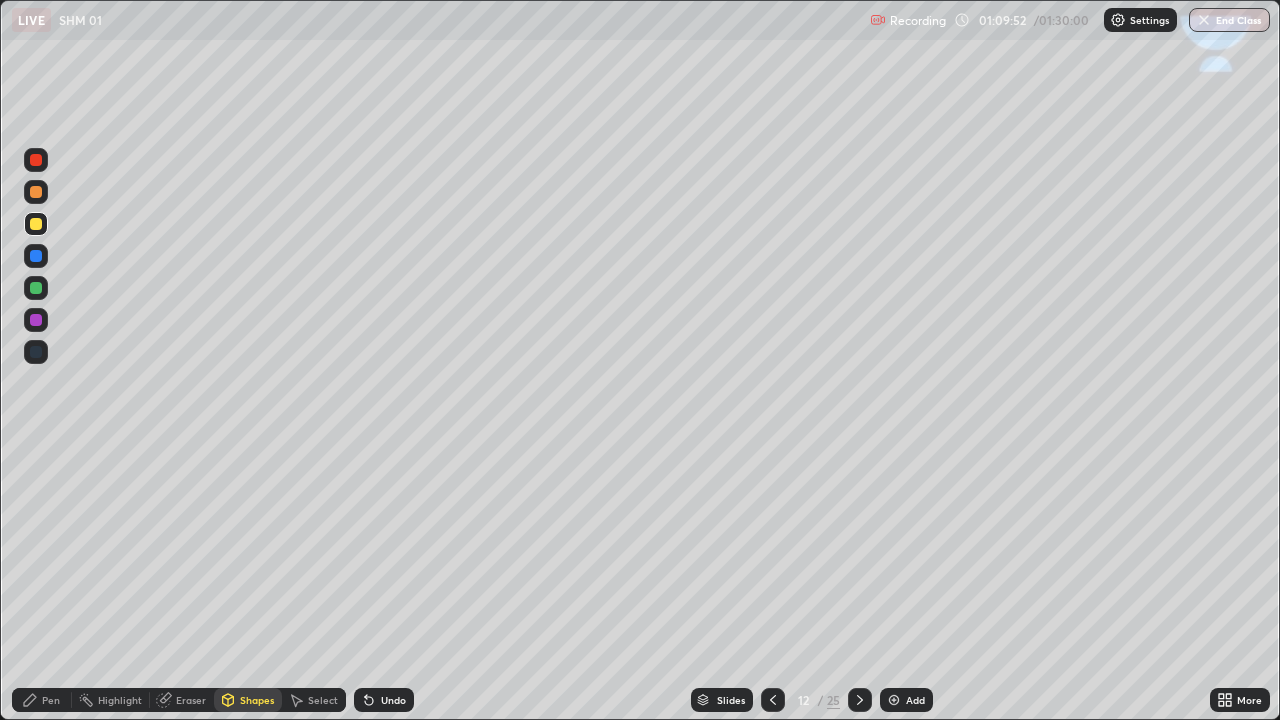 click on "Pen" at bounding box center (51, 700) 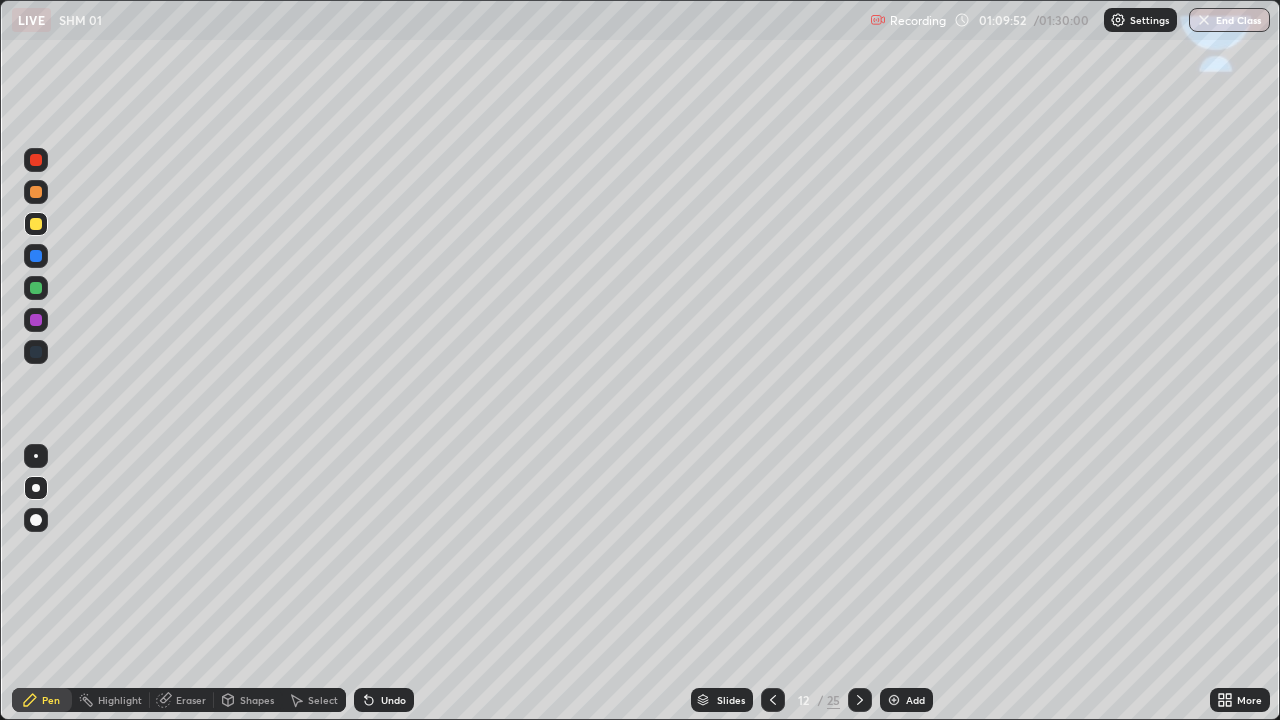 click at bounding box center [36, 352] 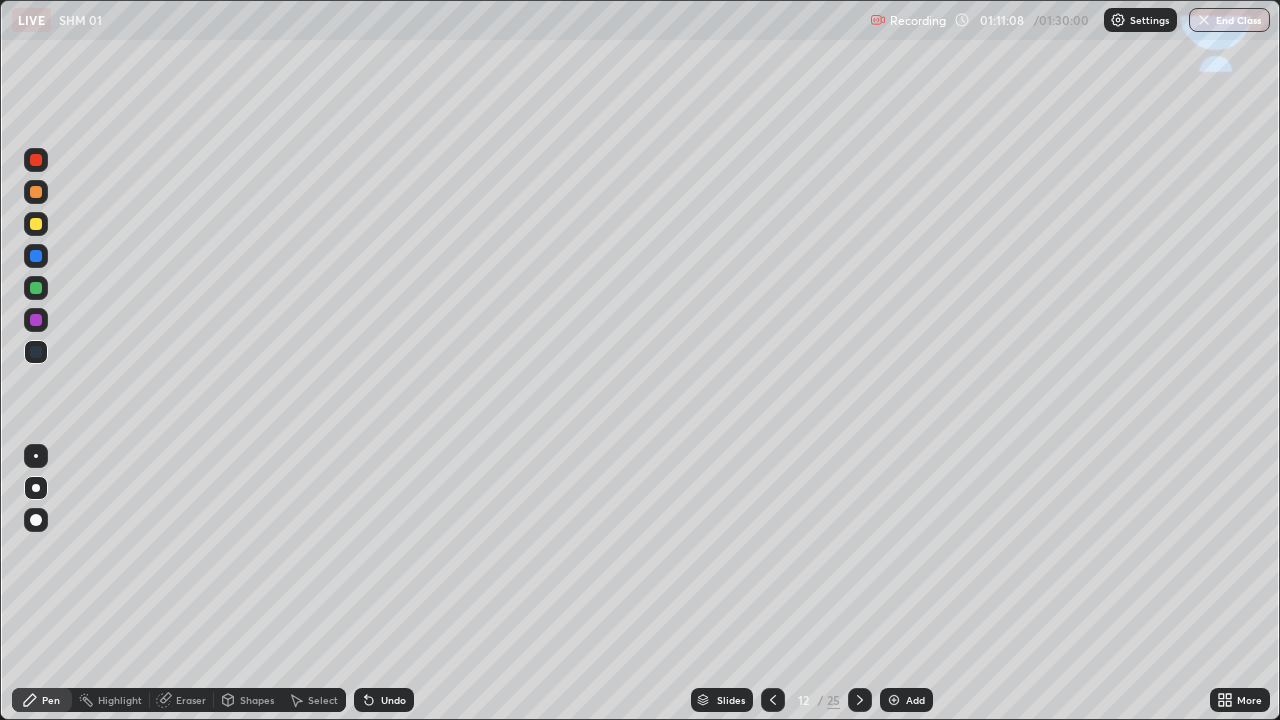 click at bounding box center [36, 224] 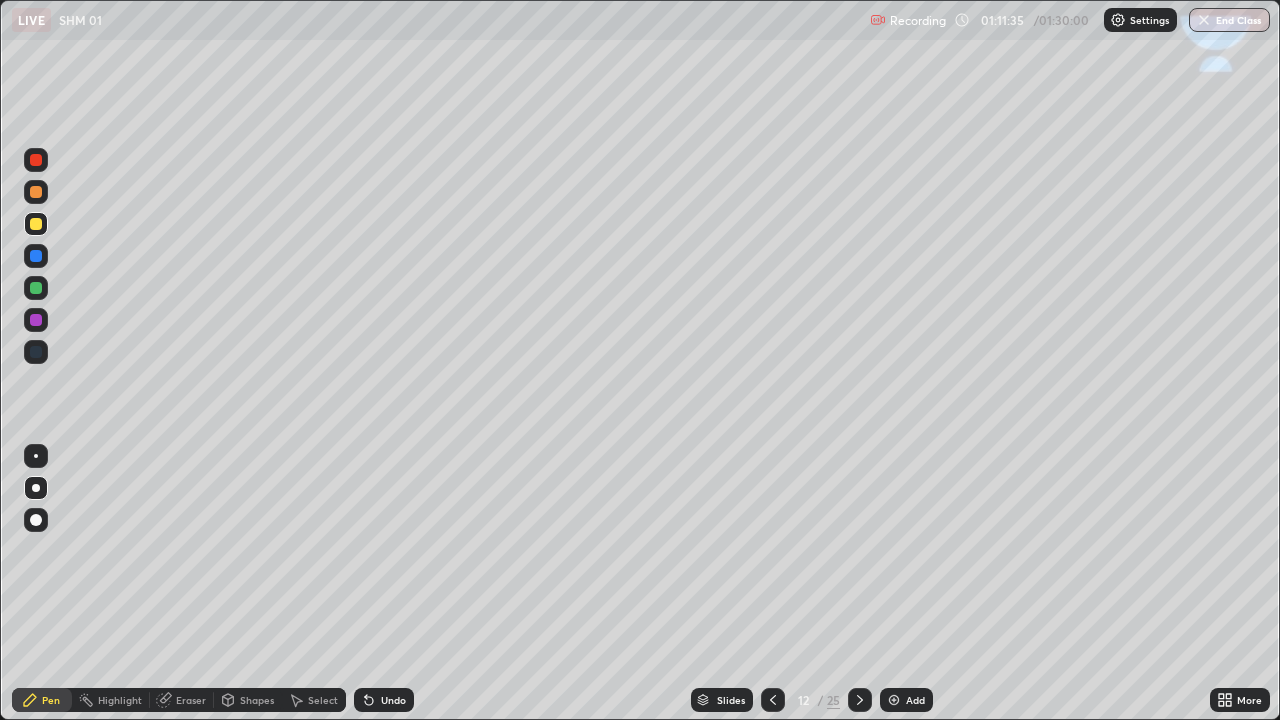 click on "Shapes" at bounding box center [257, 700] 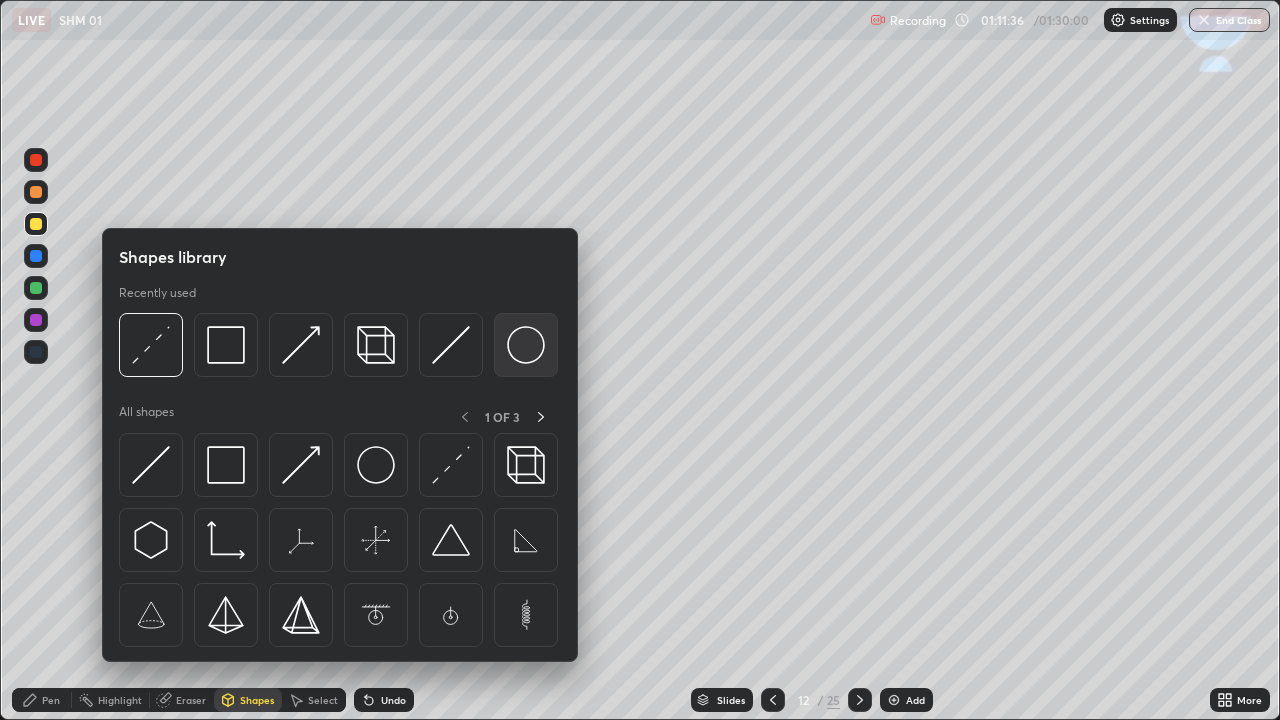 click at bounding box center [526, 345] 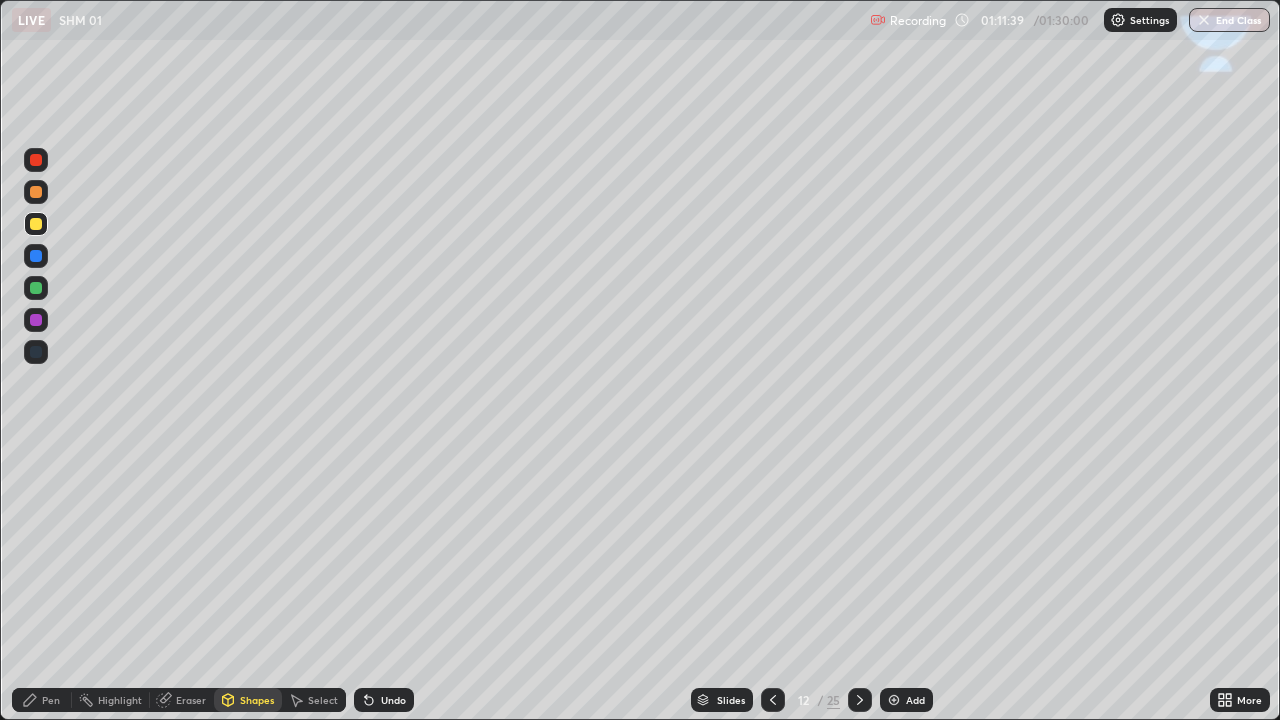 click on "Pen" at bounding box center [42, 700] 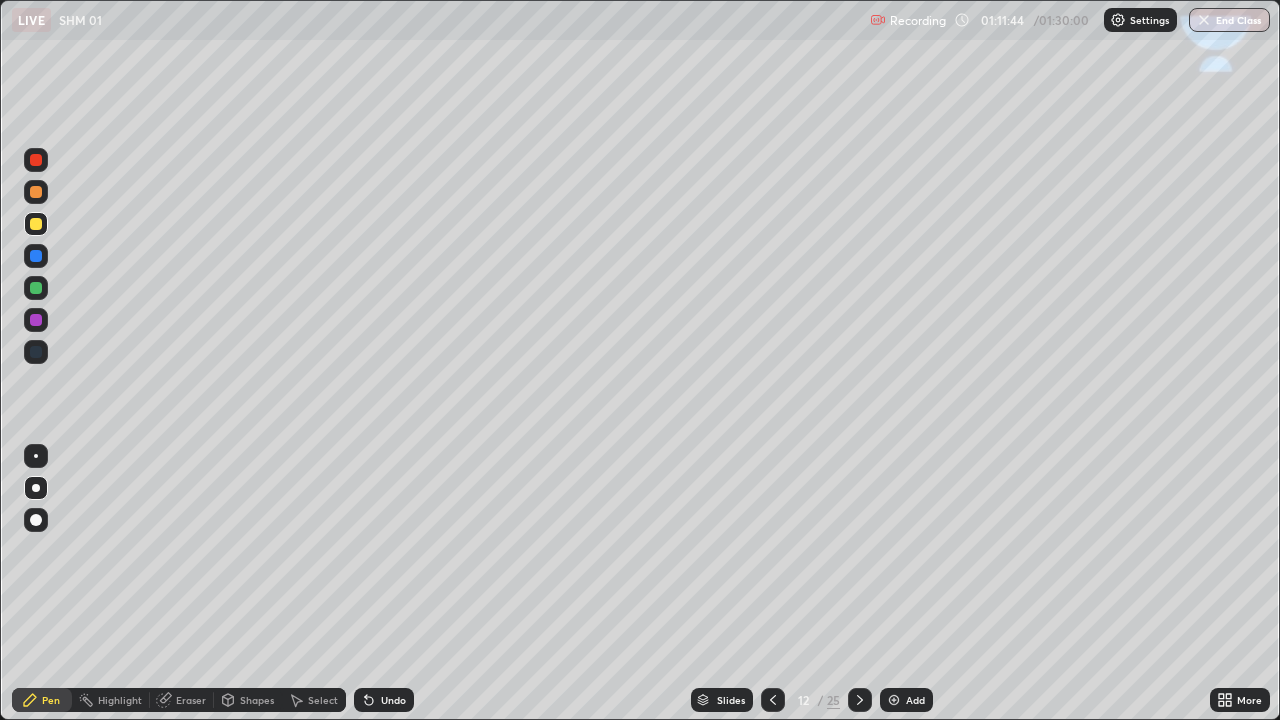 click at bounding box center [36, 224] 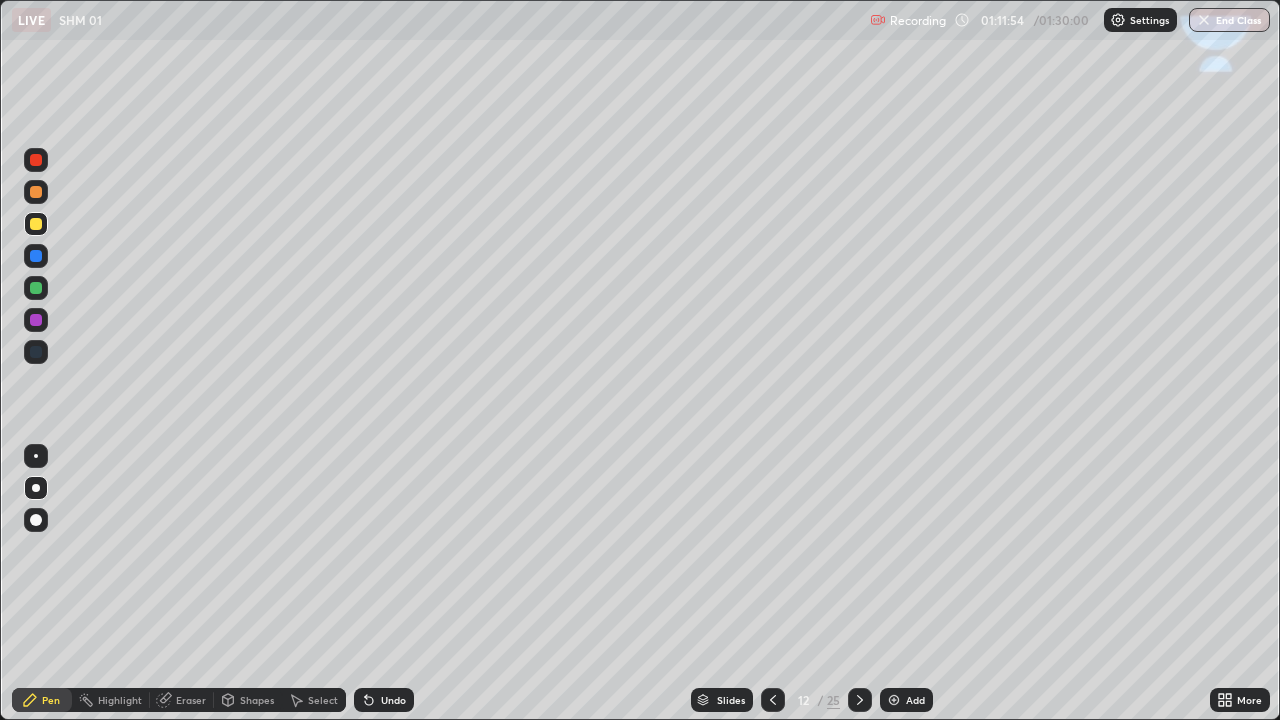 click at bounding box center (36, 256) 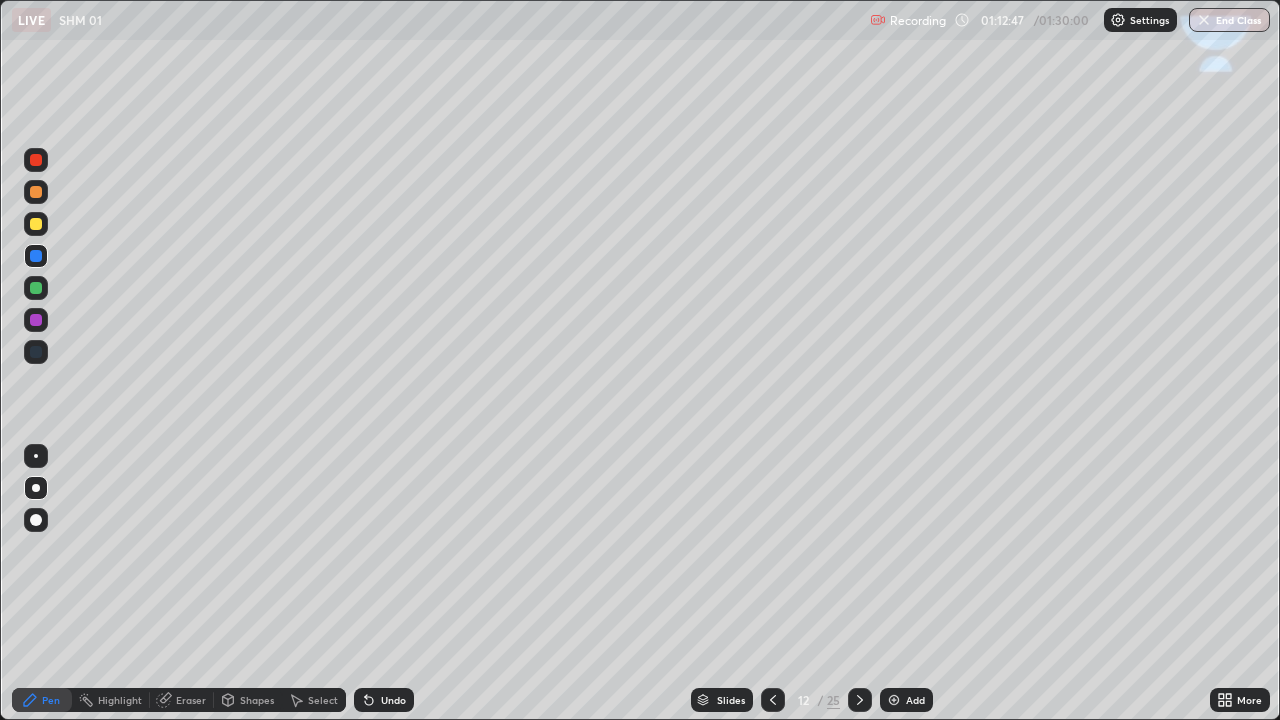 click at bounding box center [36, 224] 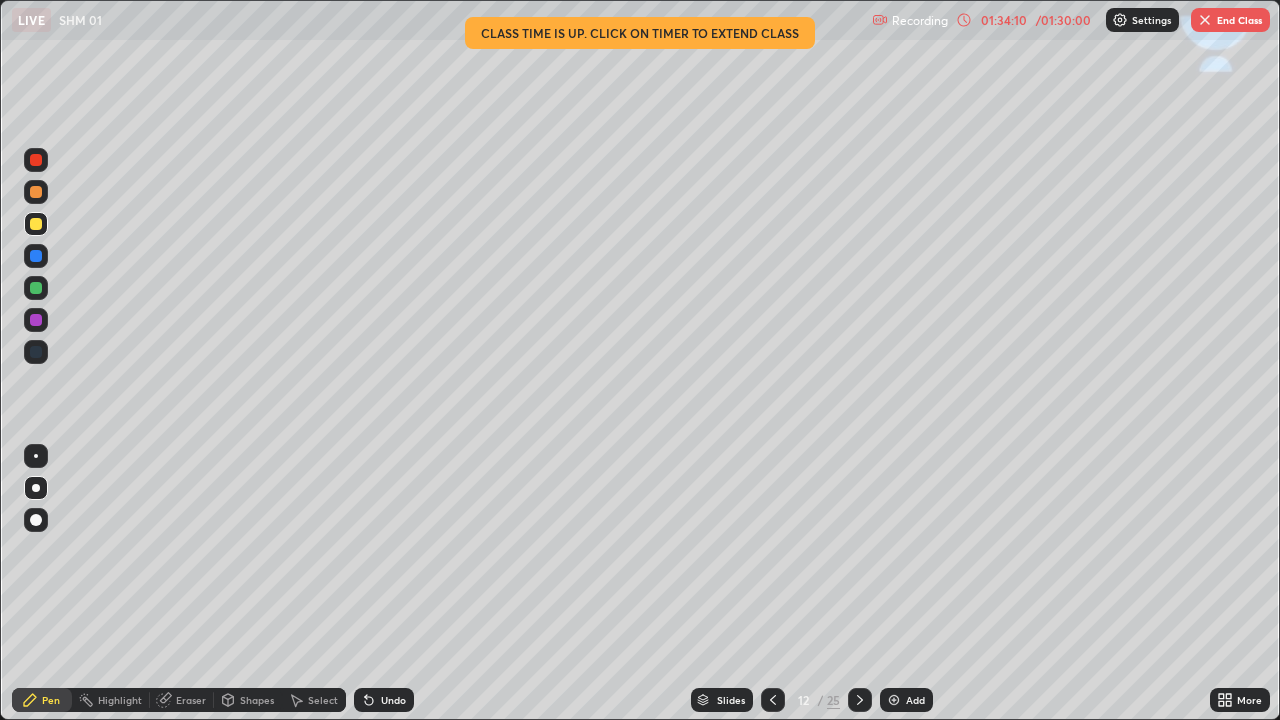 click on "End Class" at bounding box center [1230, 20] 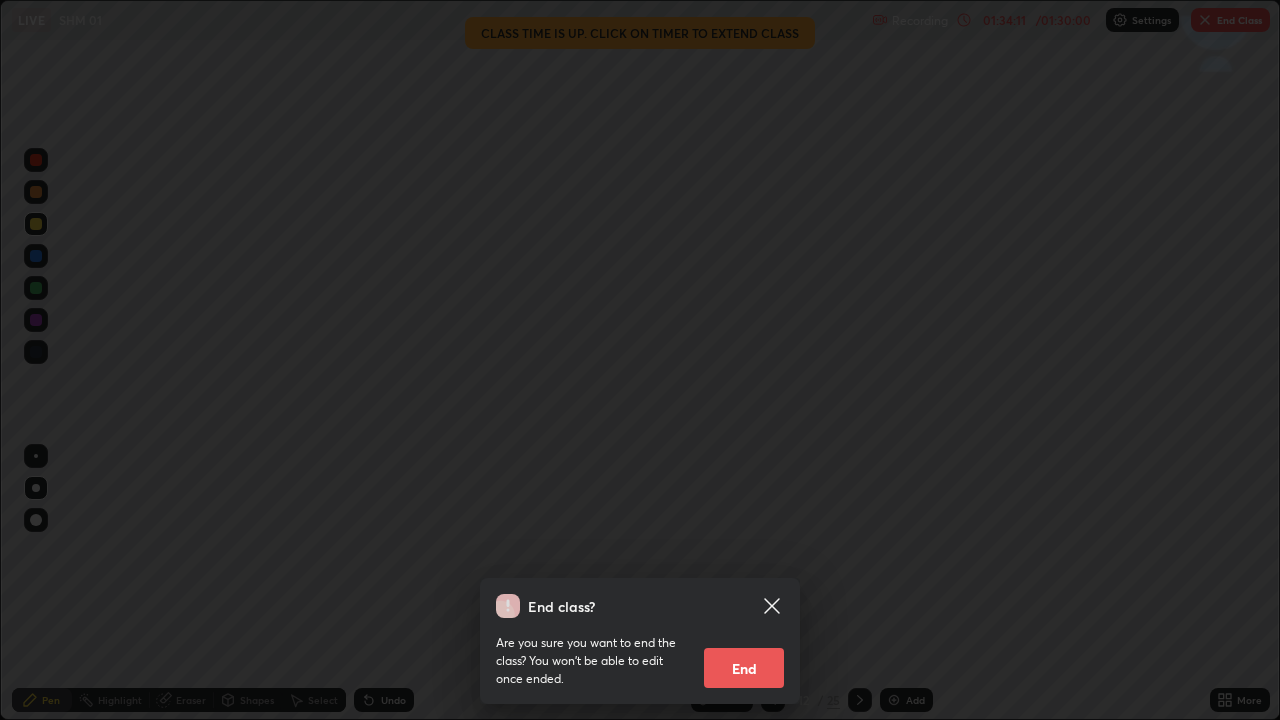 click on "End" at bounding box center [744, 668] 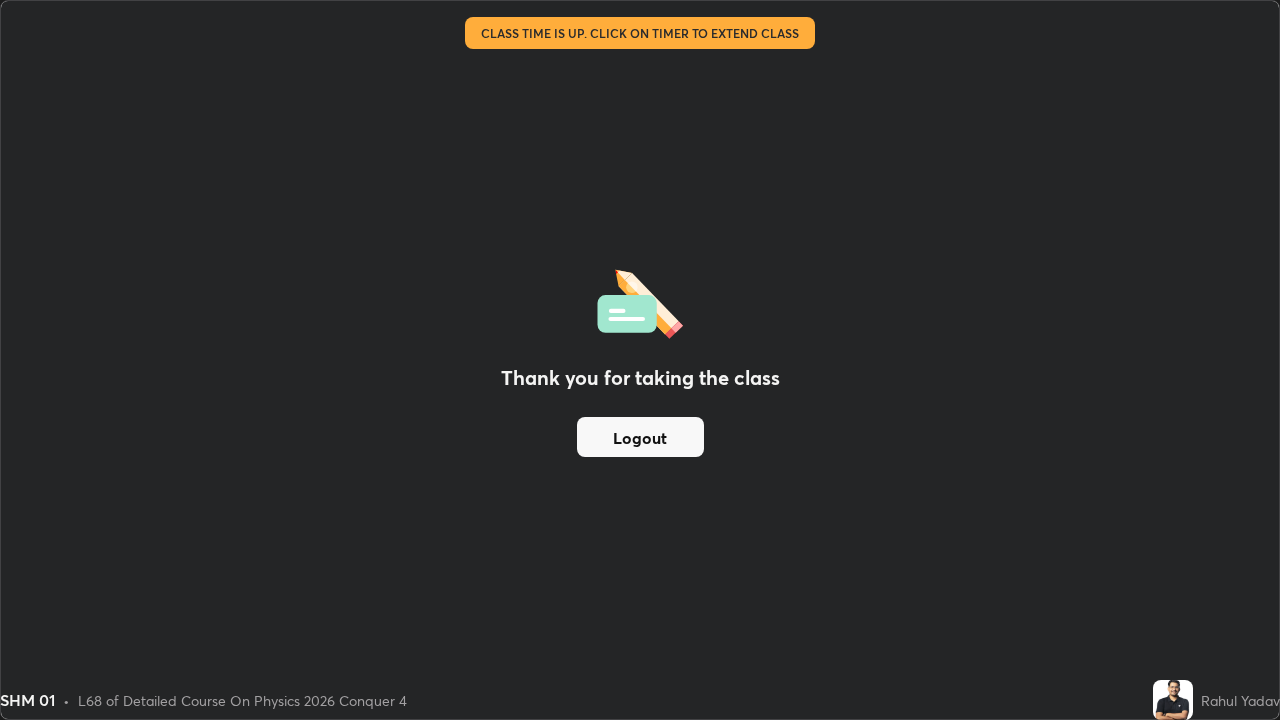 click on "Logout" at bounding box center [640, 437] 